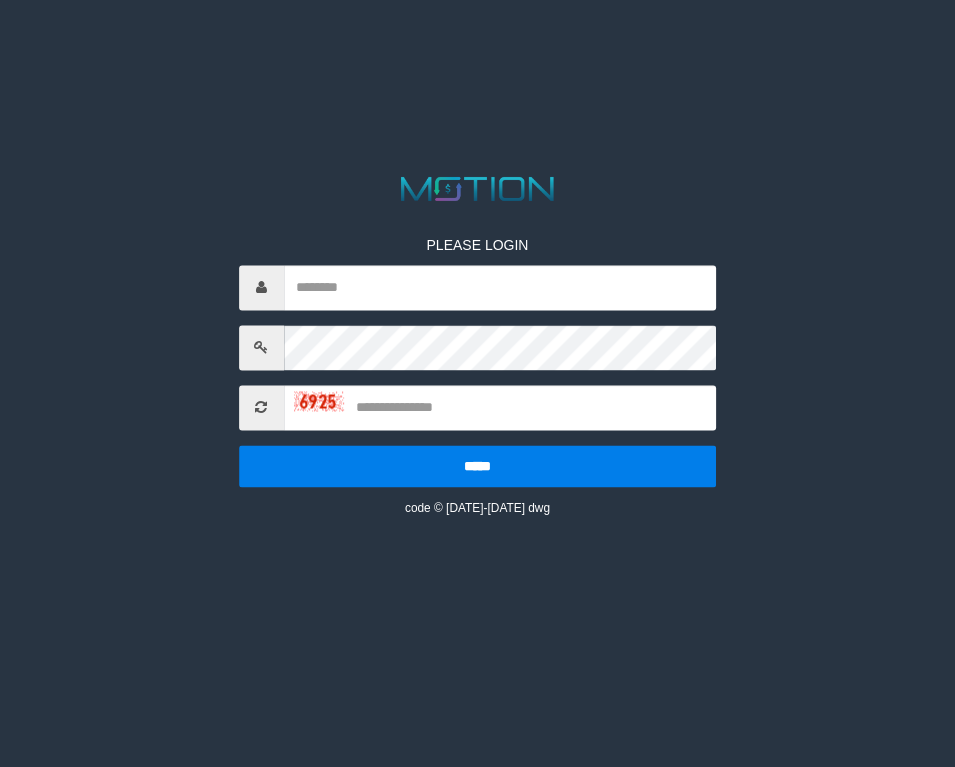 scroll, scrollTop: 0, scrollLeft: 0, axis: both 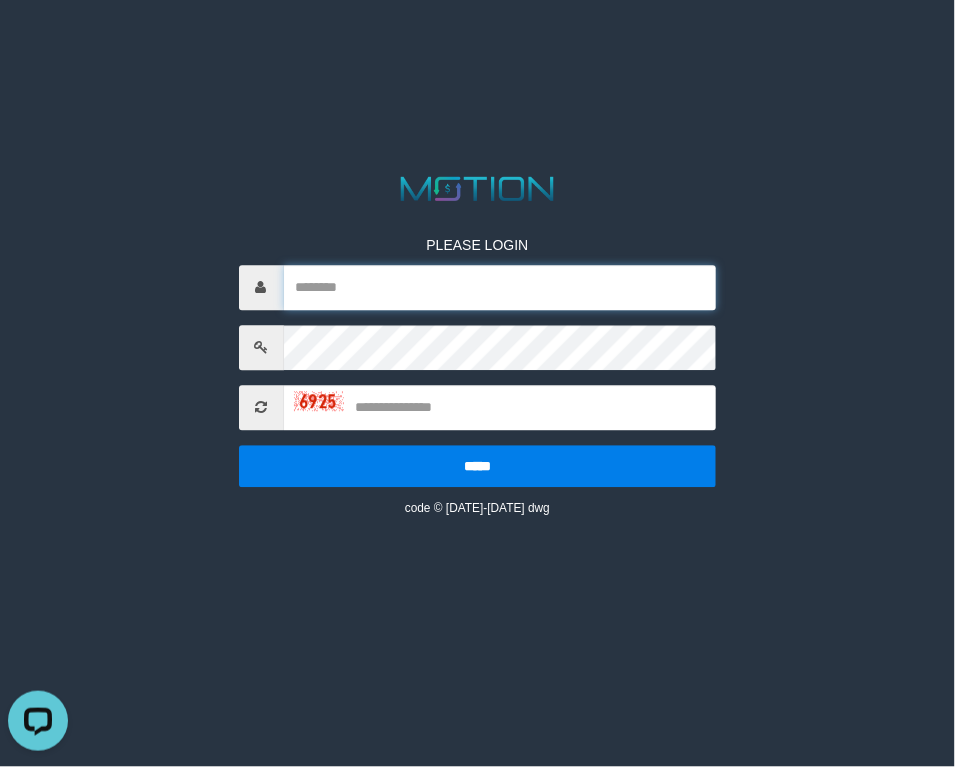 type on "**********" 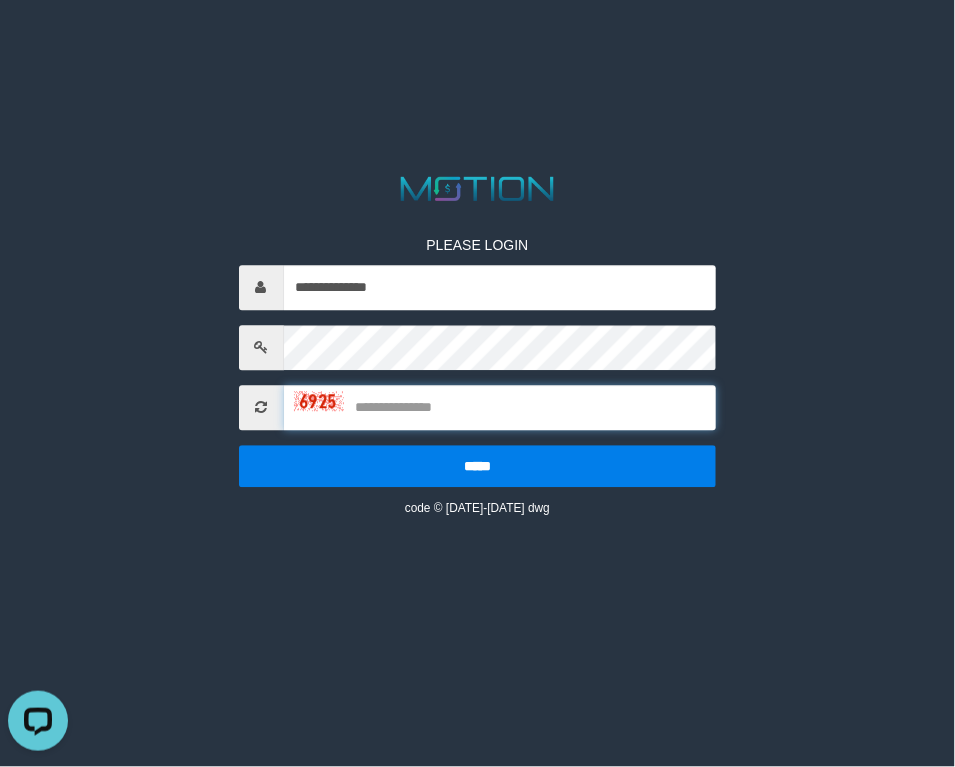 click at bounding box center (500, 407) 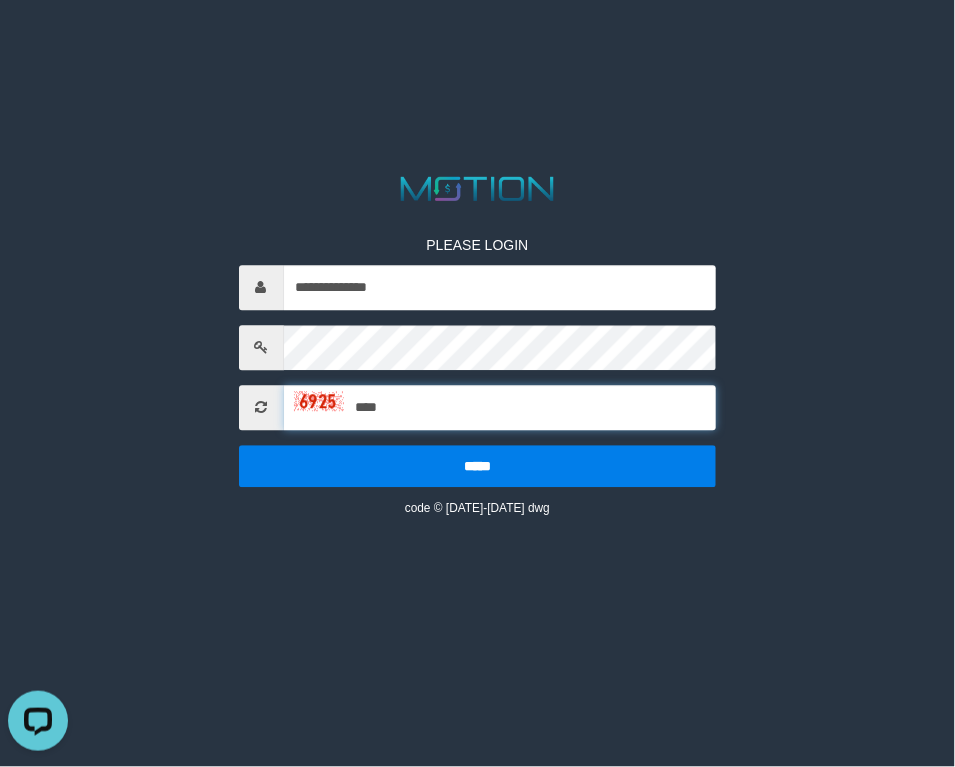 type on "****" 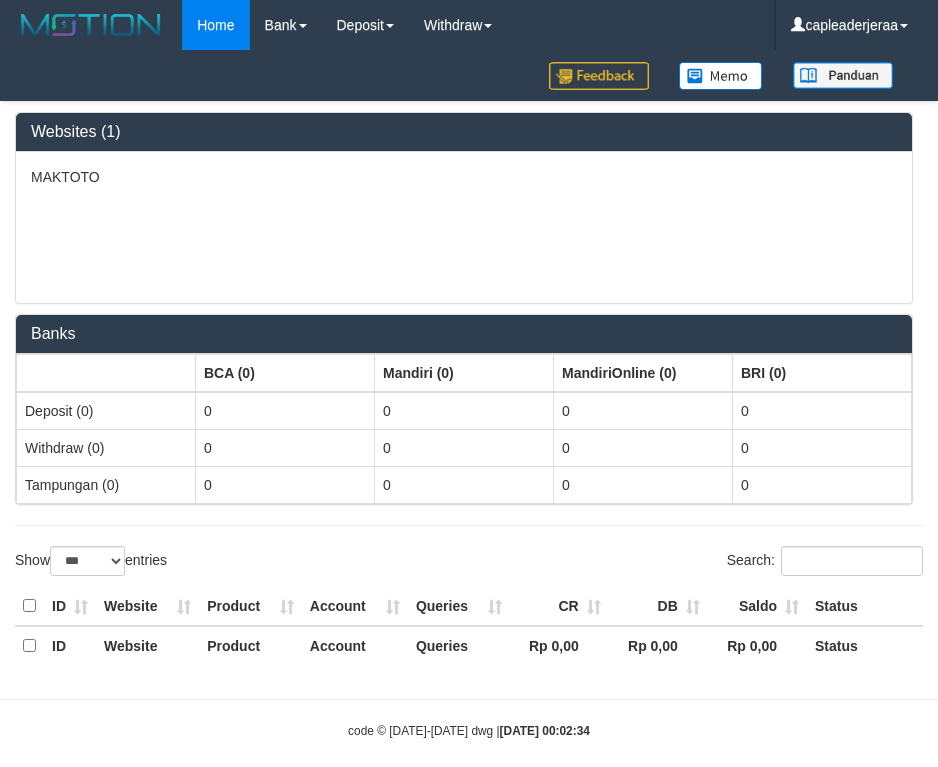 select on "***" 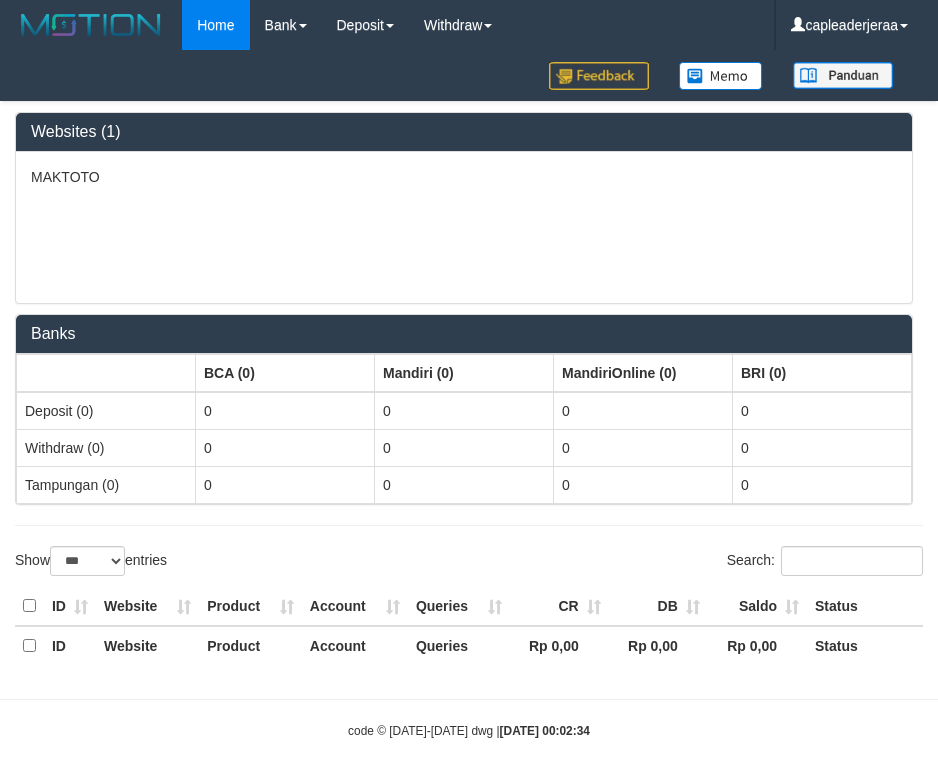 scroll, scrollTop: 0, scrollLeft: 0, axis: both 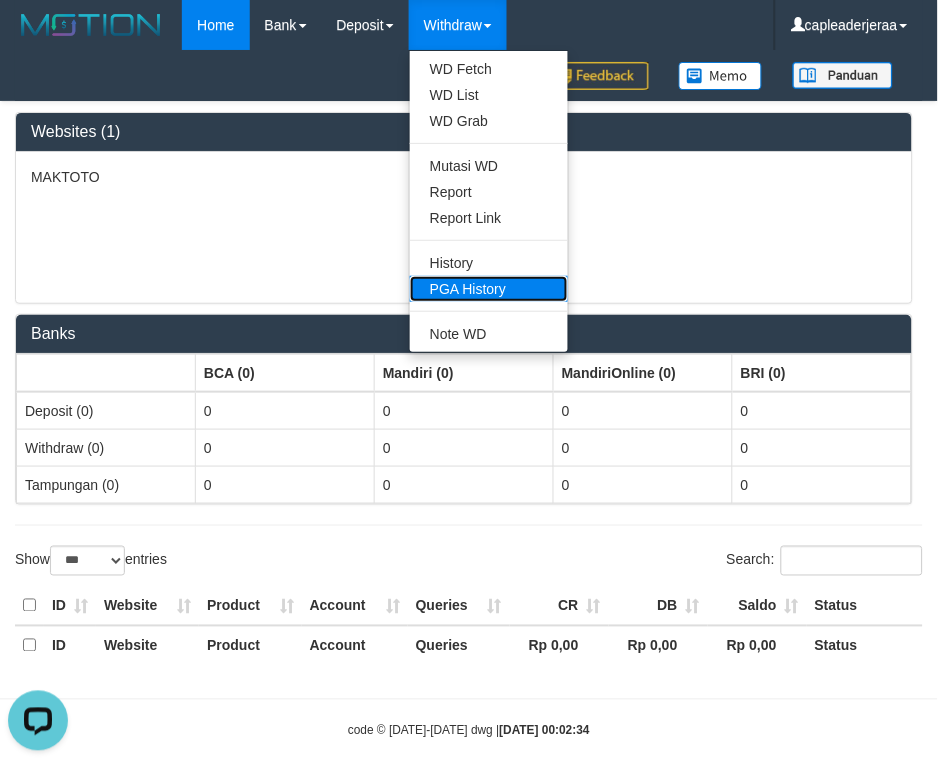 click on "PGA History" at bounding box center [489, 289] 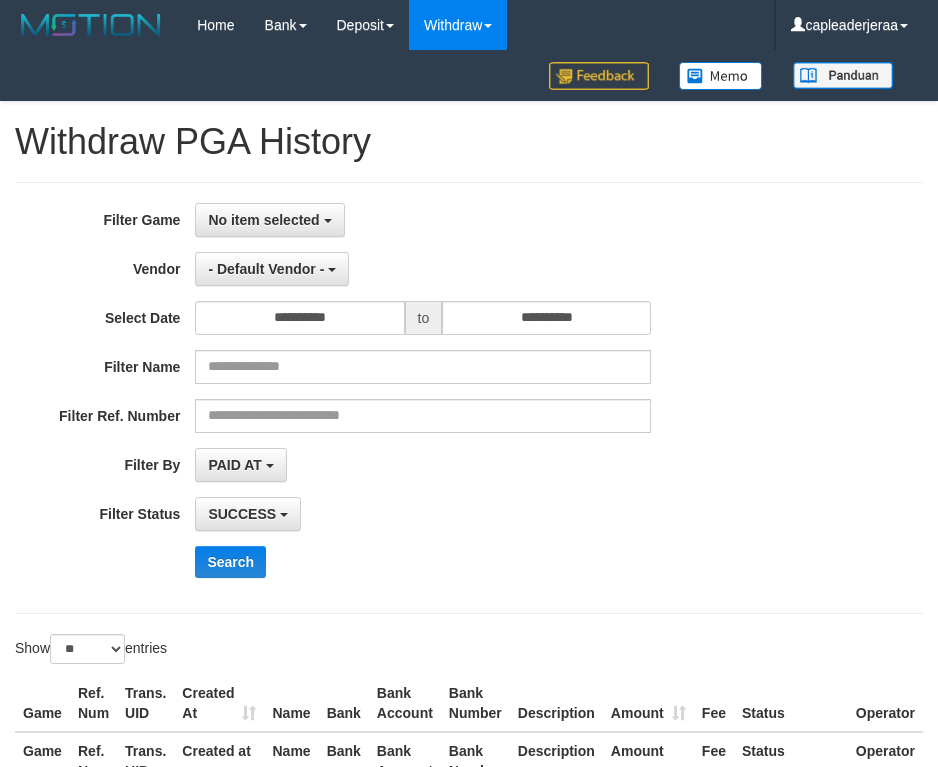 select 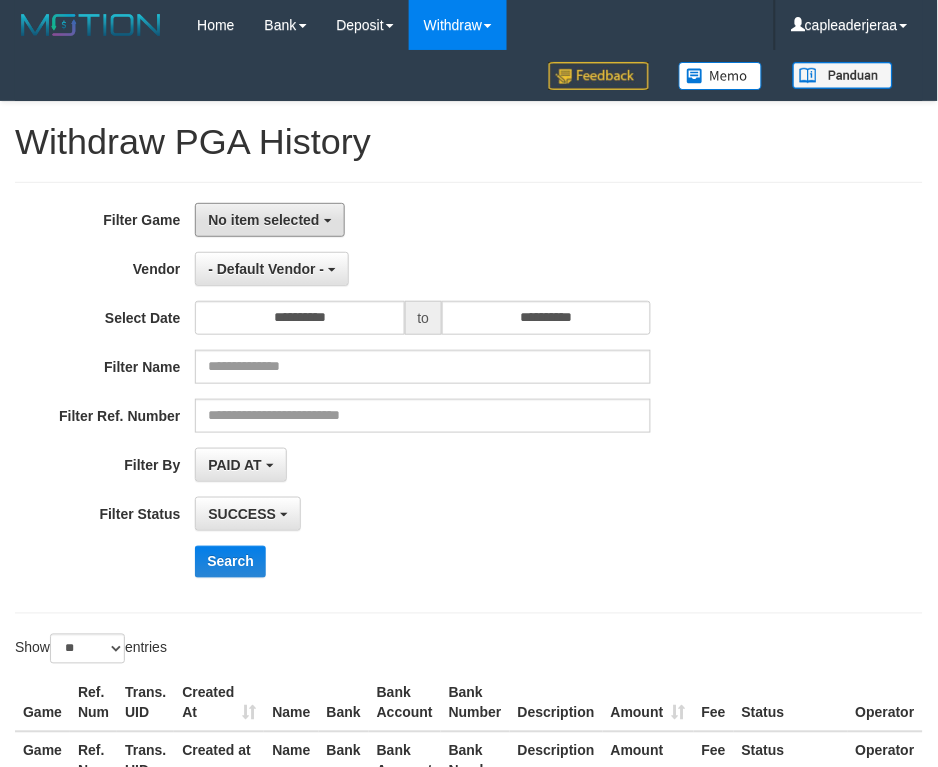 drag, startPoint x: 320, startPoint y: 232, endPoint x: 325, endPoint y: 264, distance: 32.38827 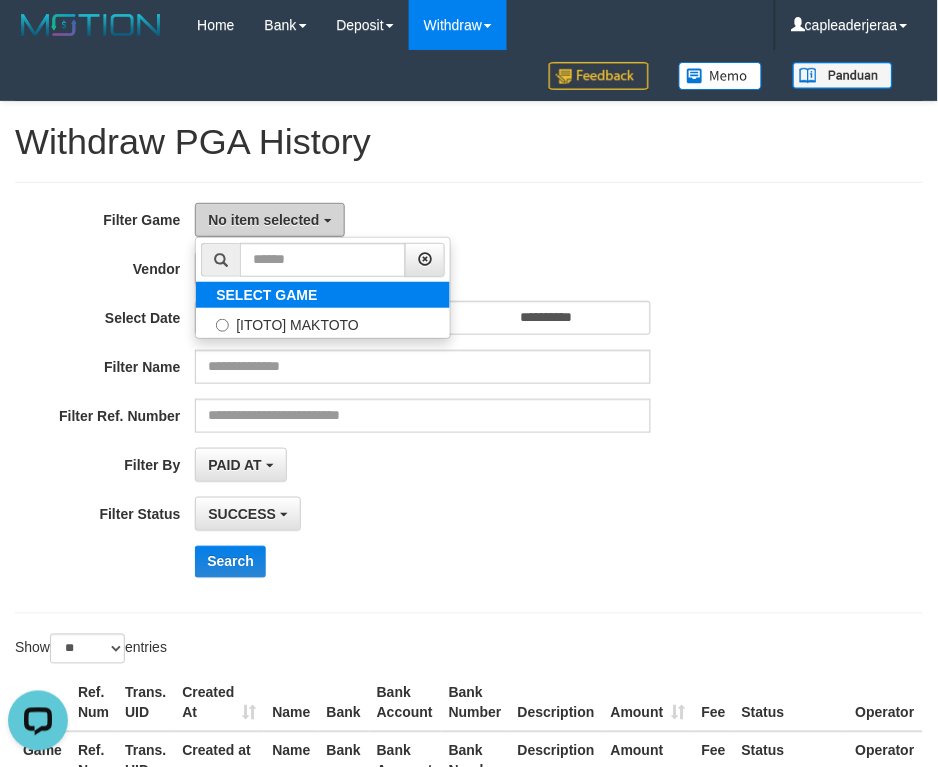 scroll, scrollTop: 0, scrollLeft: 0, axis: both 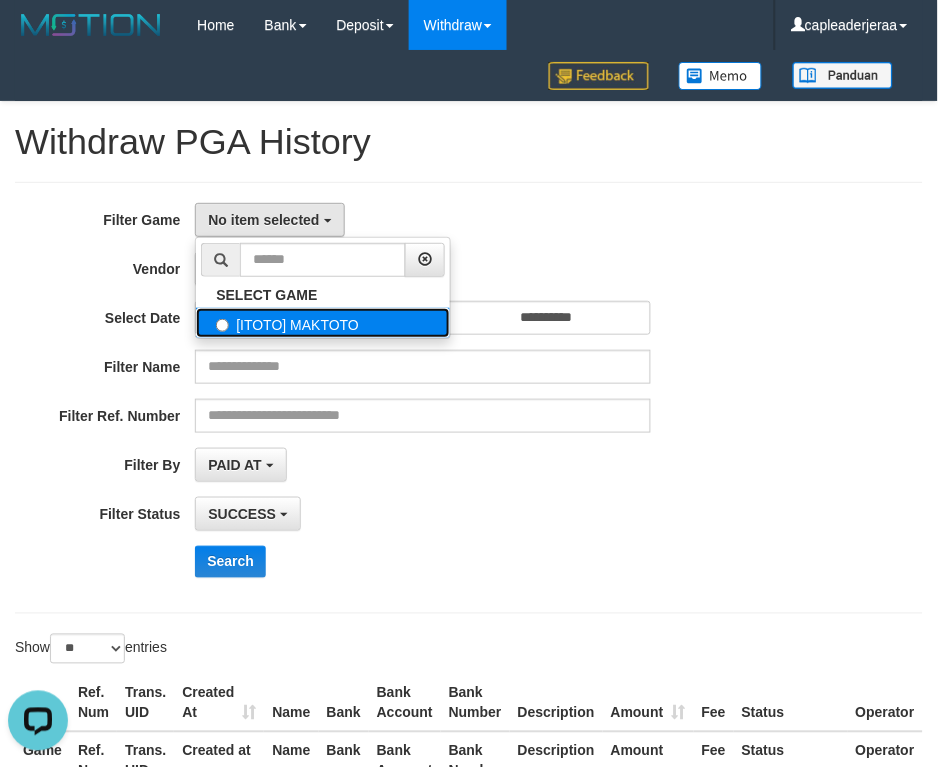 click on "[ITOTO] MAKTOTO" at bounding box center (323, 323) 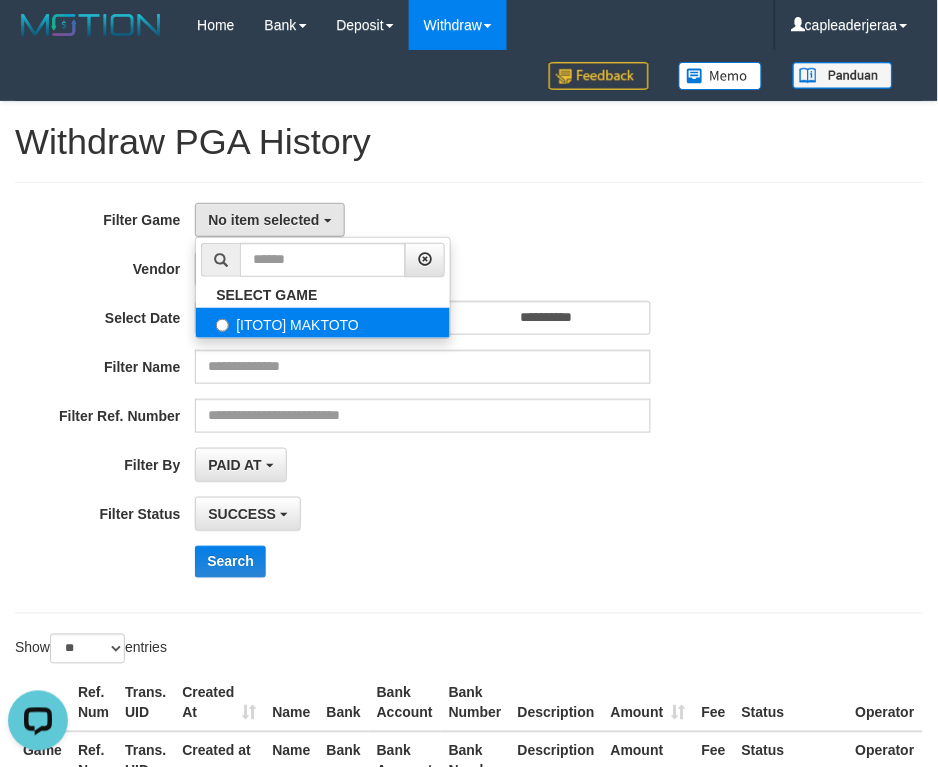 select on "****" 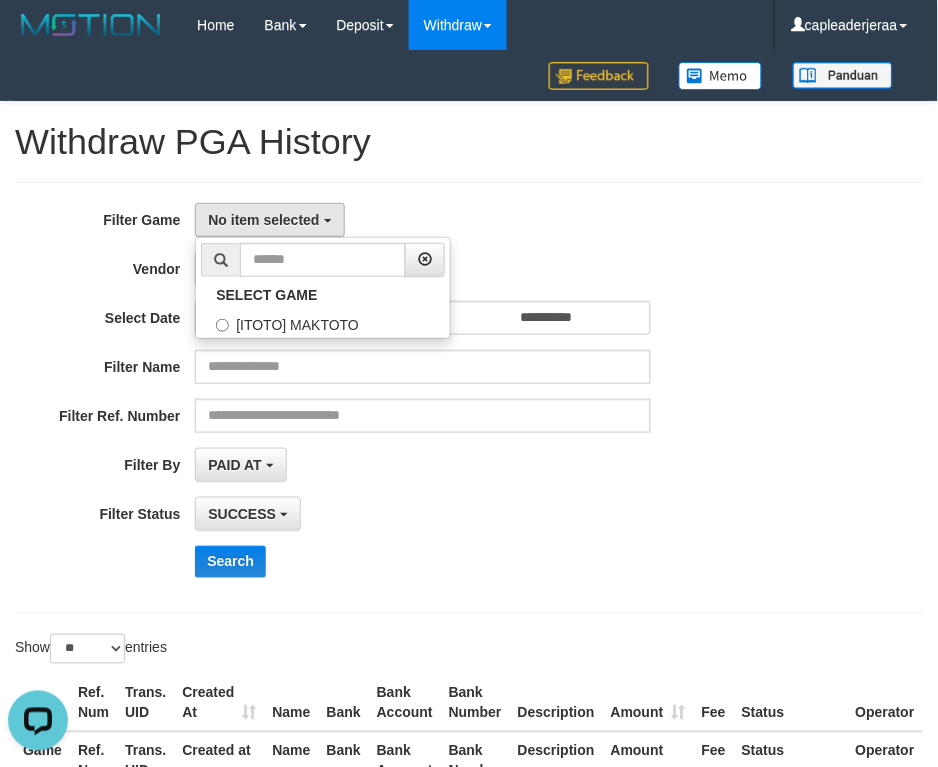 scroll, scrollTop: 17, scrollLeft: 0, axis: vertical 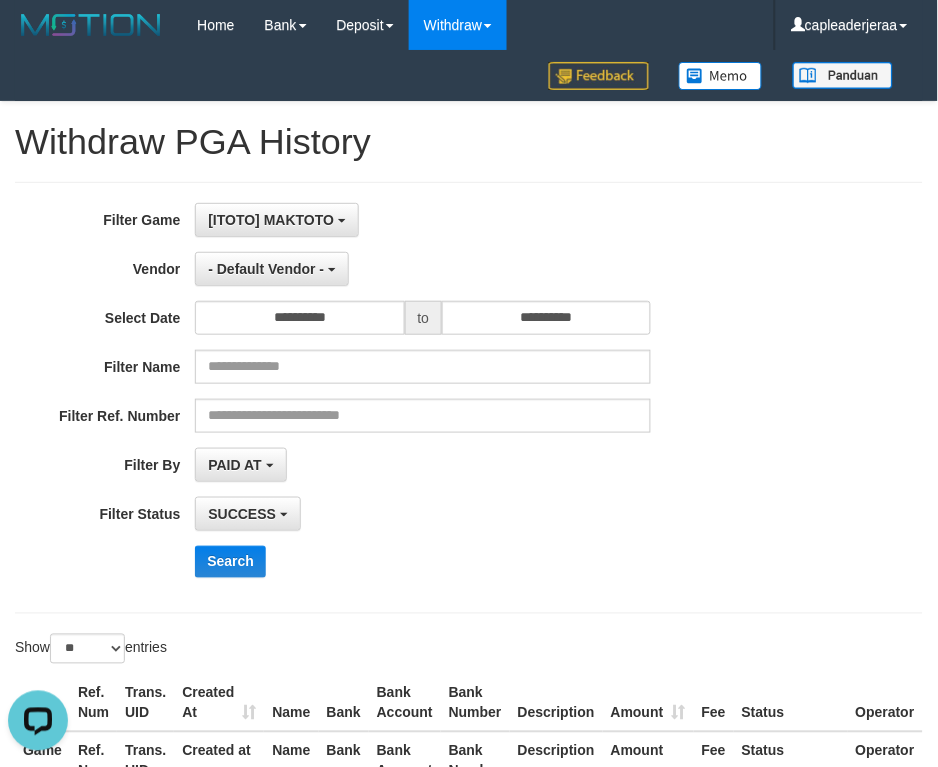 click on "**********" at bounding box center [391, 398] 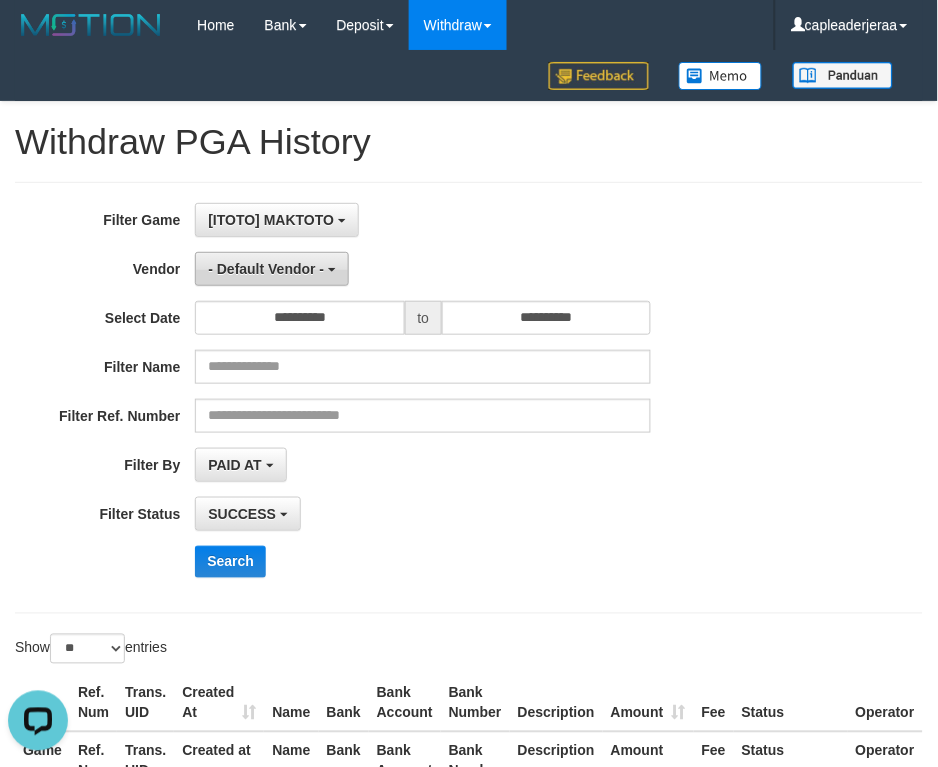 click on "- Default Vendor -" at bounding box center (272, 269) 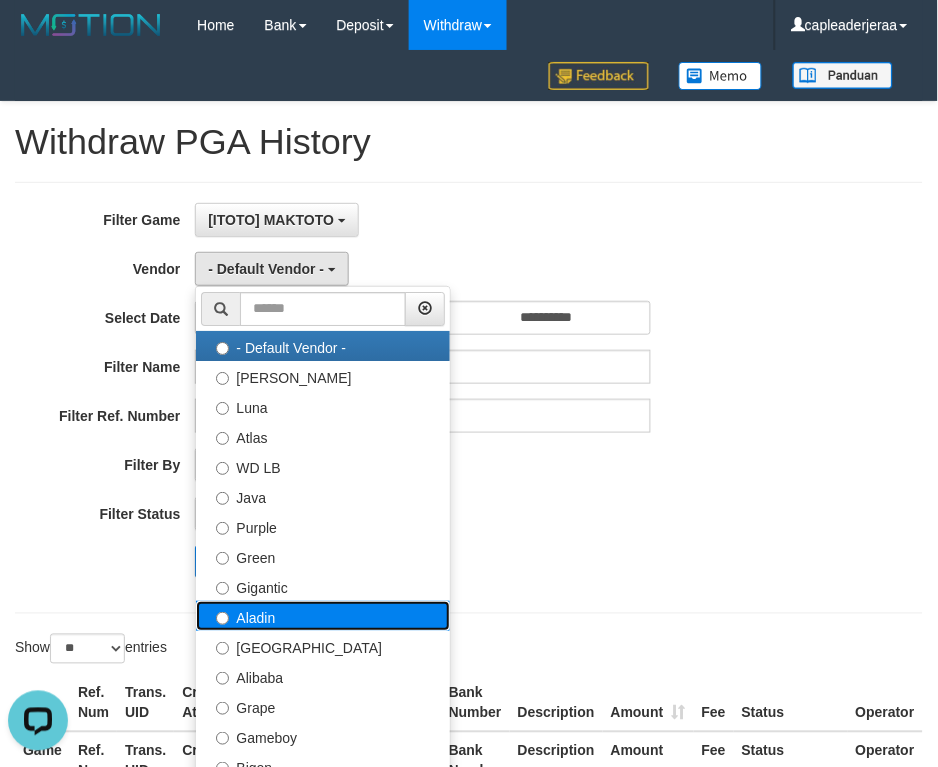click on "Aladin" at bounding box center (323, 616) 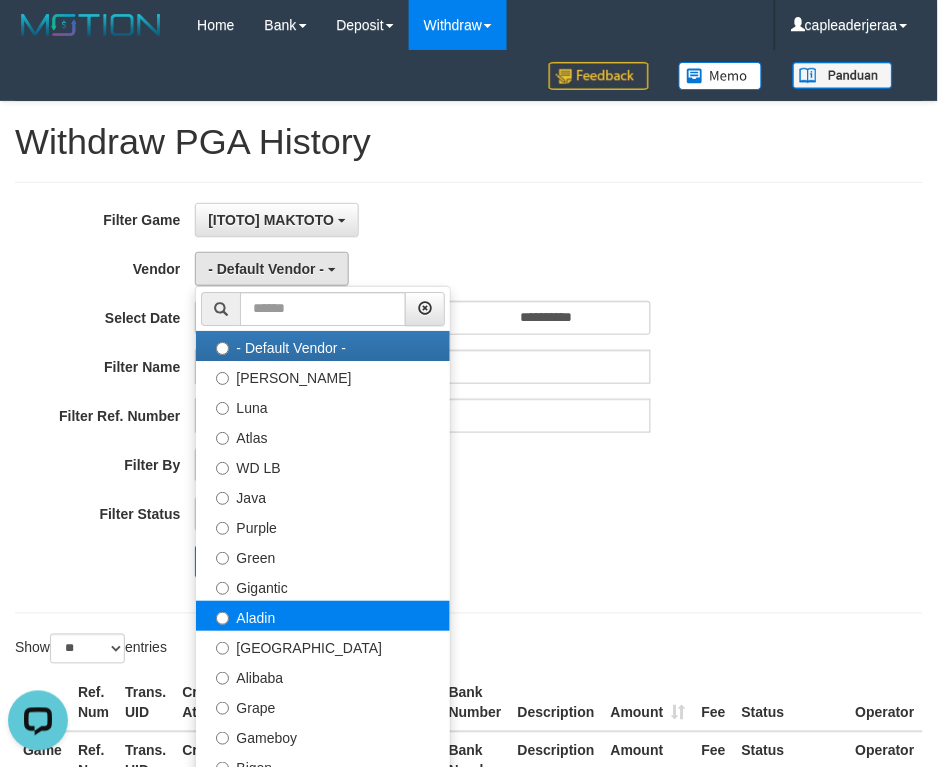 select on "**********" 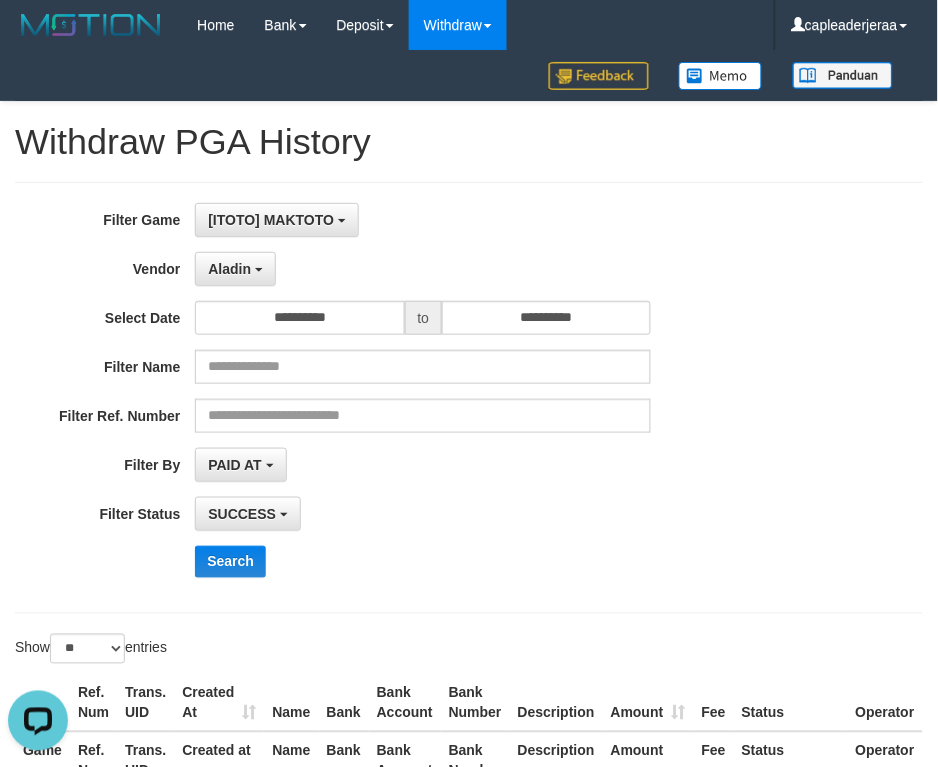 click on "Search" at bounding box center [488, 562] 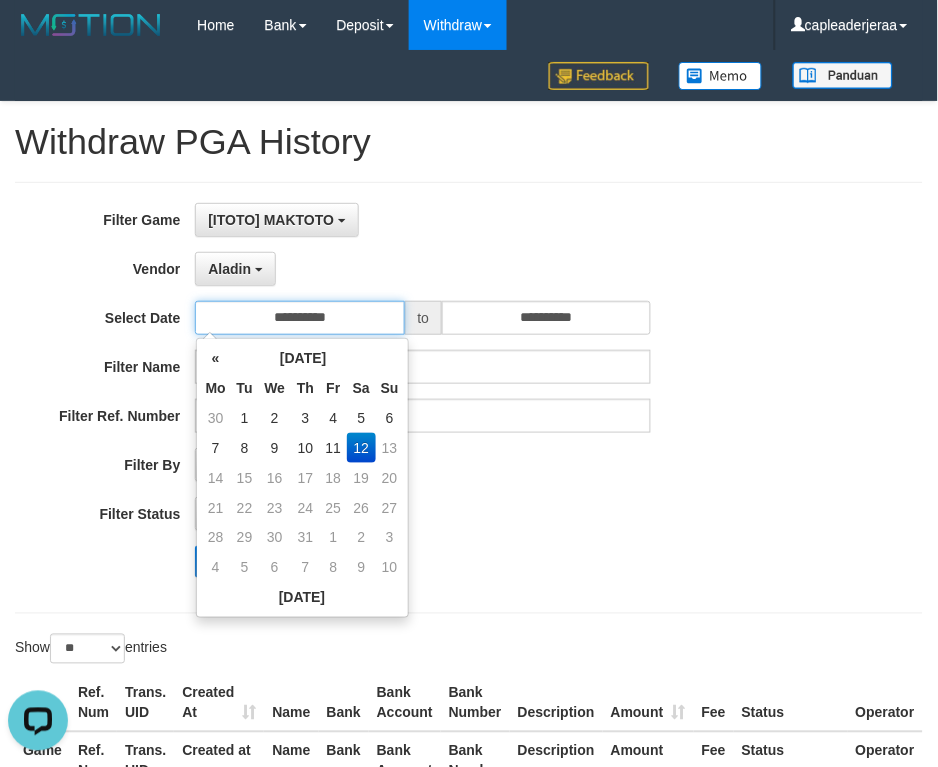 click on "**********" at bounding box center (299, 318) 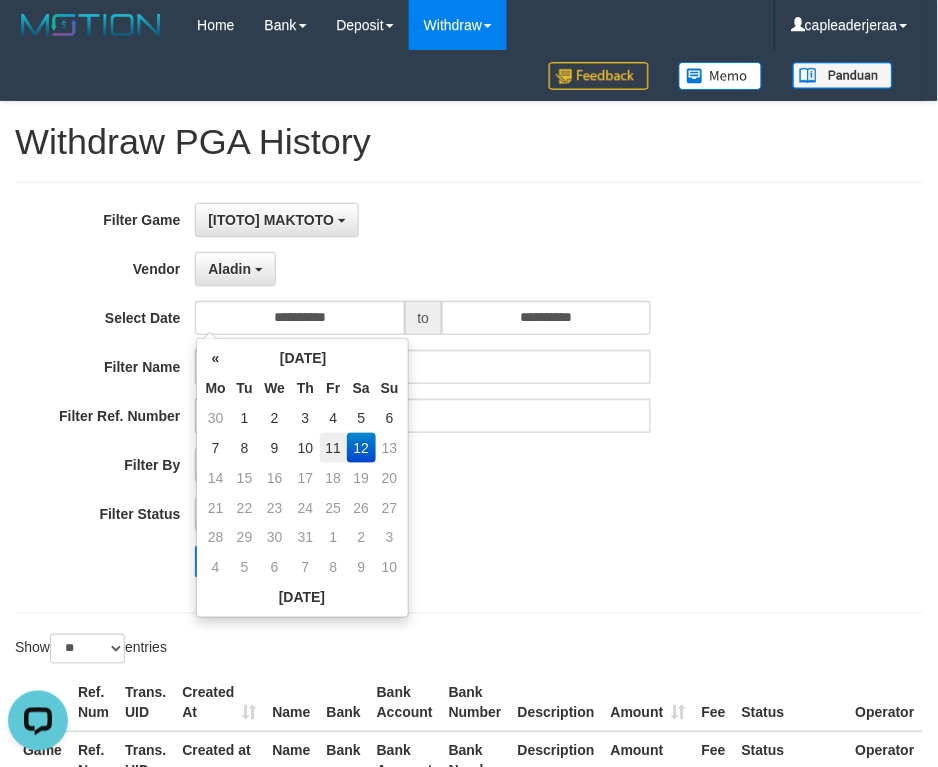 click on "11" at bounding box center (333, 448) 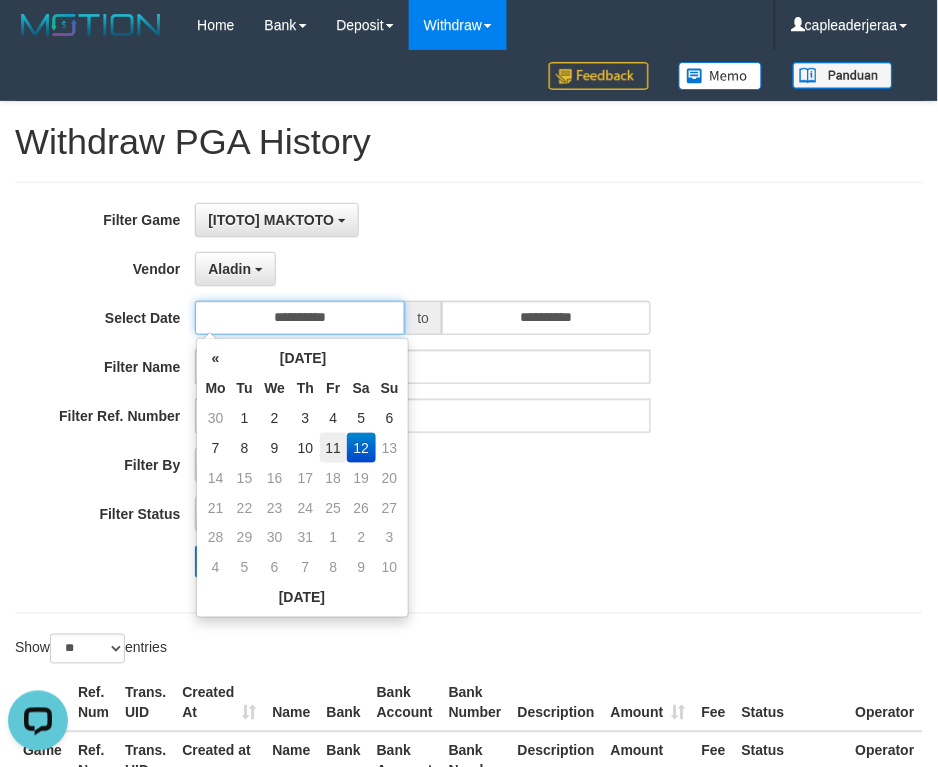 type on "**********" 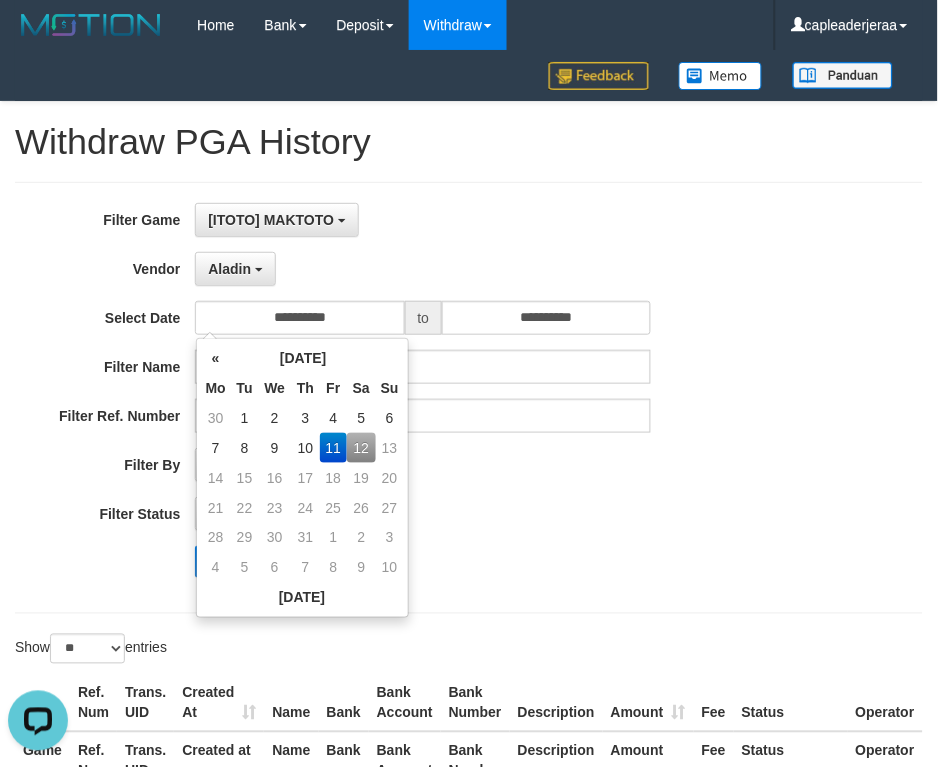 drag, startPoint x: 508, startPoint y: 500, endPoint x: 526, endPoint y: 376, distance: 125.299644 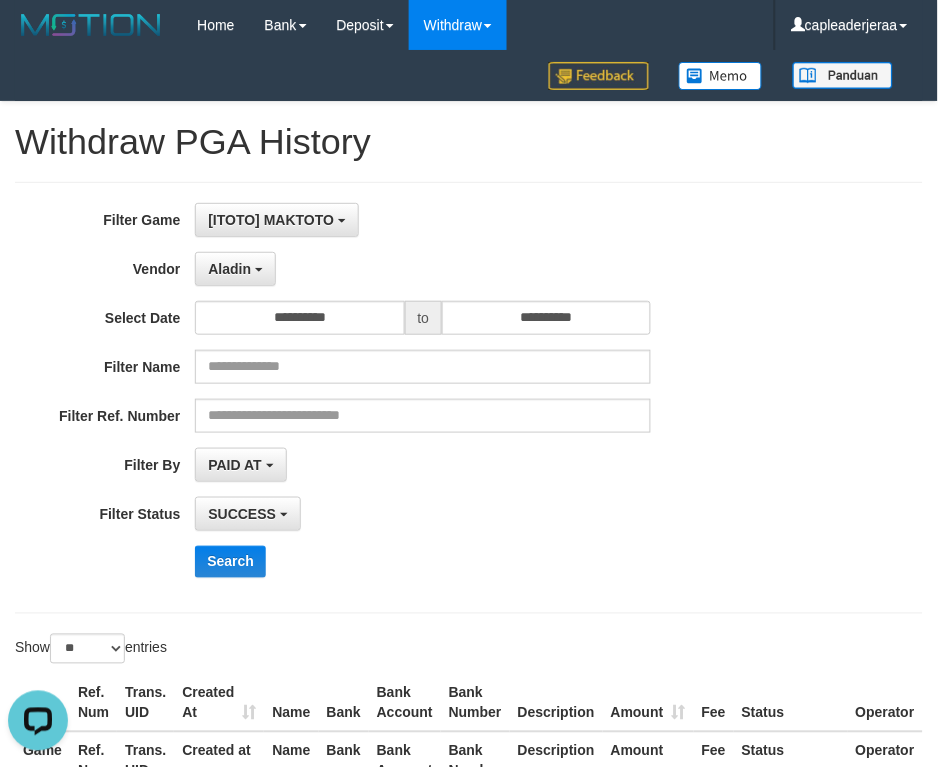 click on "**********" at bounding box center [391, 398] 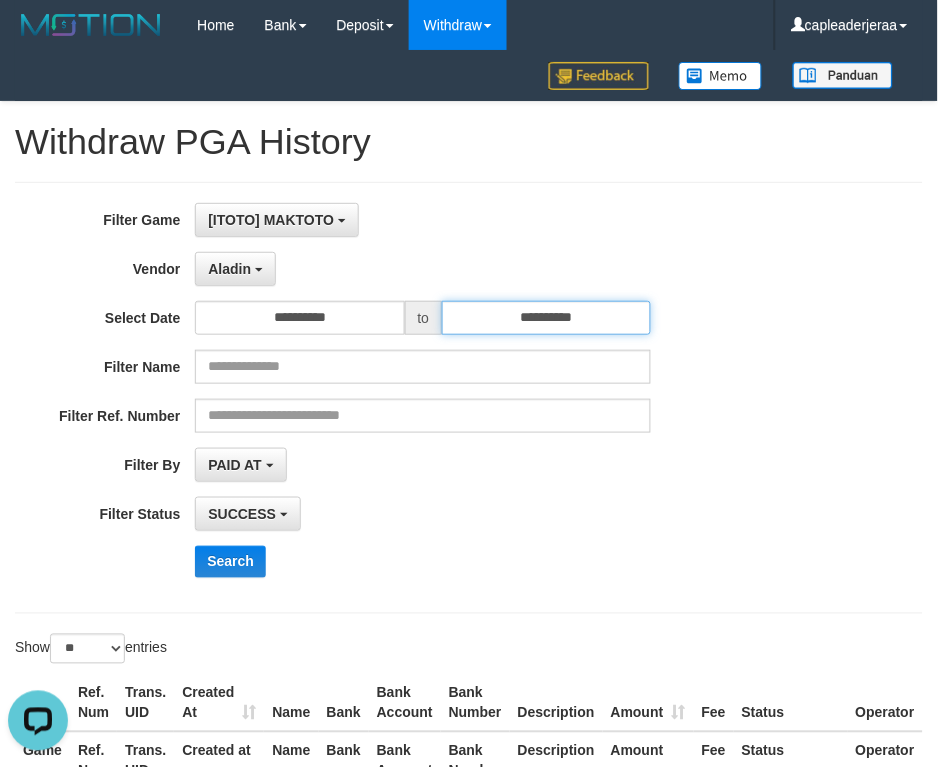 click on "**********" at bounding box center (546, 318) 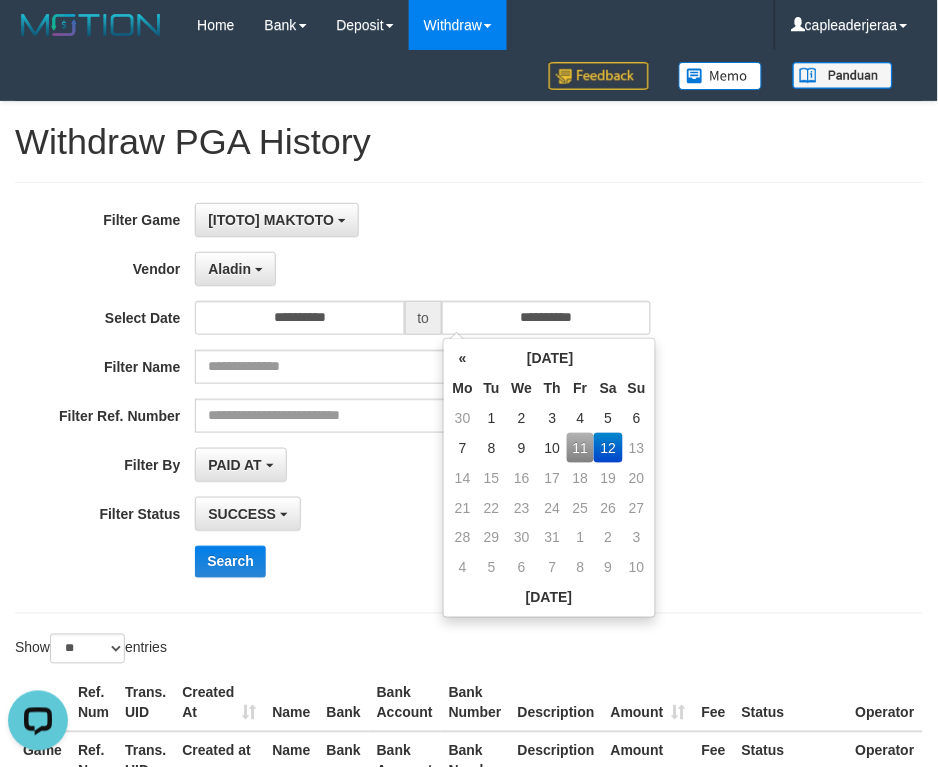 click on "11" at bounding box center (580, 448) 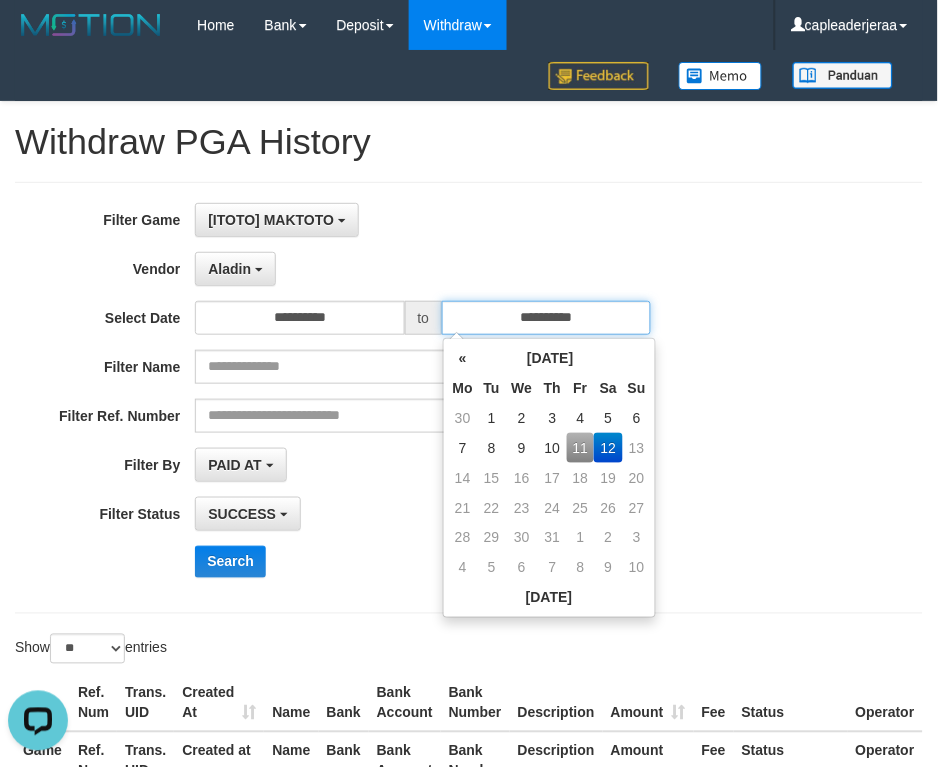 type on "**********" 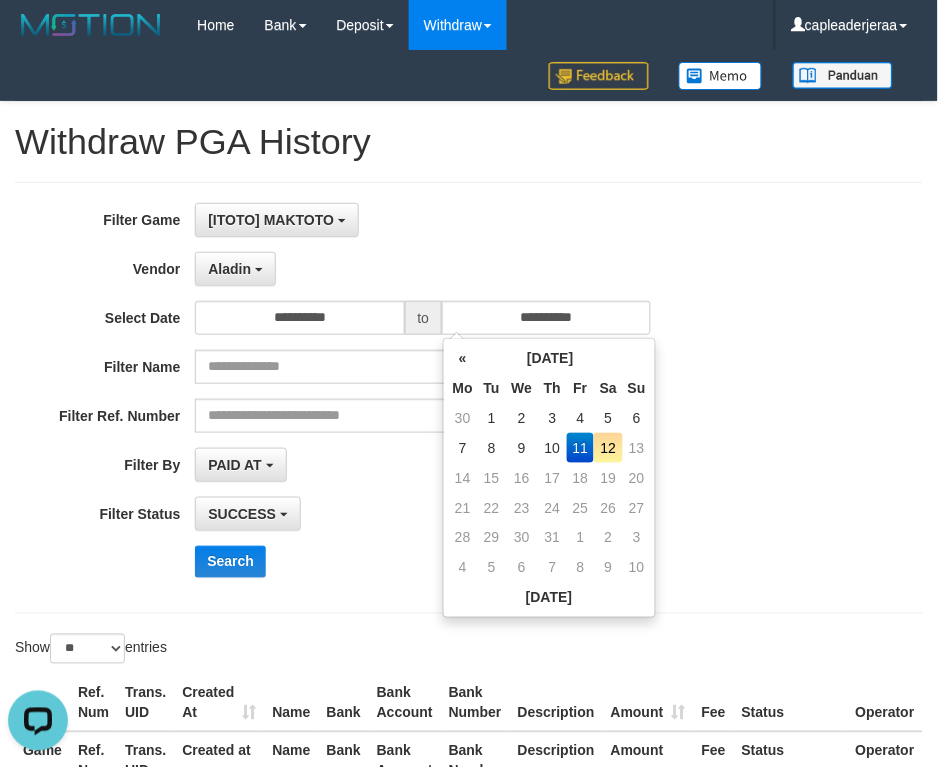 click on "**********" at bounding box center [469, 398] 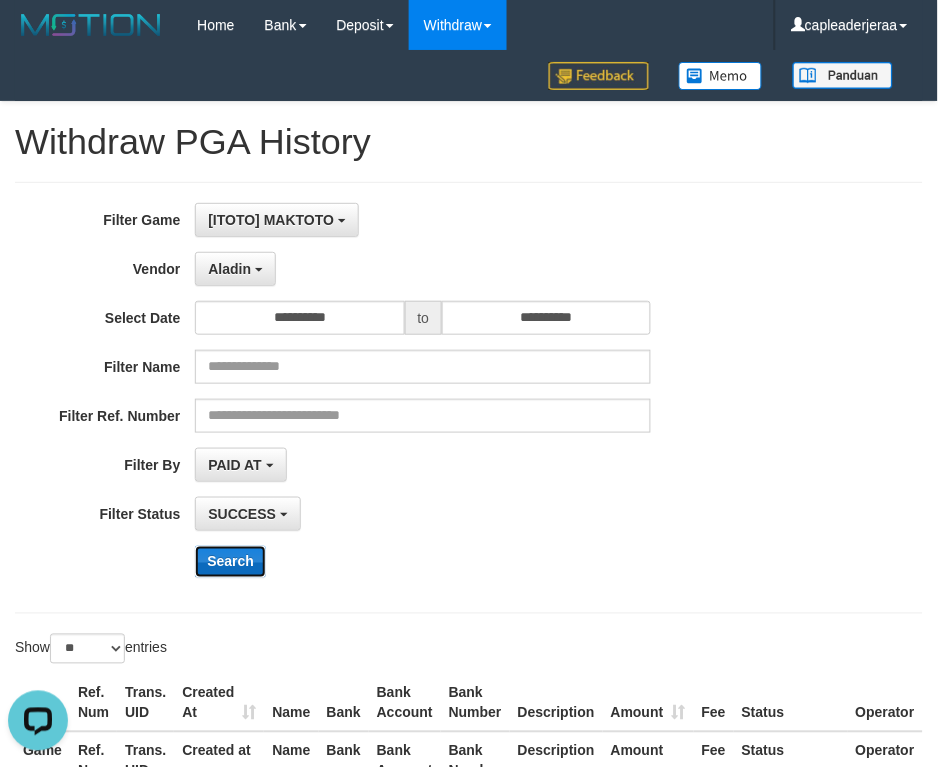 click on "Search" at bounding box center [230, 562] 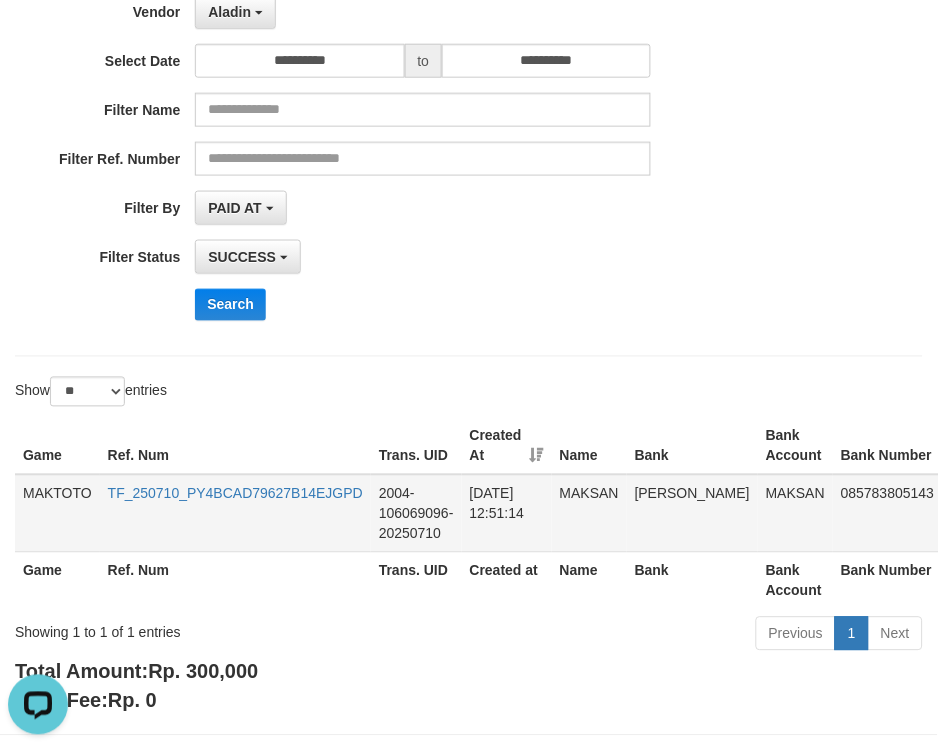 scroll, scrollTop: 333, scrollLeft: 0, axis: vertical 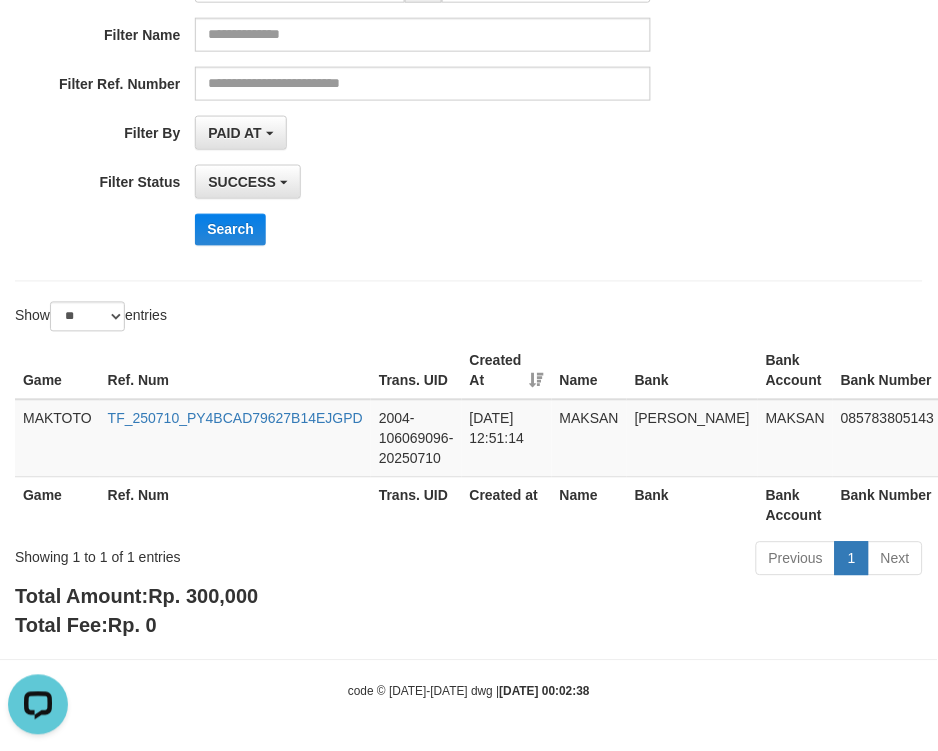 click on "Rp. 300,000" at bounding box center [203, 597] 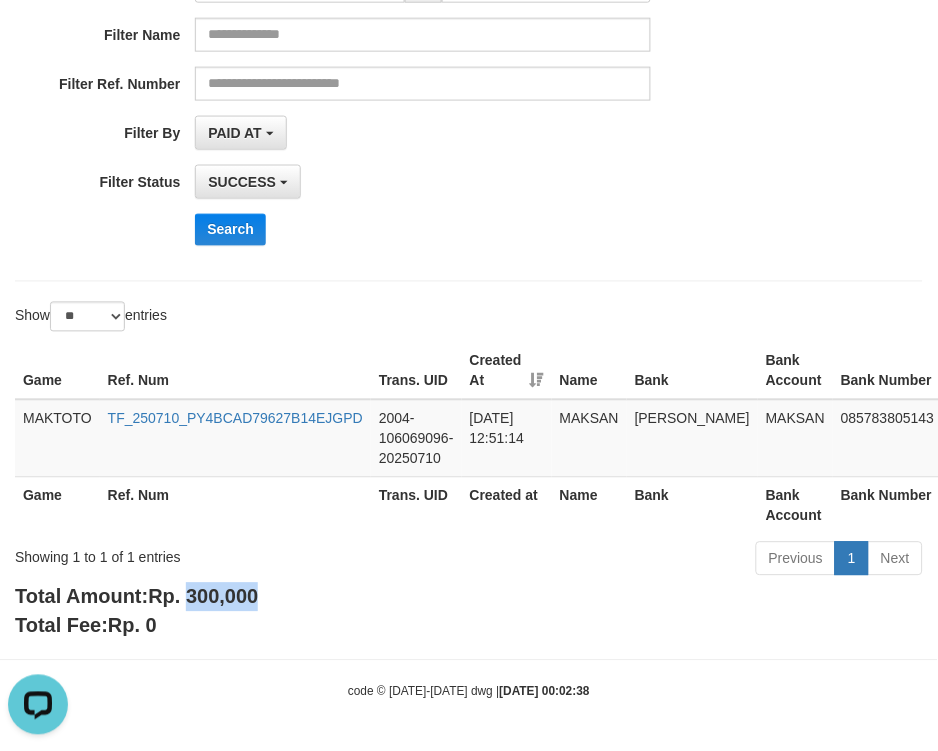 click on "Rp. 300,000" at bounding box center [203, 597] 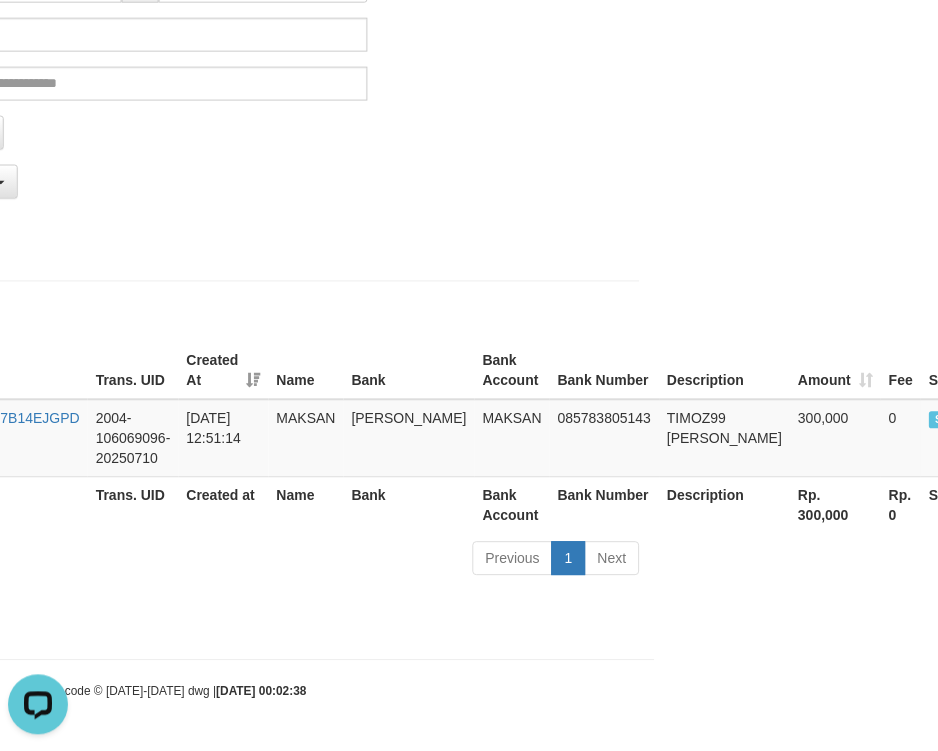 scroll, scrollTop: 333, scrollLeft: 285, axis: both 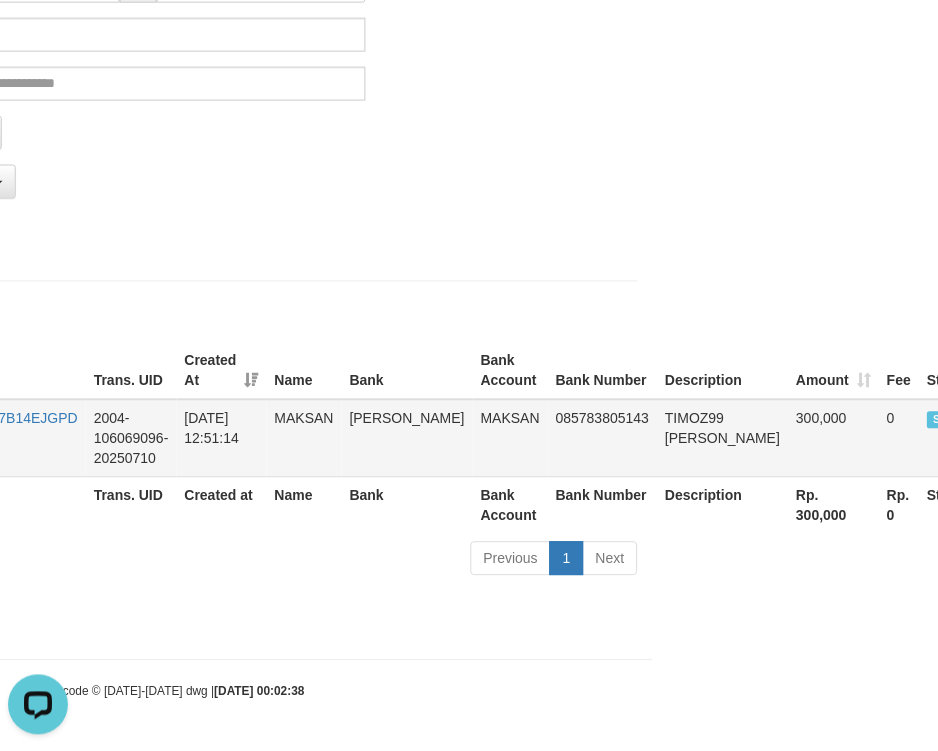 click on "TIMOZ99 DANA" at bounding box center (723, 439) 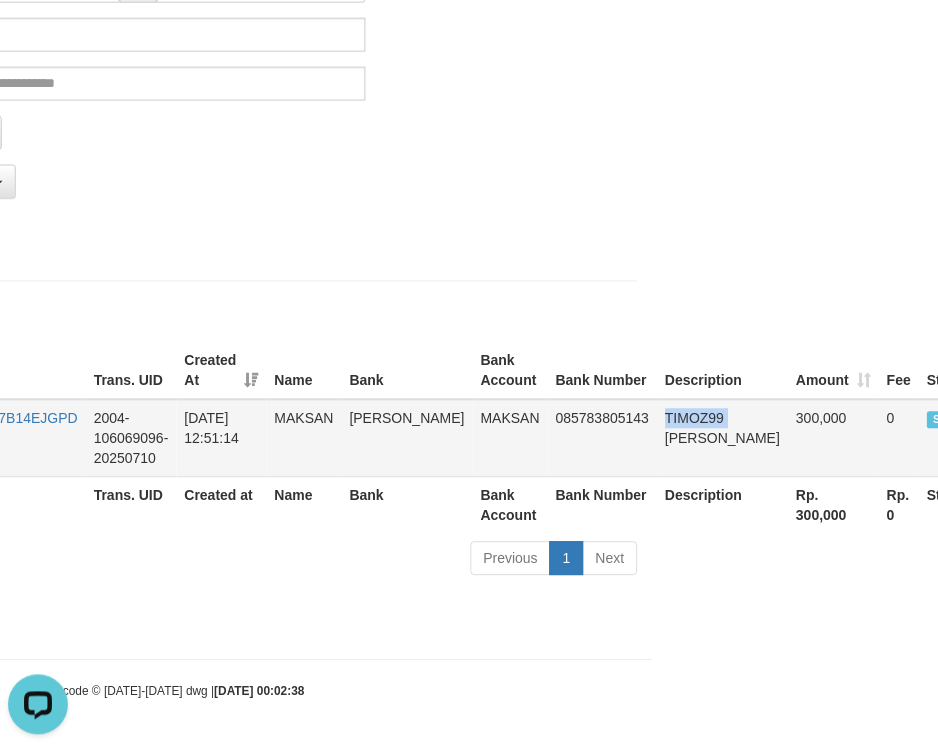click on "TIMOZ99 DANA" at bounding box center (723, 439) 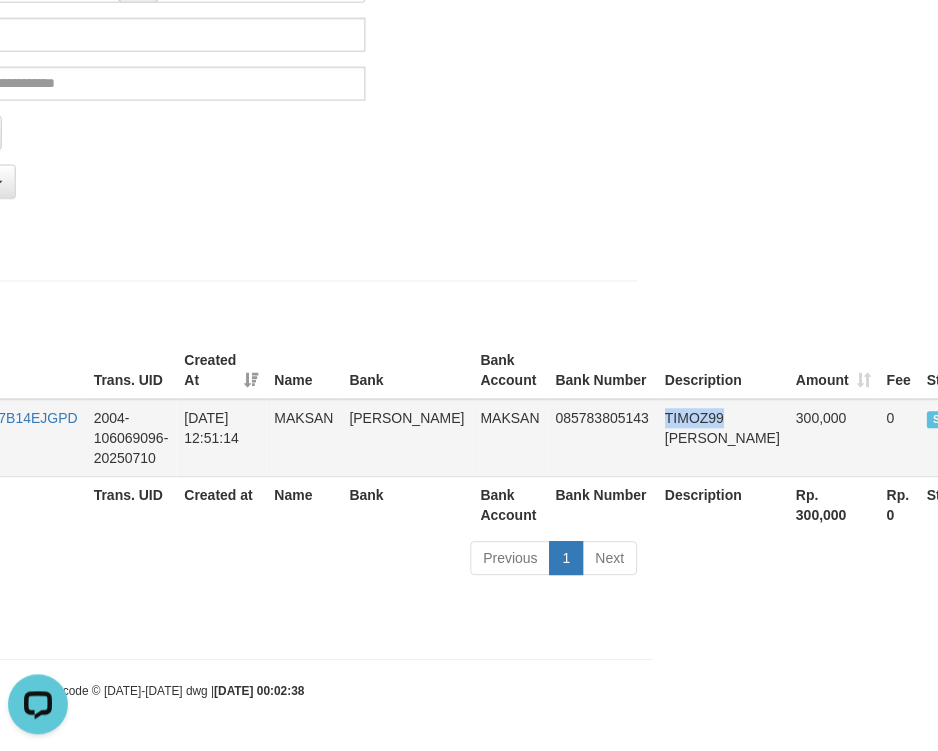 click on "TIMOZ99 DANA" at bounding box center (723, 439) 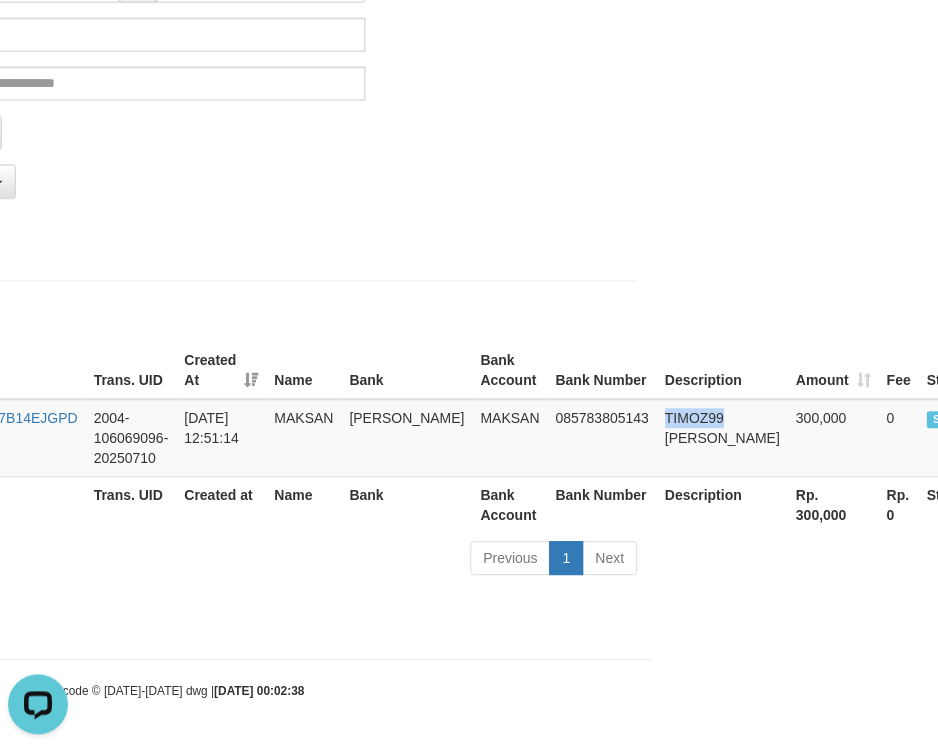 copy on "TIMOZ99" 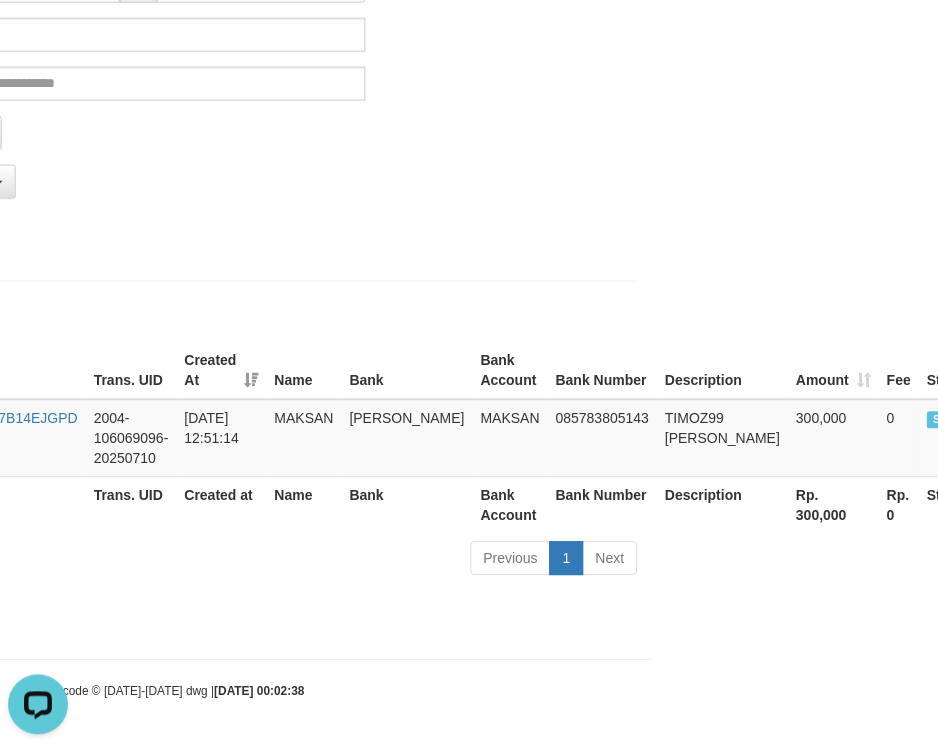 click on "Search" at bounding box center (203, 230) 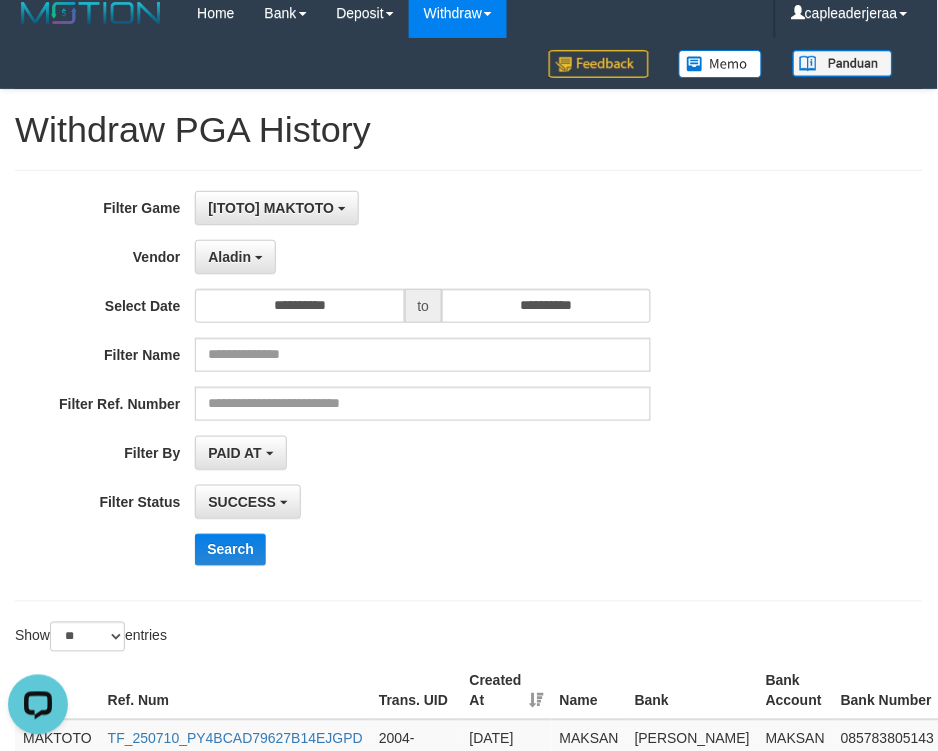 scroll, scrollTop: 0, scrollLeft: 0, axis: both 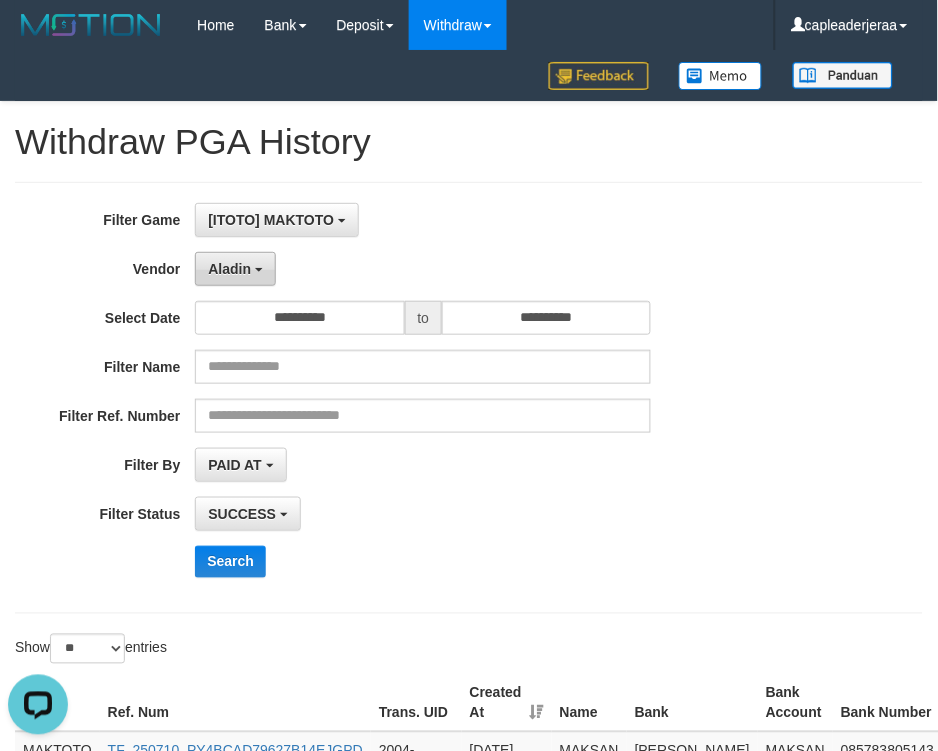 click on "Aladin" at bounding box center [235, 269] 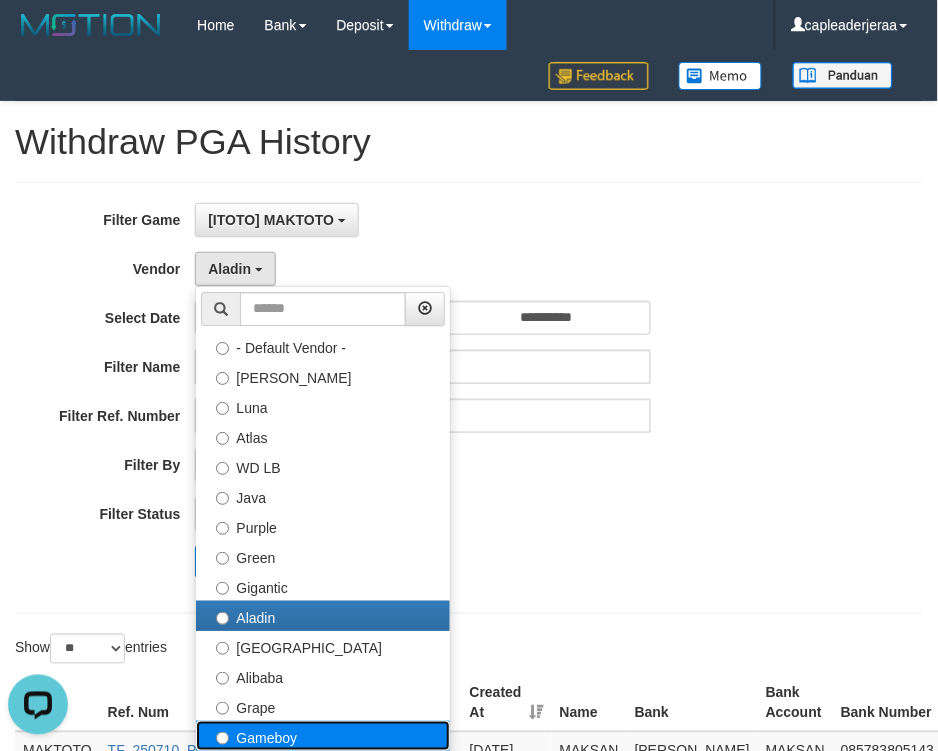 click on "Gameboy" at bounding box center (323, 736) 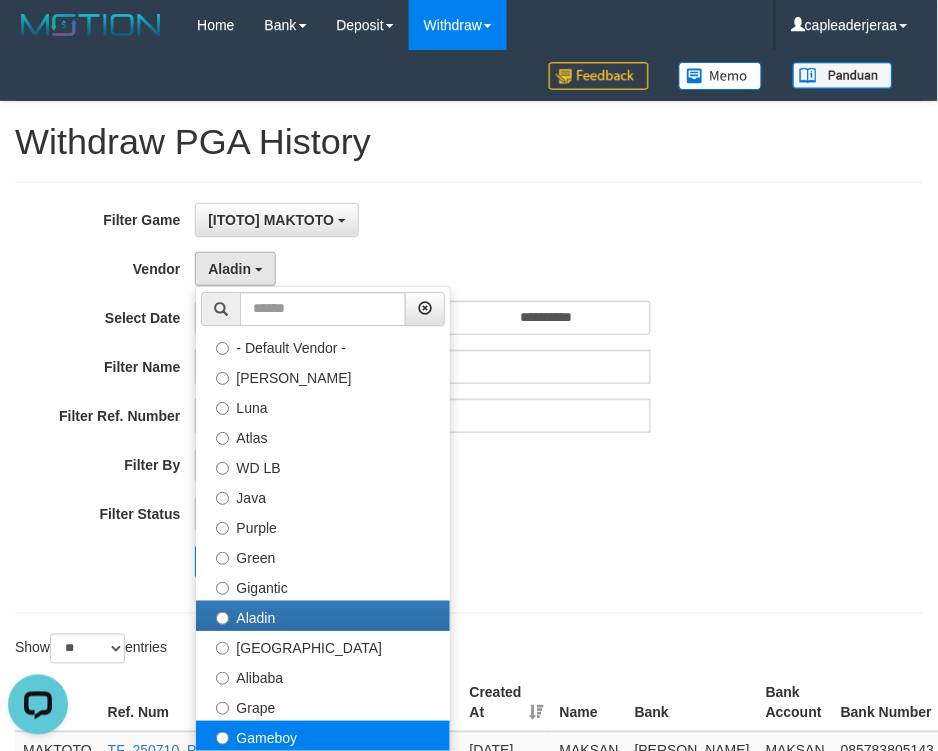 select on "**********" 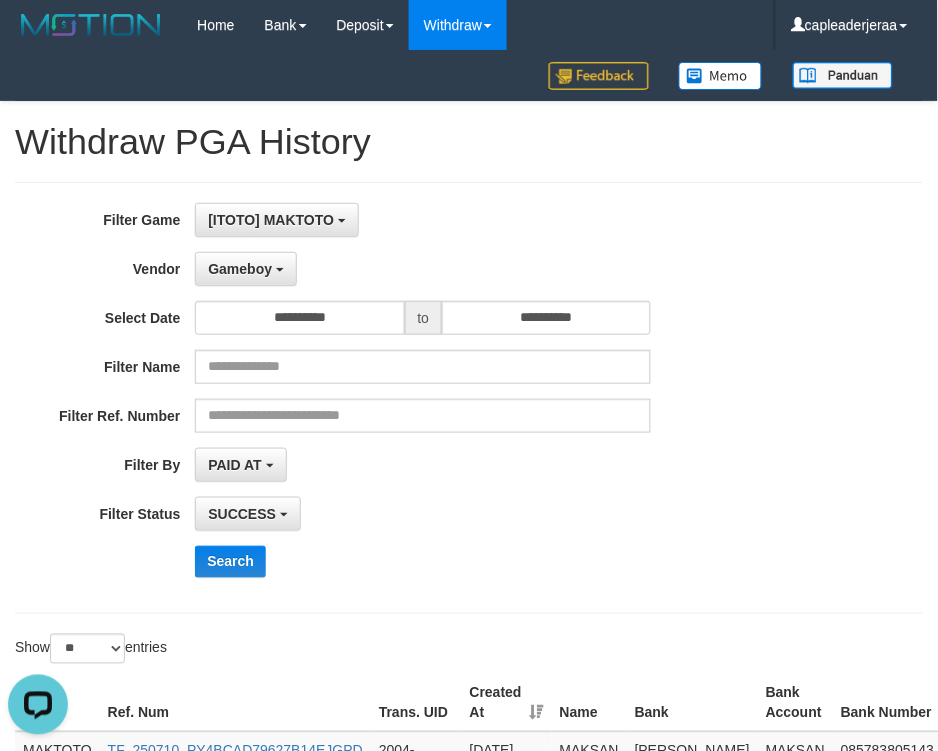 click on "Search" at bounding box center [488, 562] 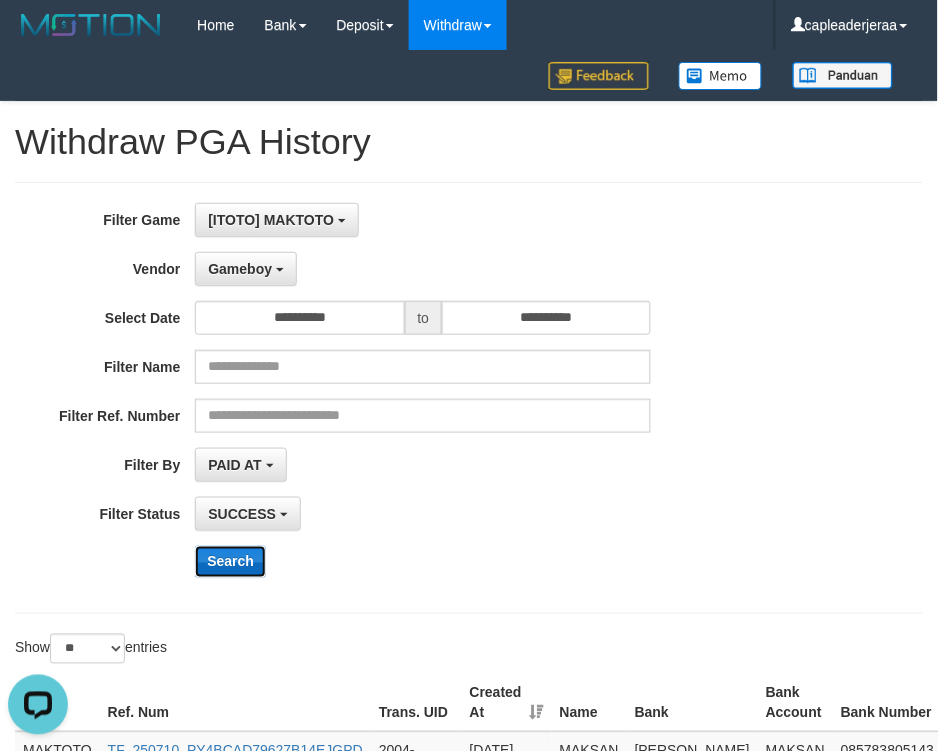 click on "Search" at bounding box center (230, 562) 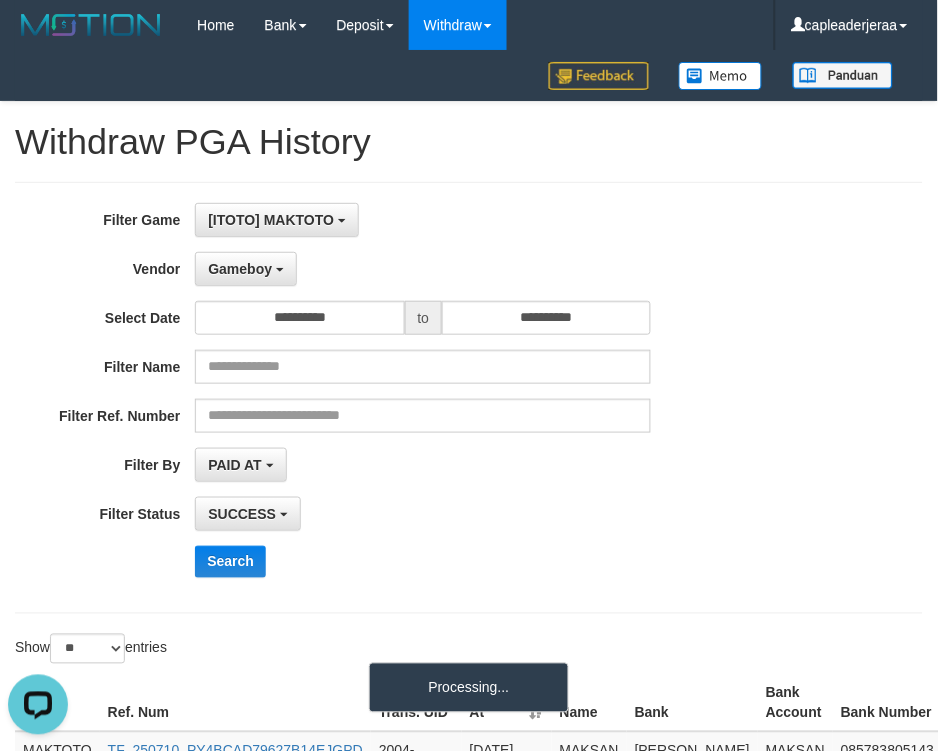drag, startPoint x: 548, startPoint y: 521, endPoint x: 658, endPoint y: 171, distance: 366.87872 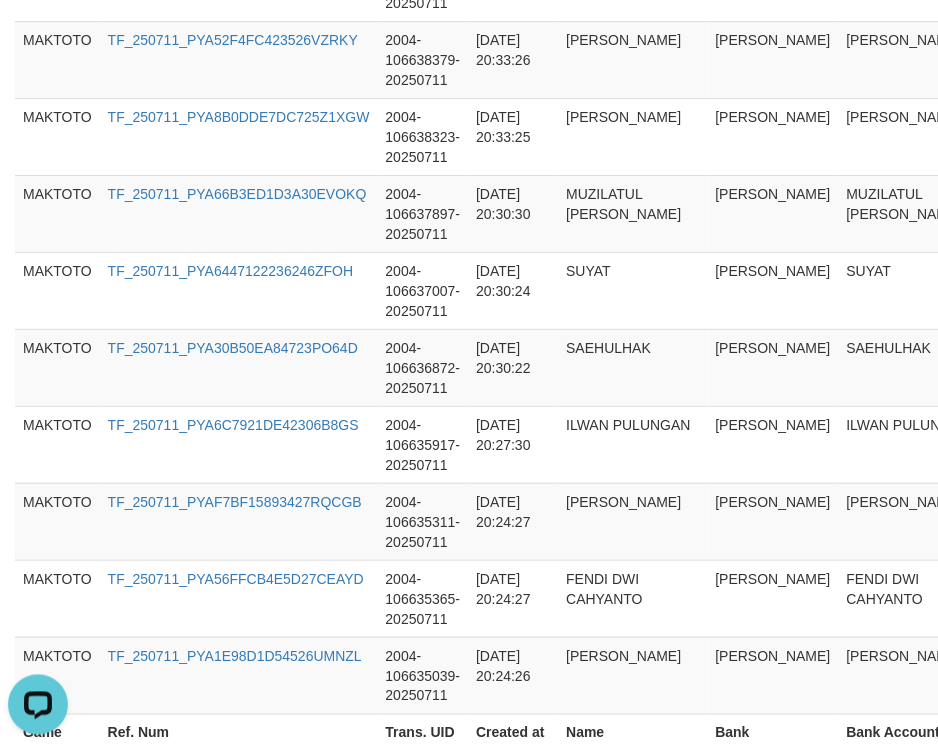 scroll, scrollTop: 2182, scrollLeft: 0, axis: vertical 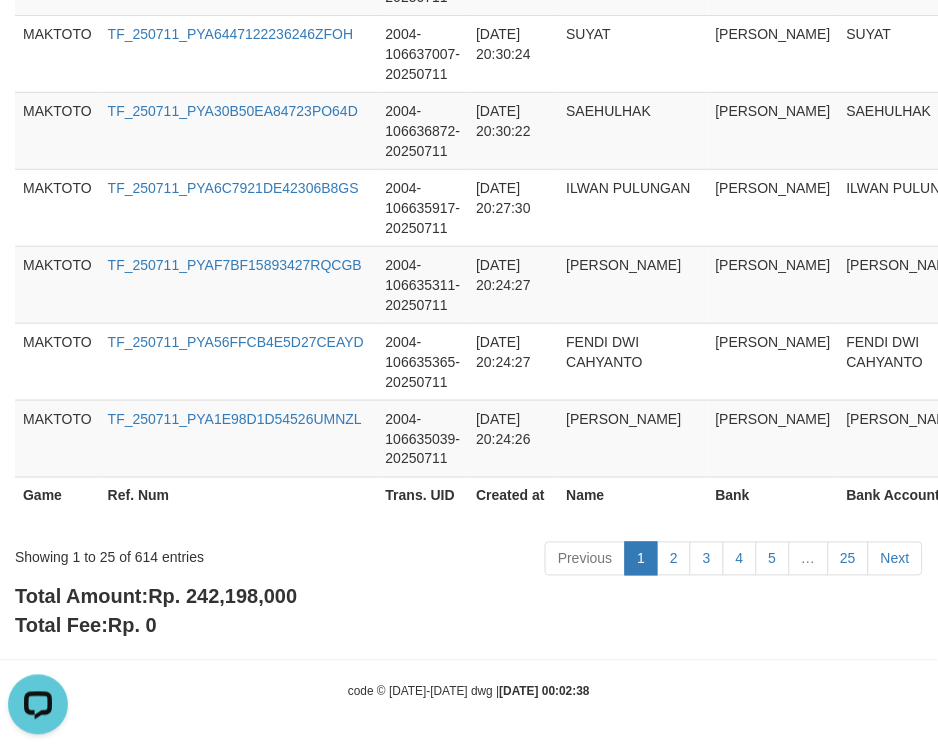 click on "Rp. 242,198,000" at bounding box center (222, 597) 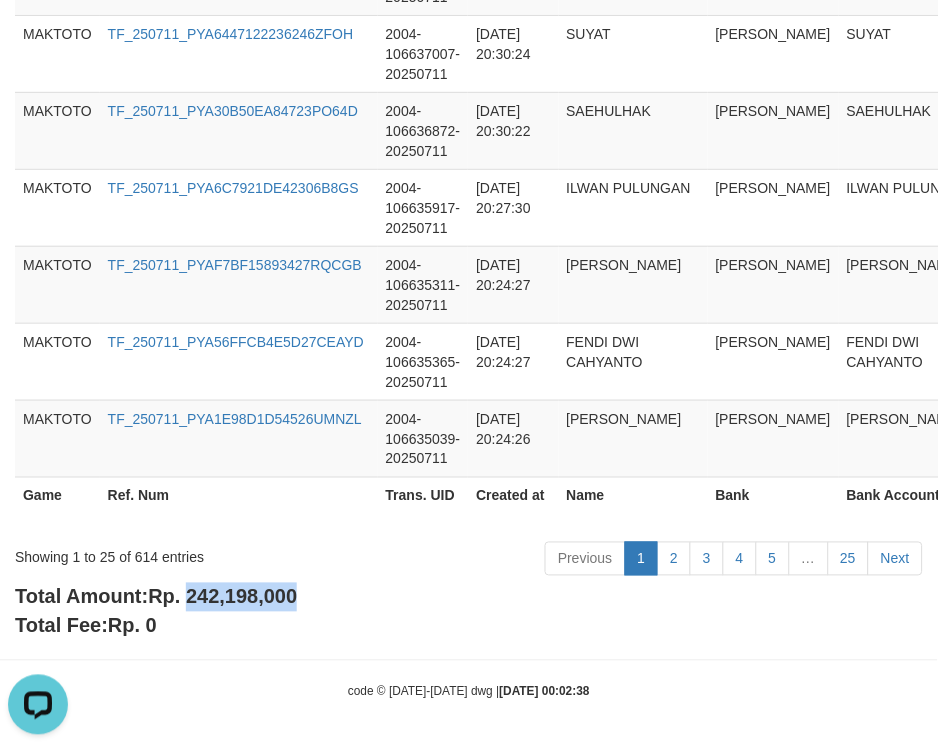click on "Rp. 242,198,000" at bounding box center (222, 597) 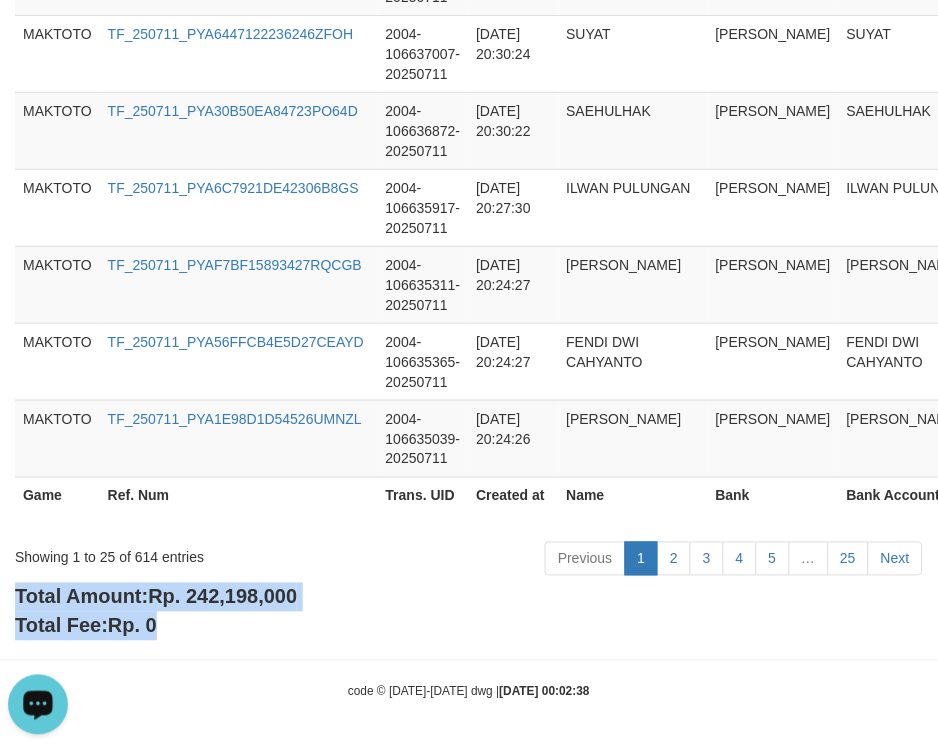 drag, startPoint x: 640, startPoint y: 632, endPoint x: 643, endPoint y: 602, distance: 30.149628 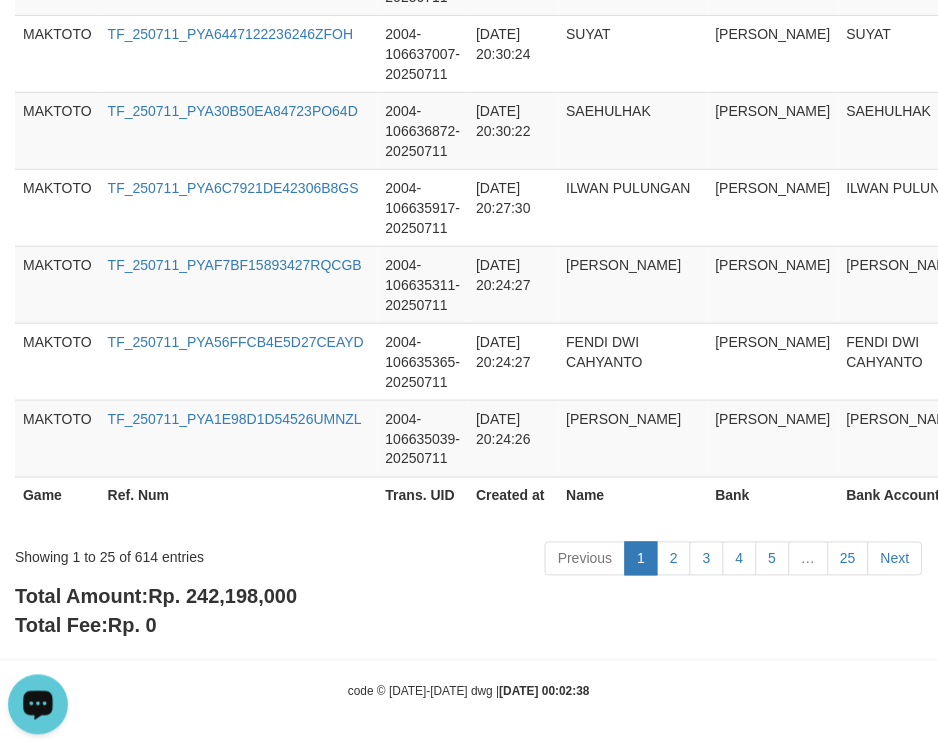 click on "Rp. 242,198,000" at bounding box center (222, 597) 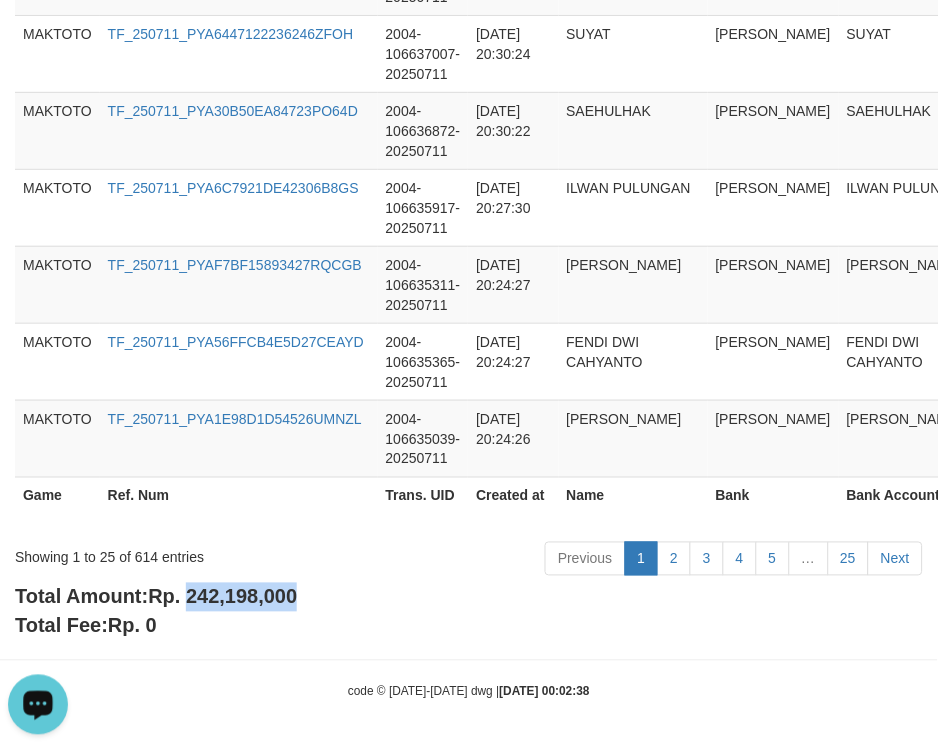 click on "Rp. 242,198,000" at bounding box center (222, 597) 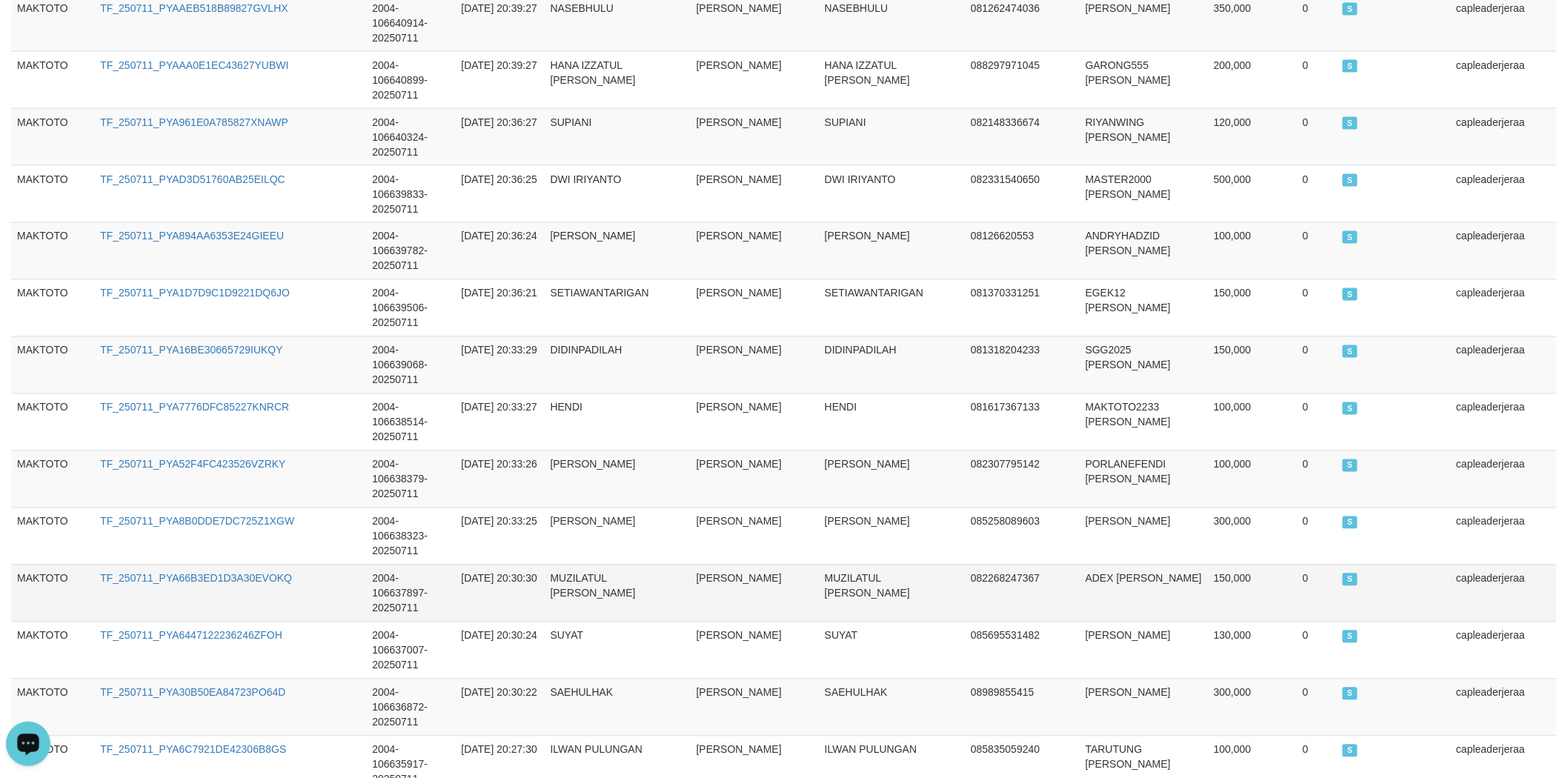 scroll, scrollTop: 959, scrollLeft: 0, axis: vertical 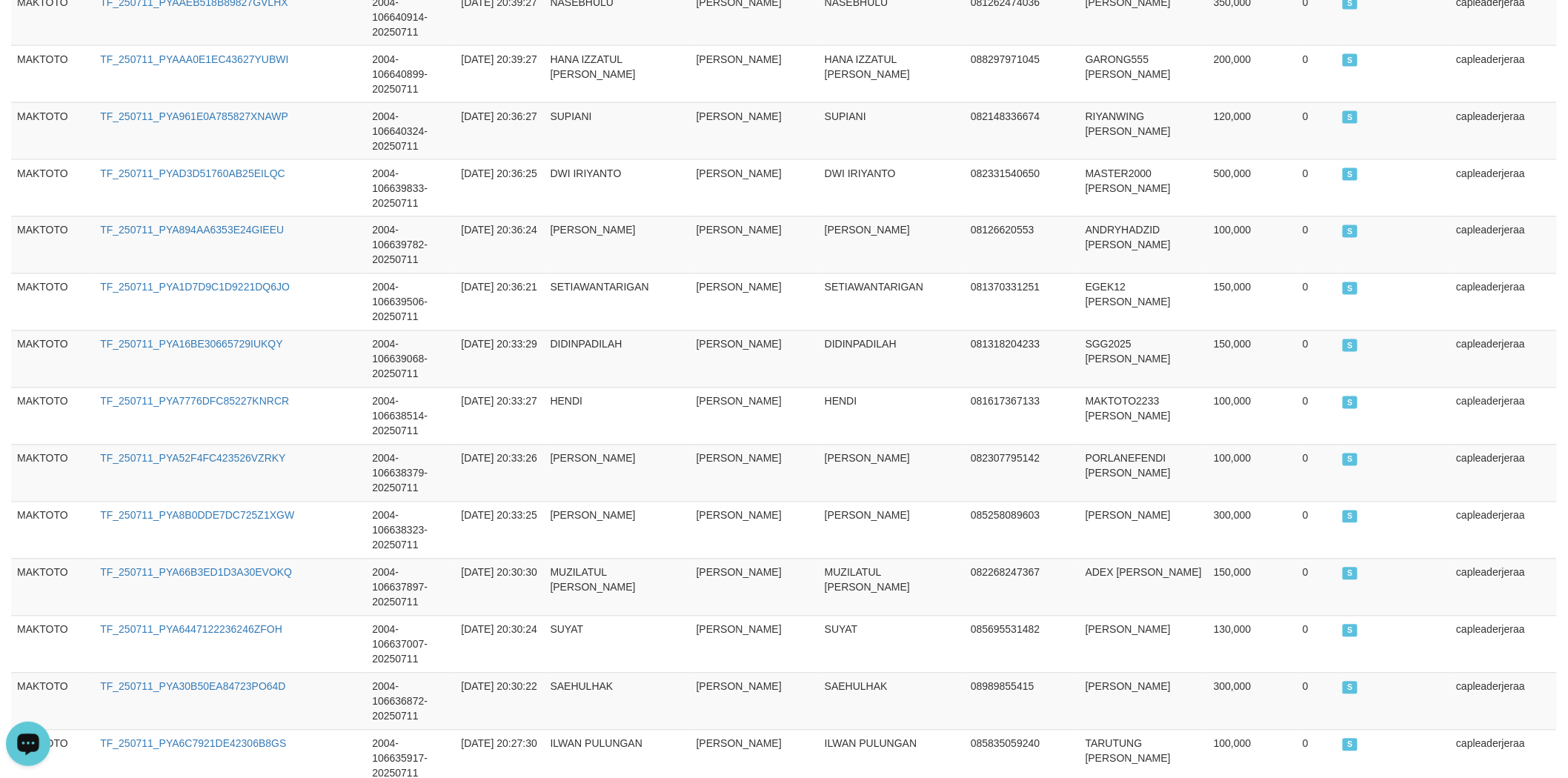 click on "25" at bounding box center (1502, 1004) 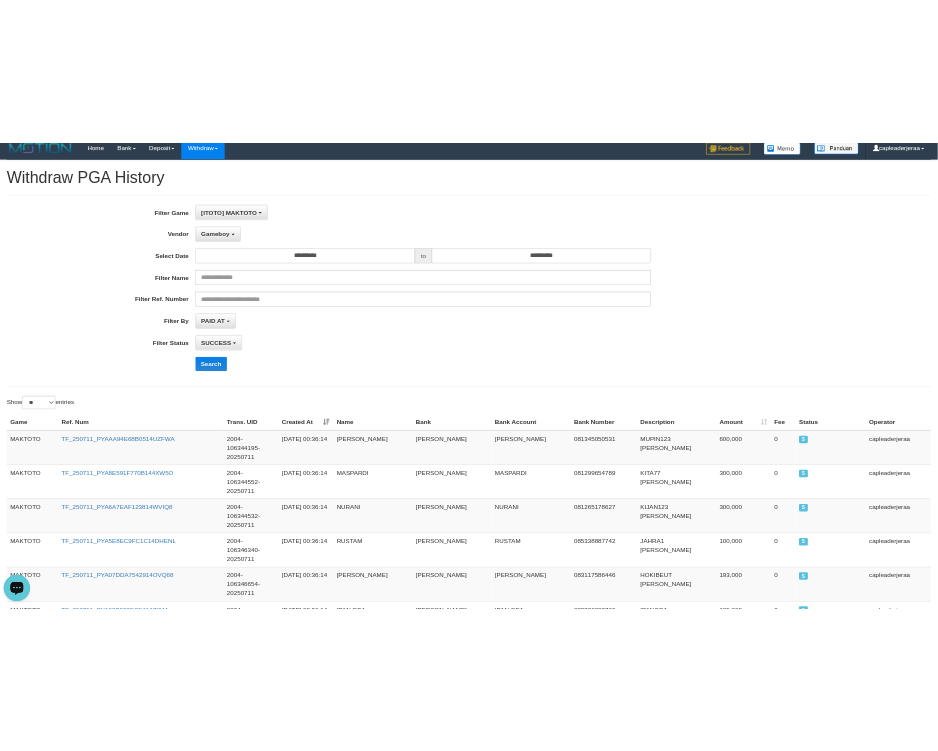 scroll, scrollTop: 0, scrollLeft: 0, axis: both 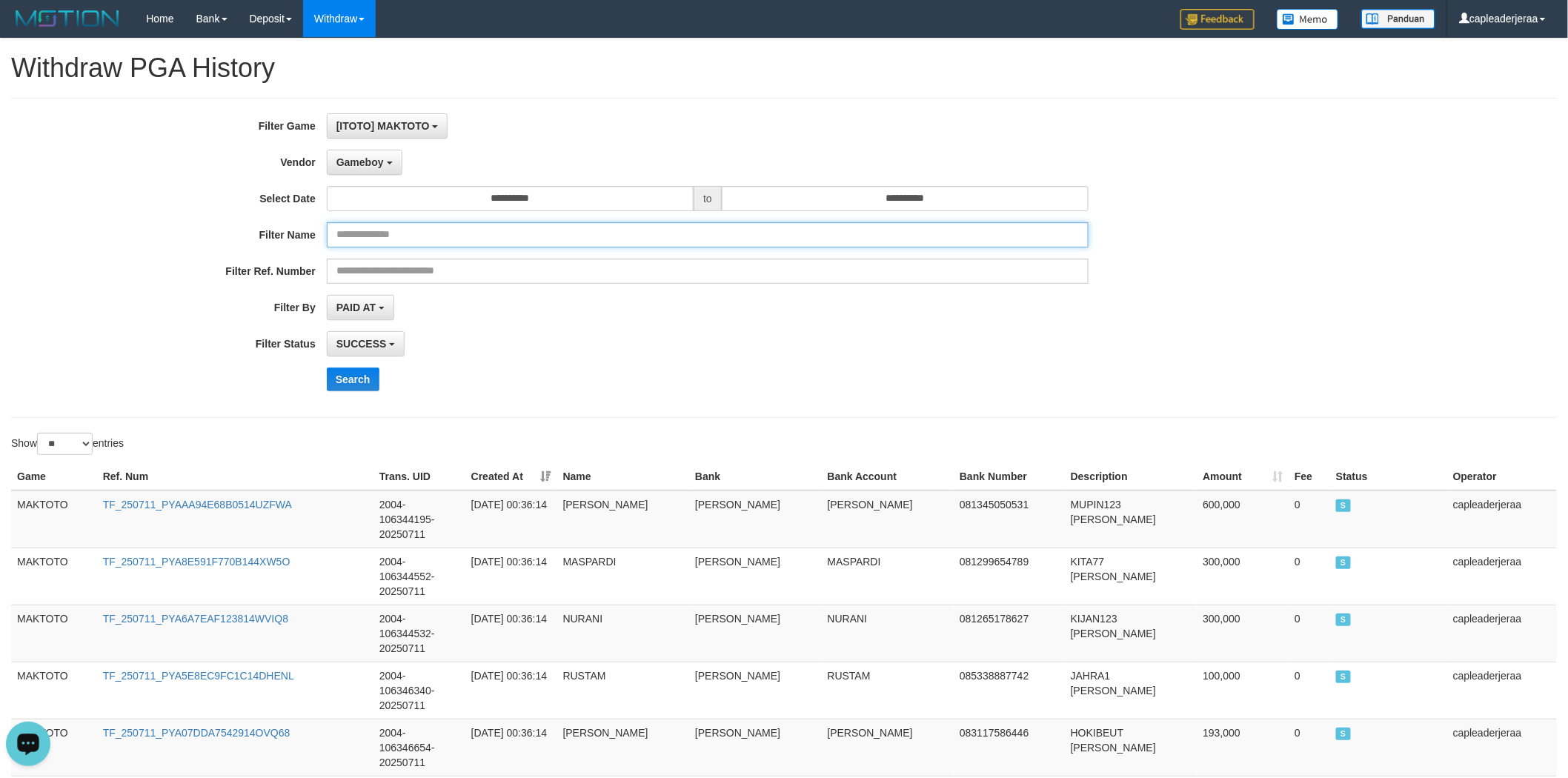 click at bounding box center (708, 235) 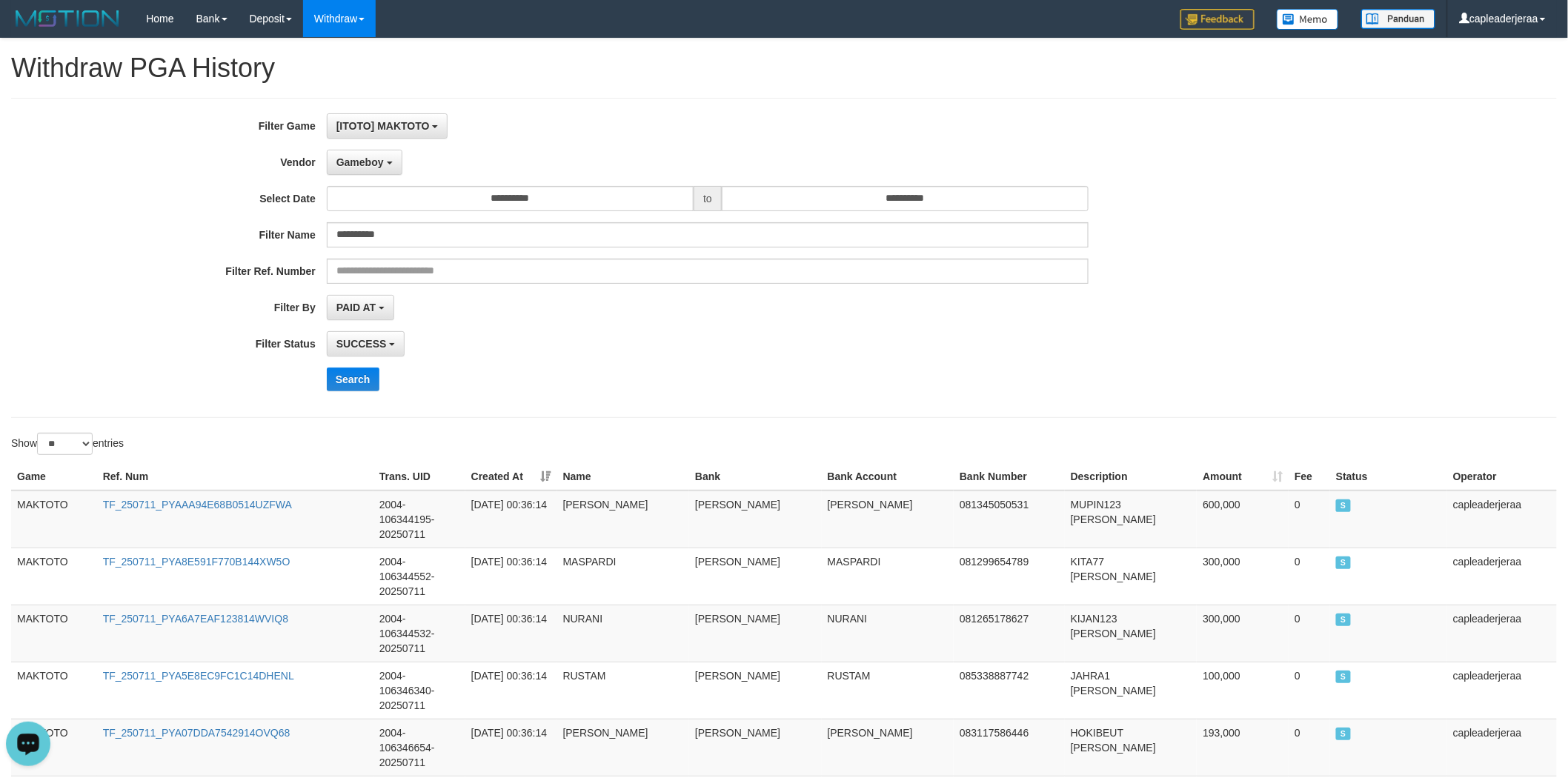 click on "SUCCESS
SUCCESS
ON PROCESS
FAILED" at bounding box center [708, 344] 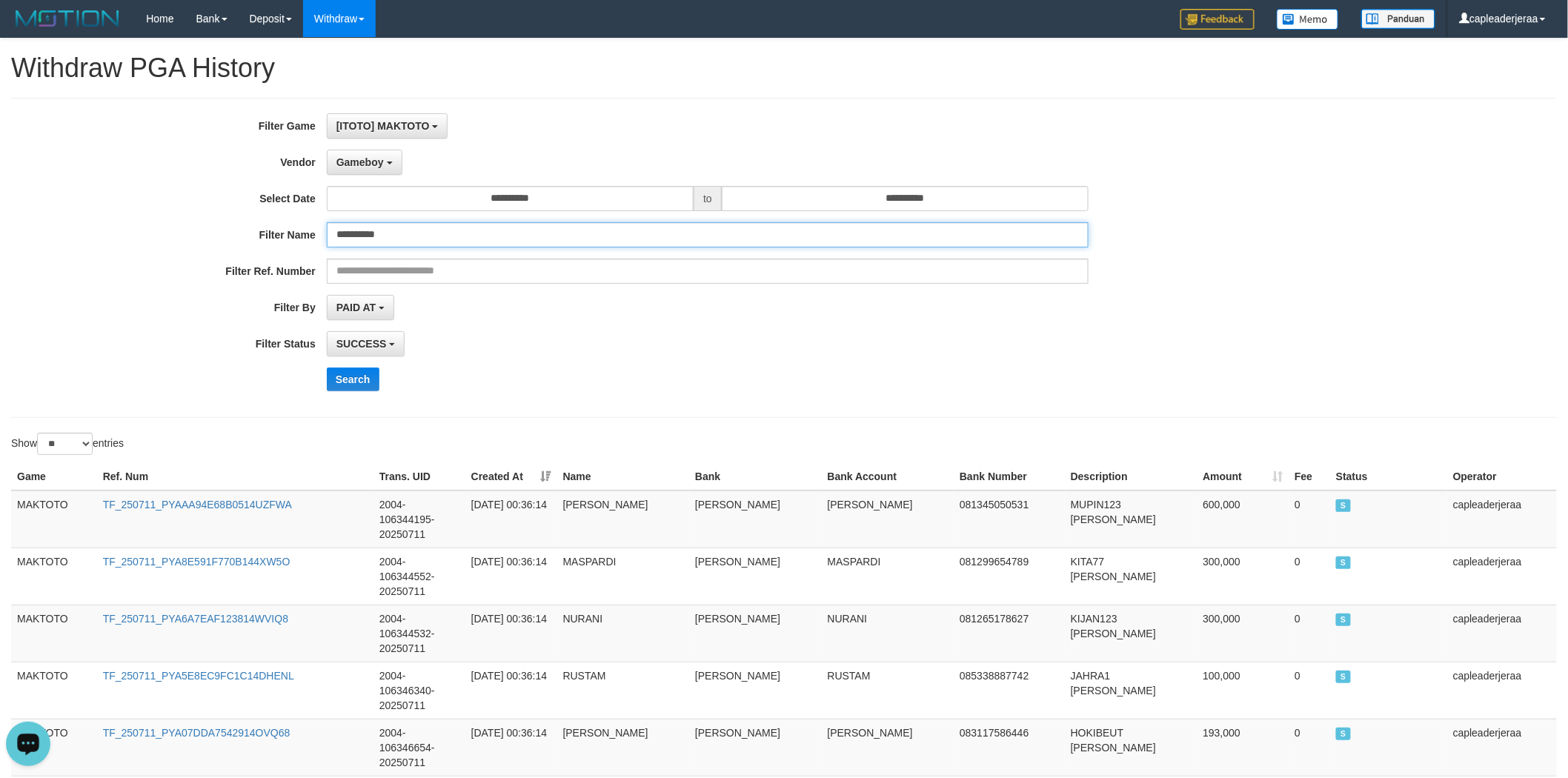 click on "*********" at bounding box center (708, 235) 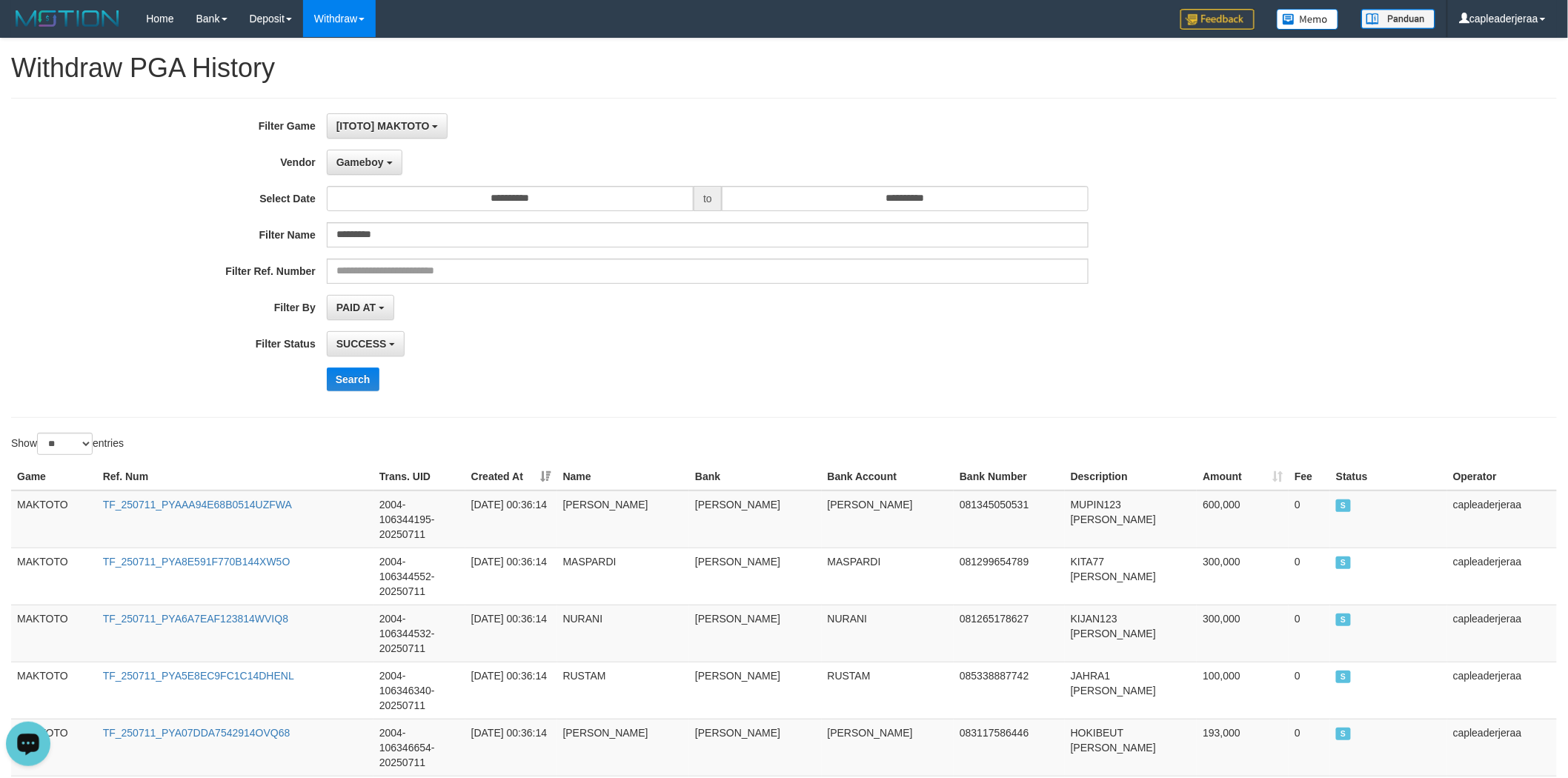 click on "SUCCESS
SUCCESS
ON PROCESS
FAILED" at bounding box center [708, 344] 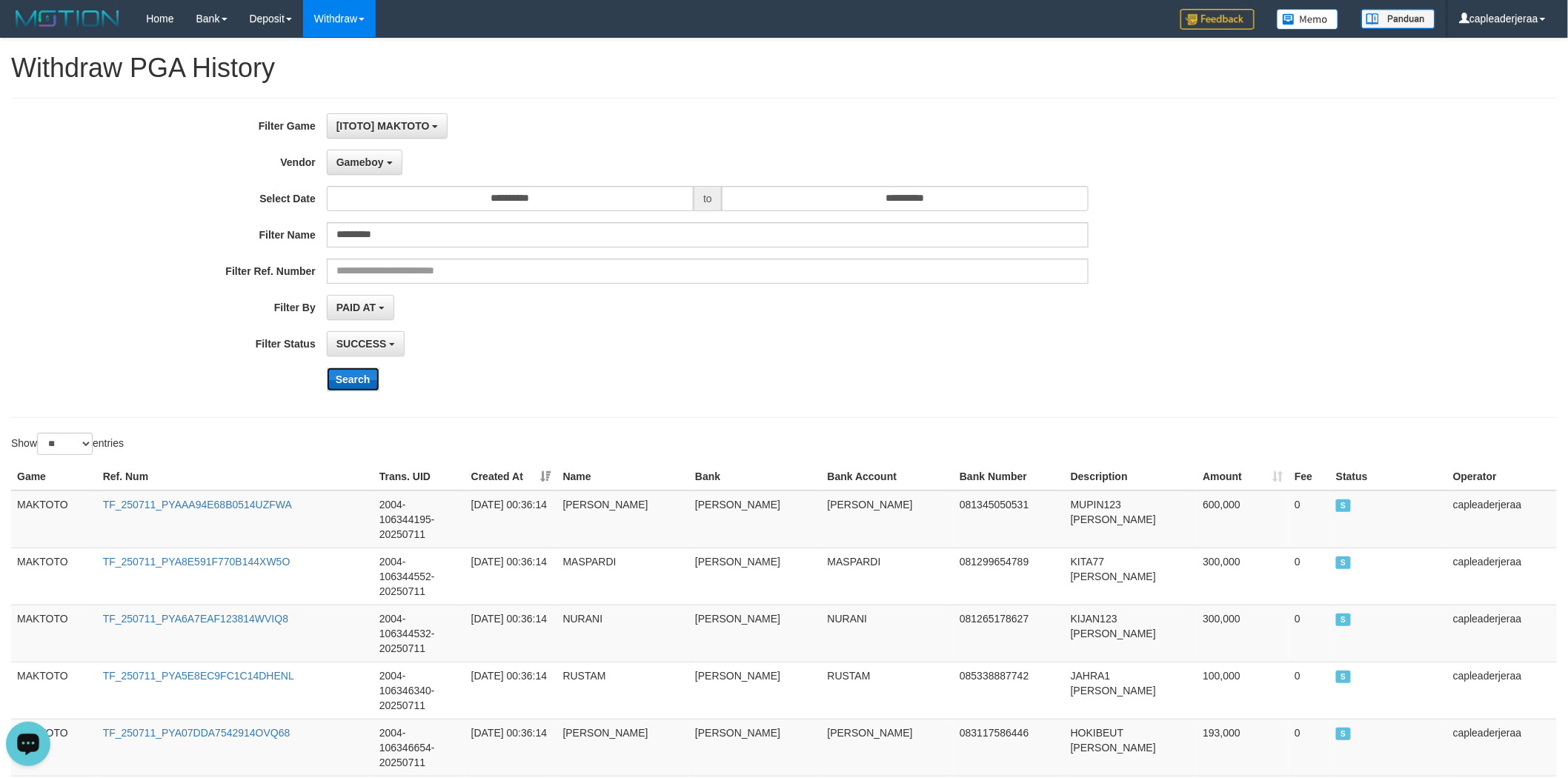 click on "Search" at bounding box center (353, 379) 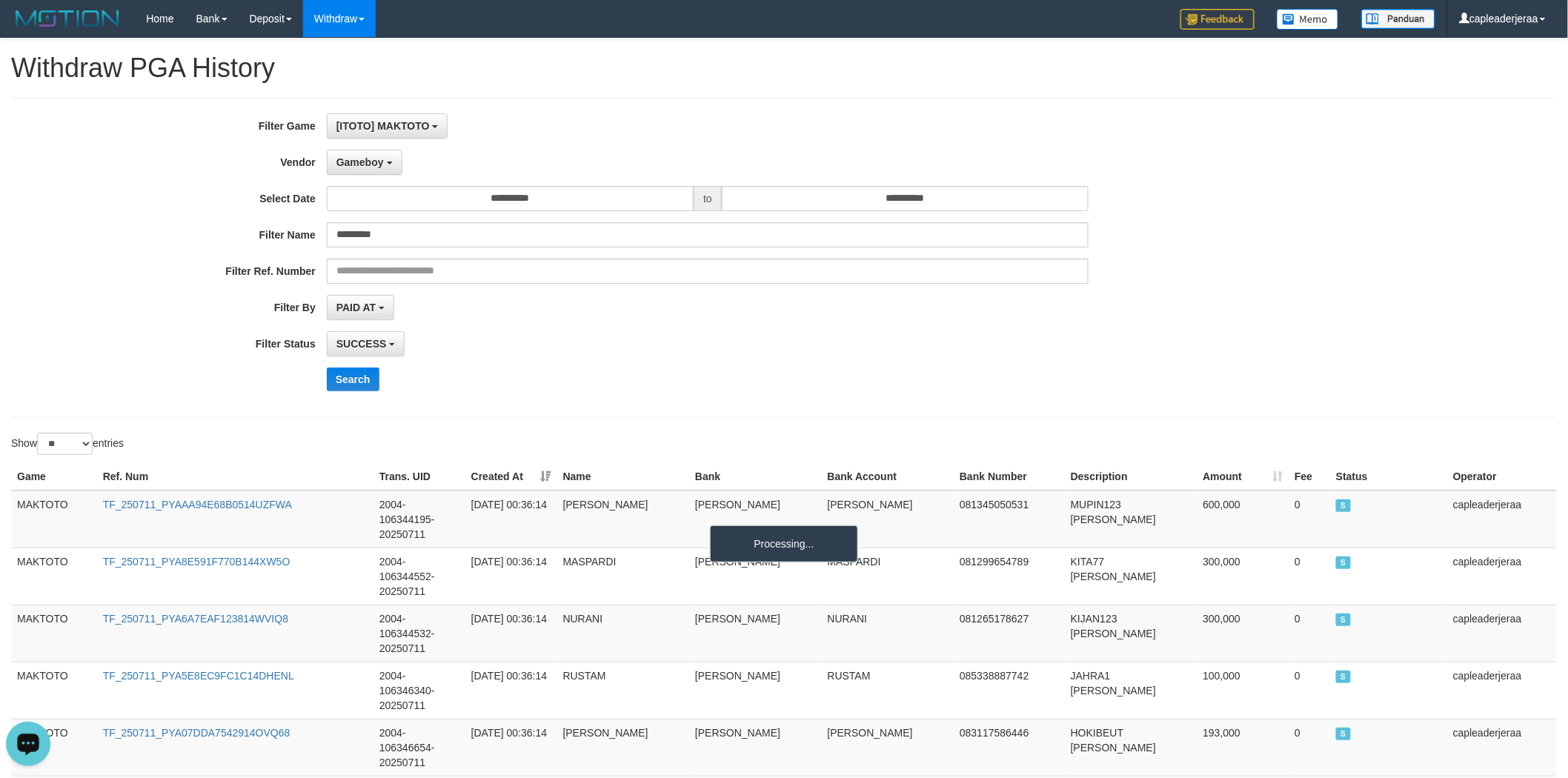 drag, startPoint x: 711, startPoint y: 379, endPoint x: 824, endPoint y: 313, distance: 130.86252 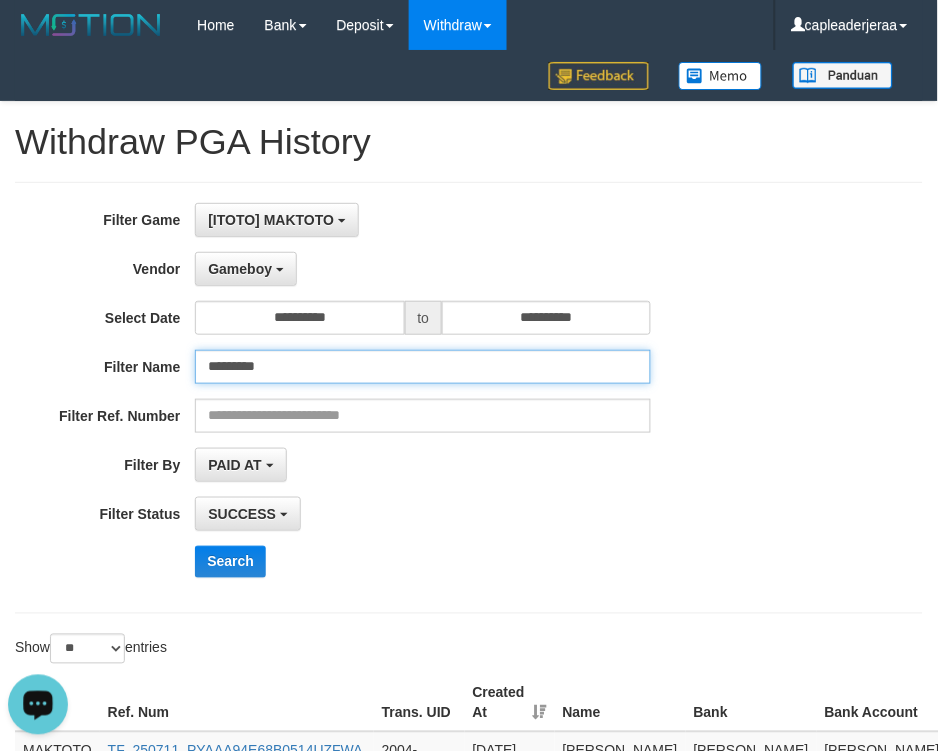 click on "*********" at bounding box center [423, 367] 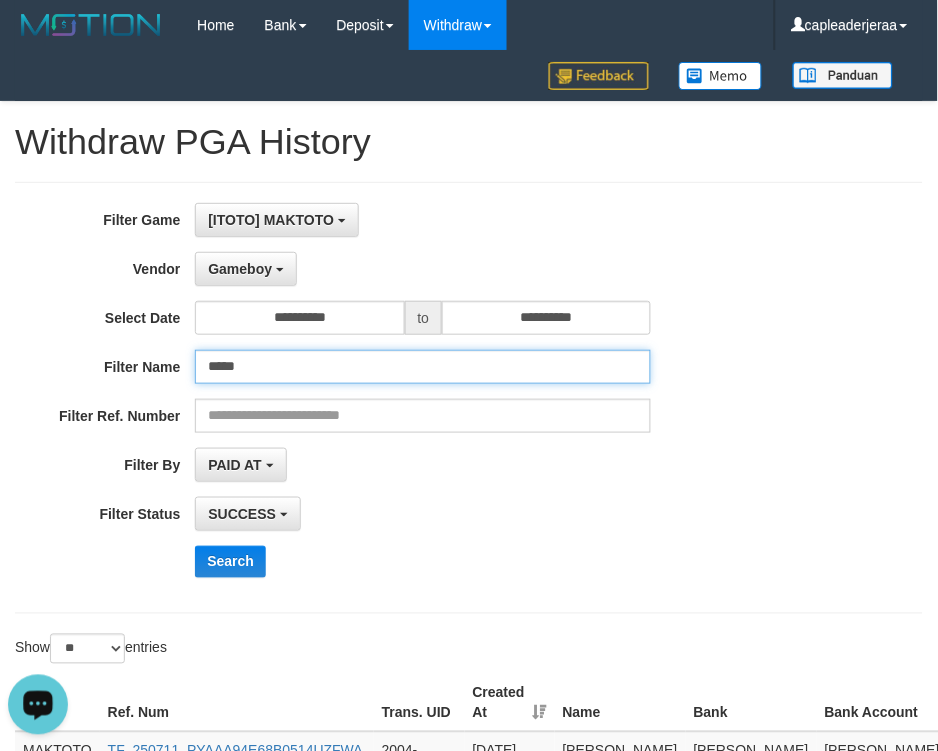 type on "*****" 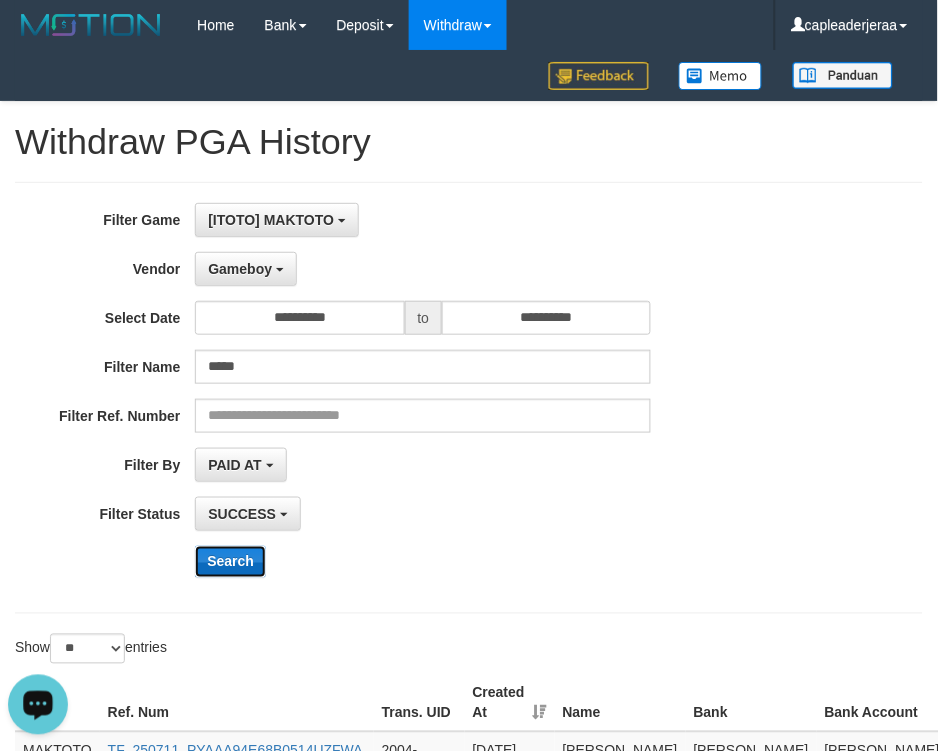 click on "Search" at bounding box center [230, 562] 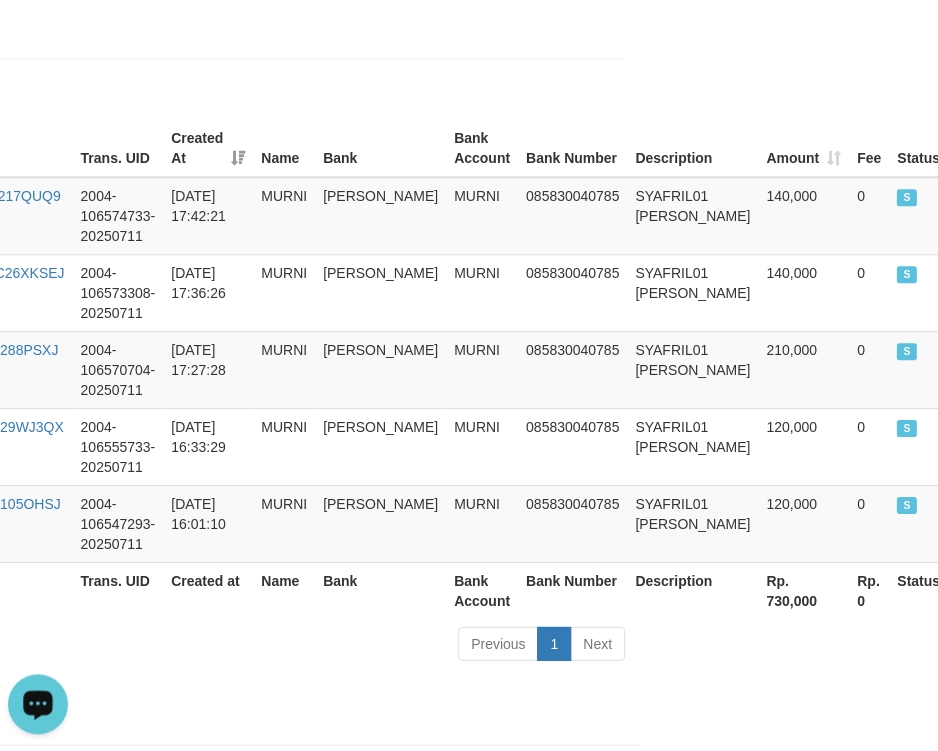 scroll, scrollTop: 555, scrollLeft: 300, axis: both 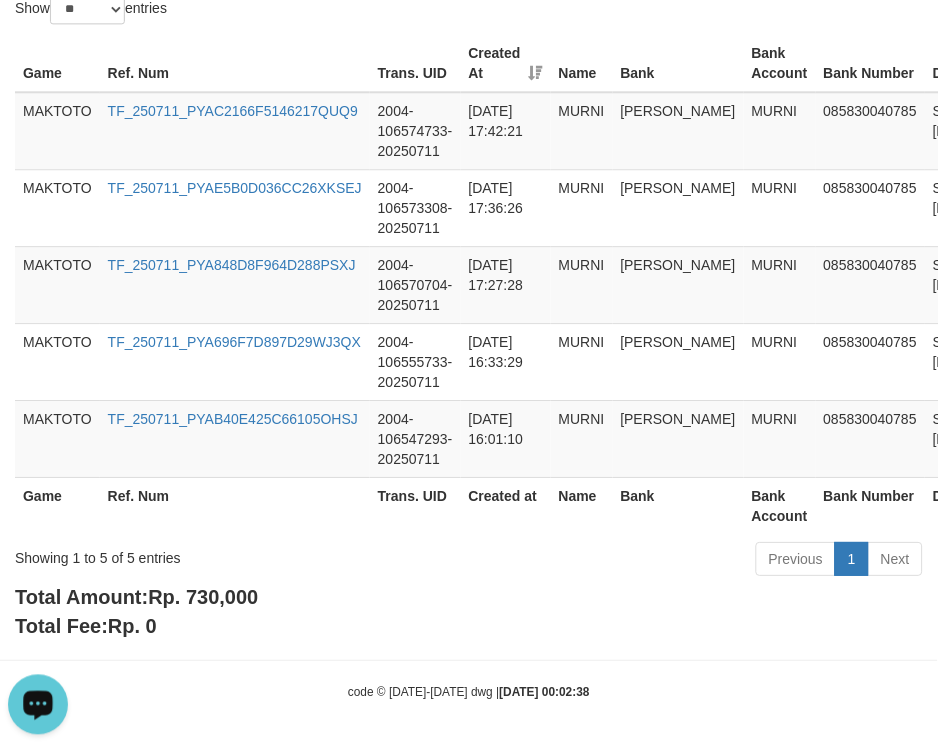 click on "Total Amount:  Rp. 730,000
Total Fee:  Rp. 0" at bounding box center (469, 611) 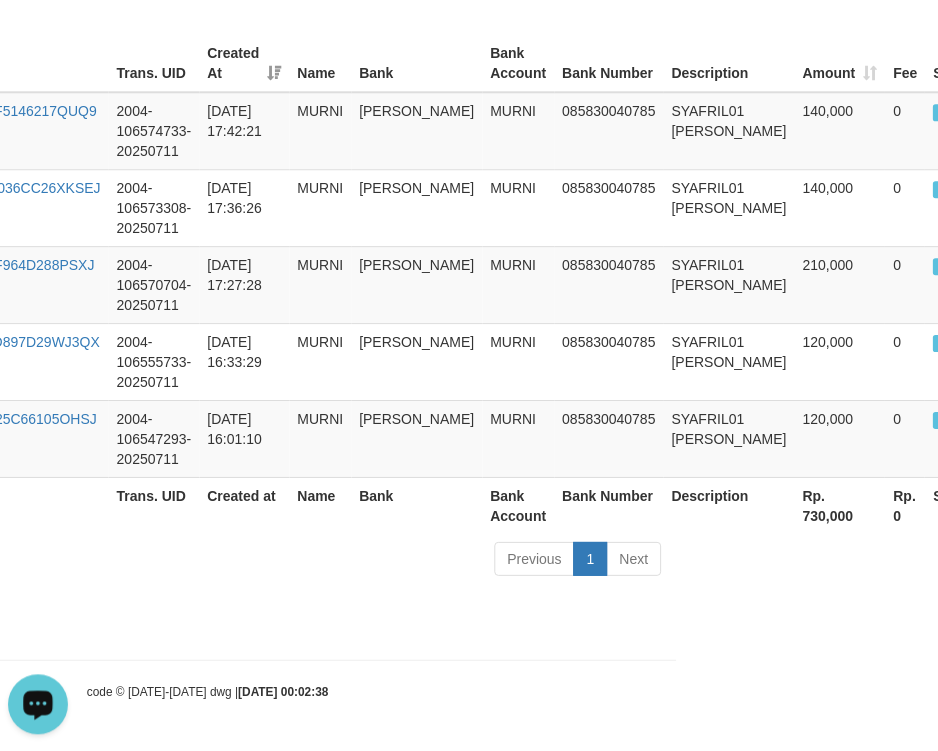 scroll, scrollTop: 642, scrollLeft: 300, axis: both 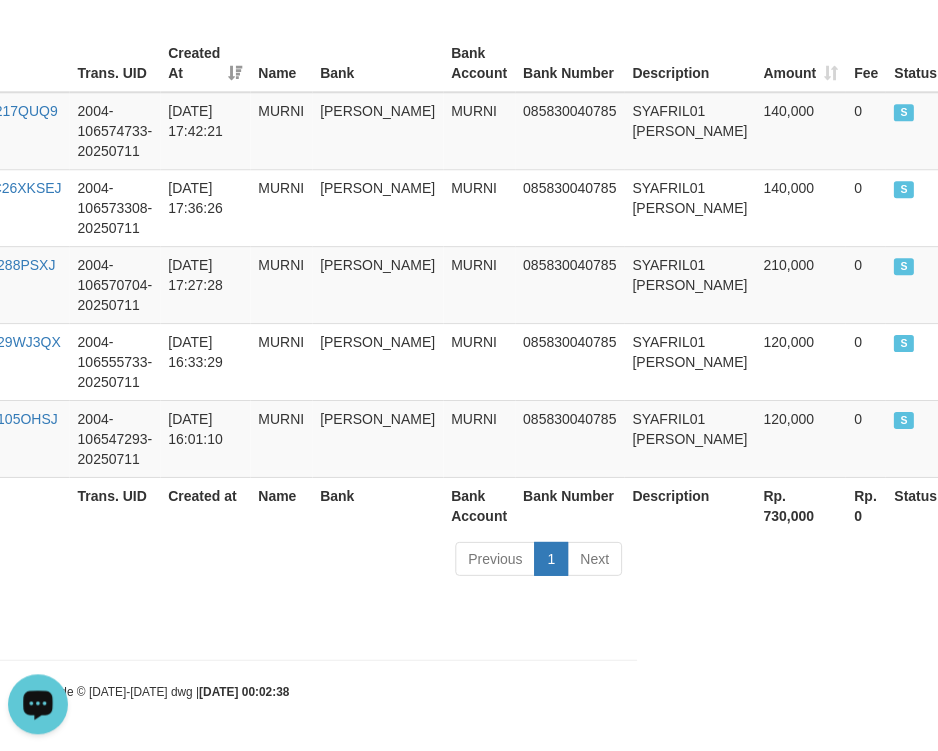 click on "Previous 1 Next" at bounding box center [364, 561] 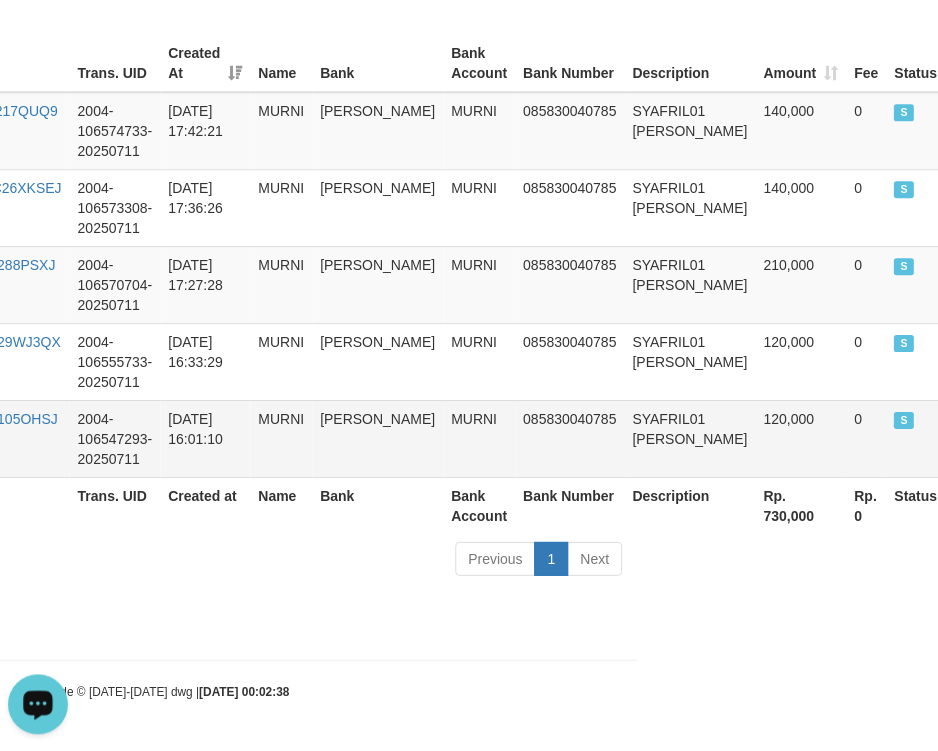click on "120,000" at bounding box center (801, 438) 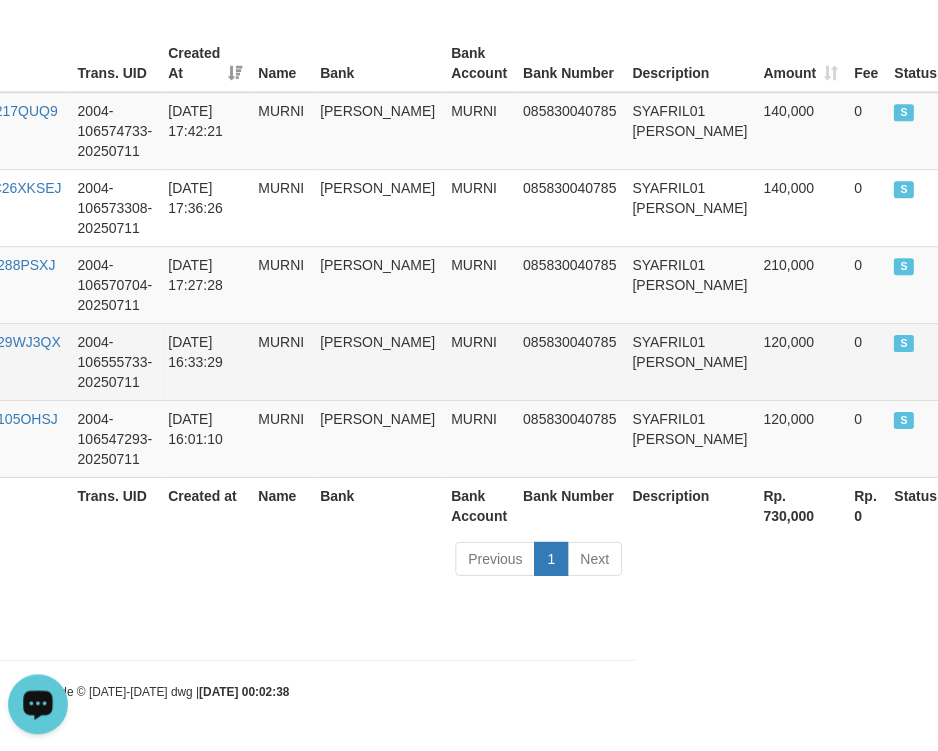 click on "120,000" at bounding box center [801, 361] 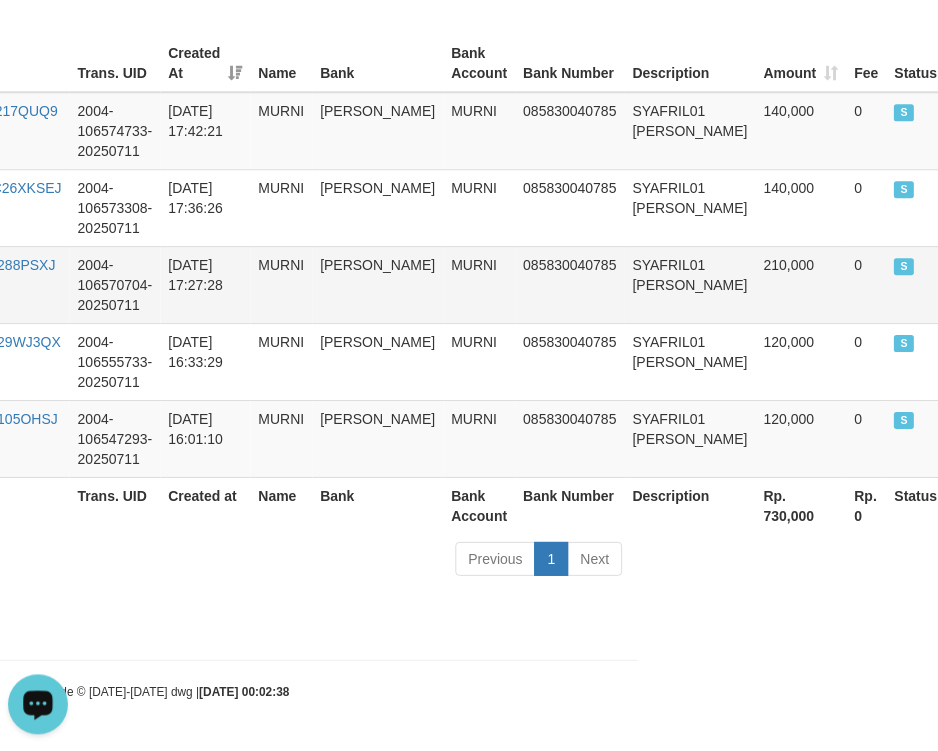 click on "210,000" at bounding box center (801, 284) 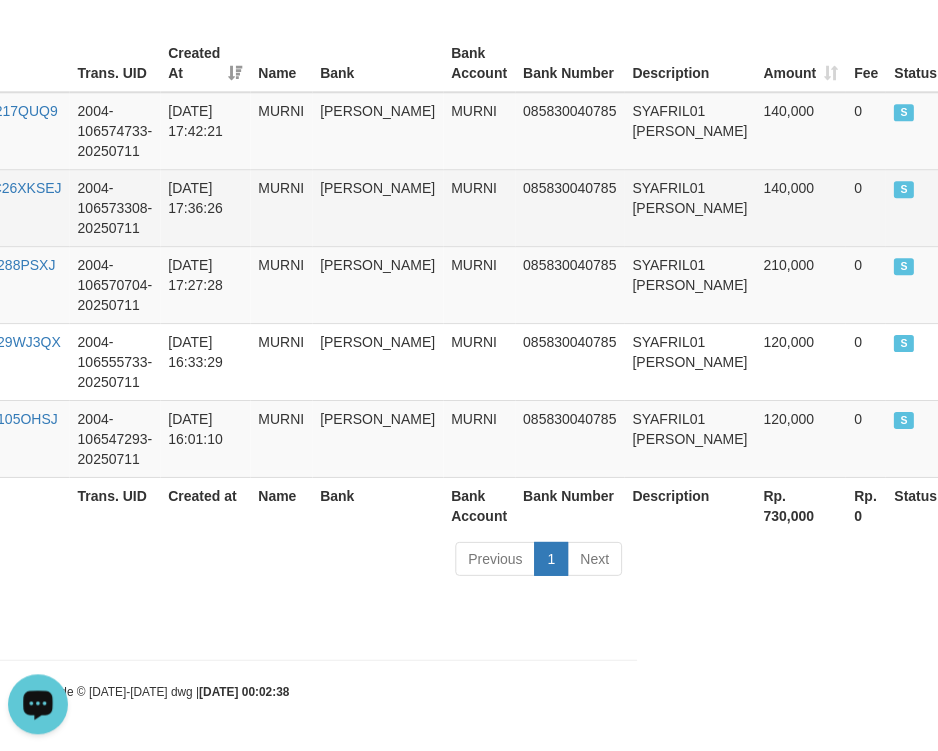 click on "140,000" at bounding box center [801, 207] 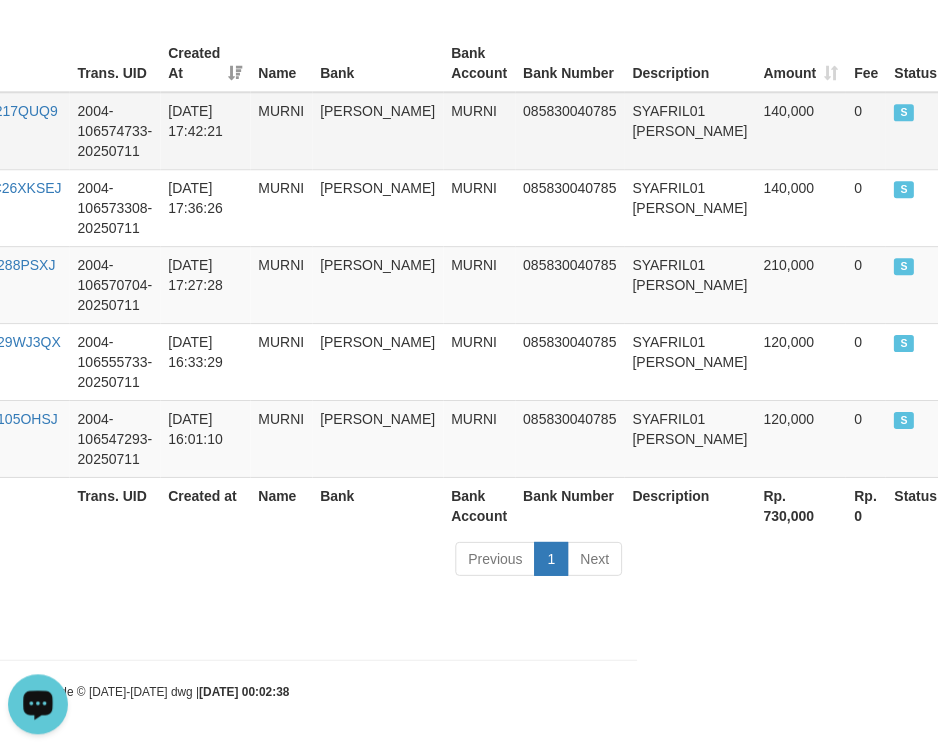 click on "140,000" at bounding box center (801, 131) 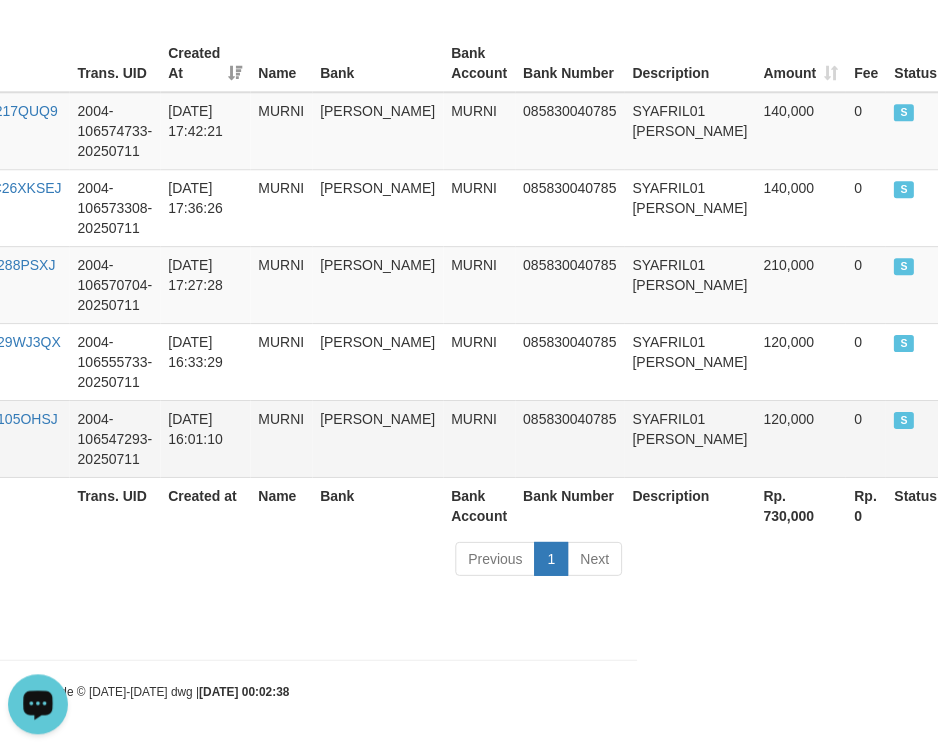 click on "SYAFRIL01 DANA" at bounding box center [690, 438] 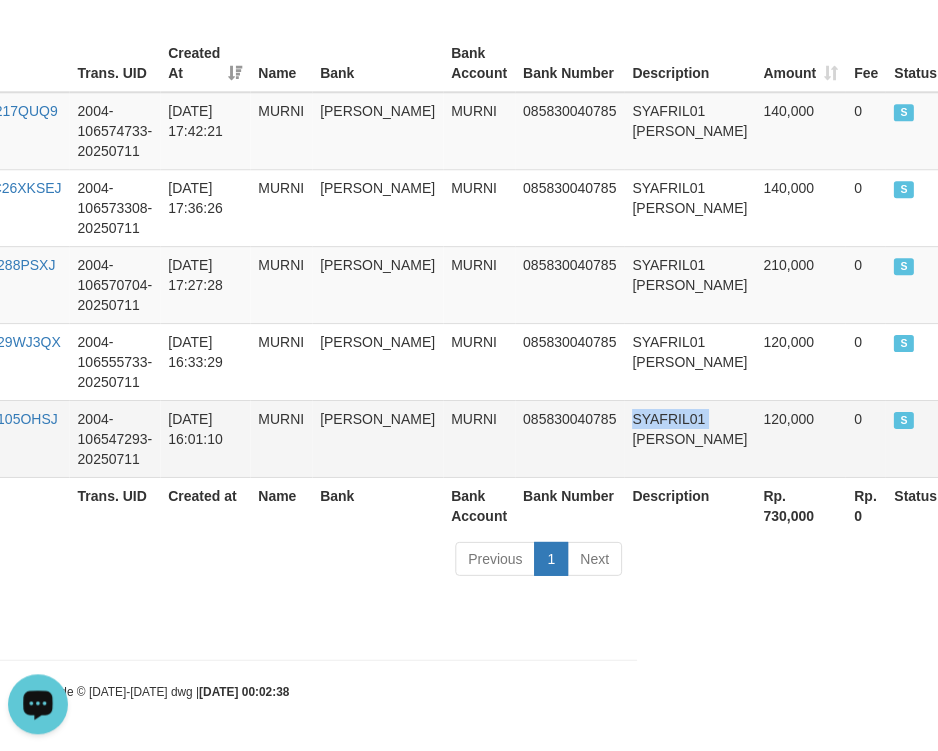 click on "SYAFRIL01 DANA" at bounding box center [690, 438] 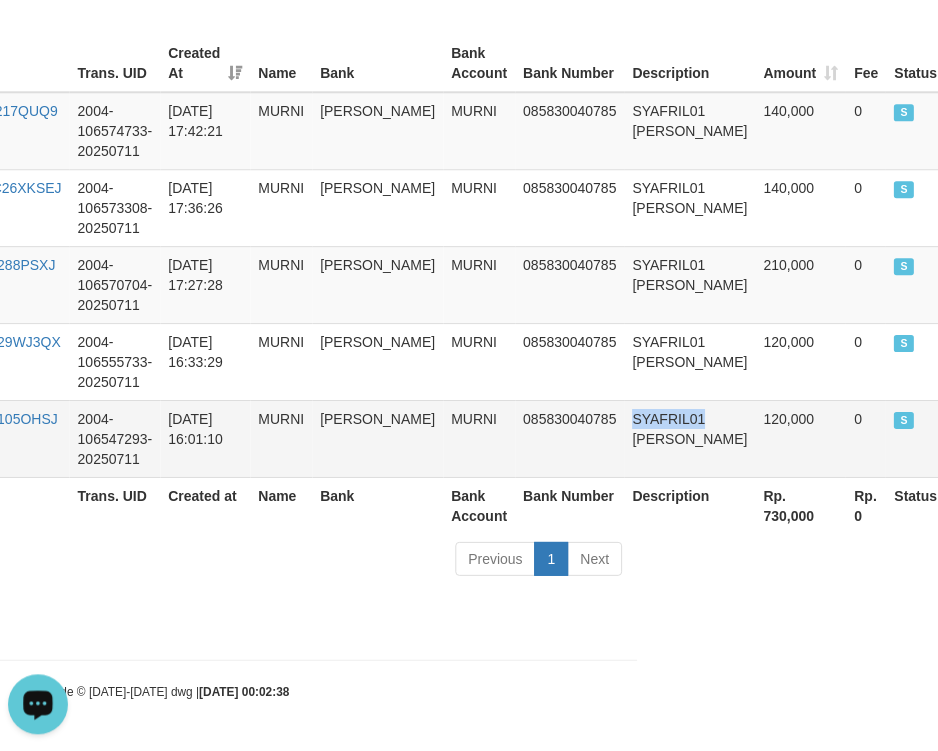 click on "SYAFRIL01 DANA" at bounding box center [690, 438] 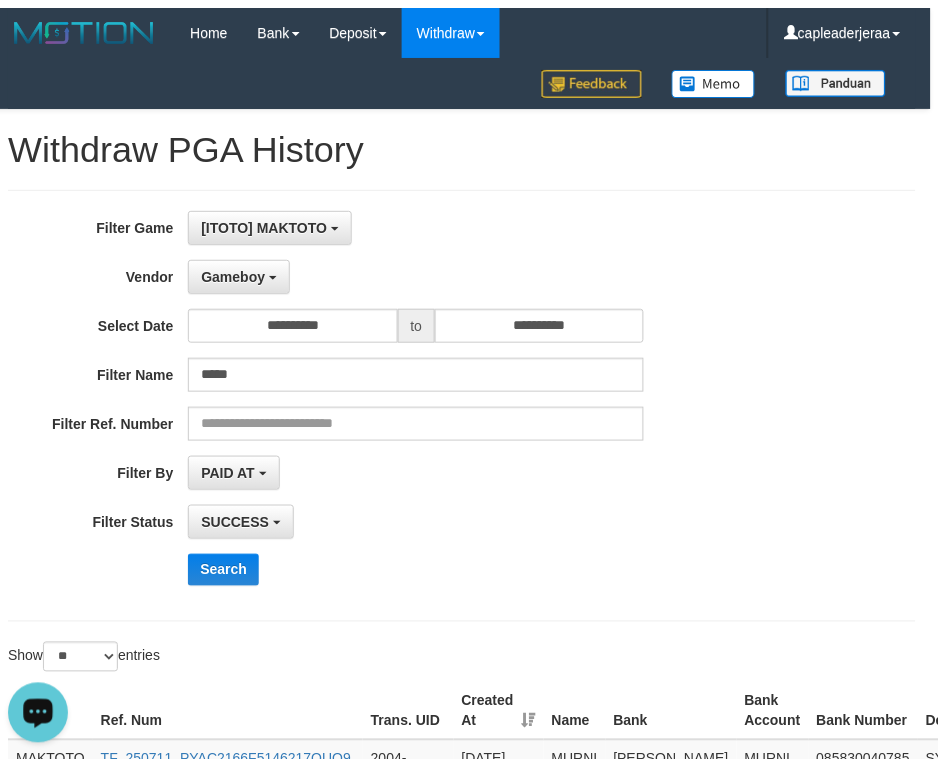 scroll, scrollTop: 0, scrollLeft: 0, axis: both 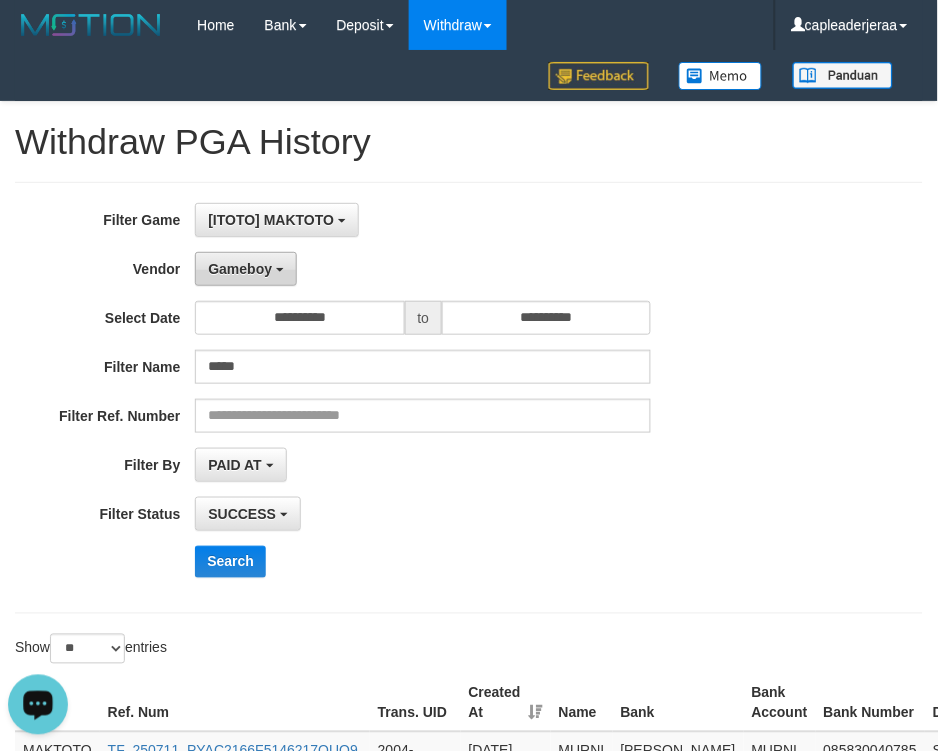 click on "Gameboy" at bounding box center [240, 269] 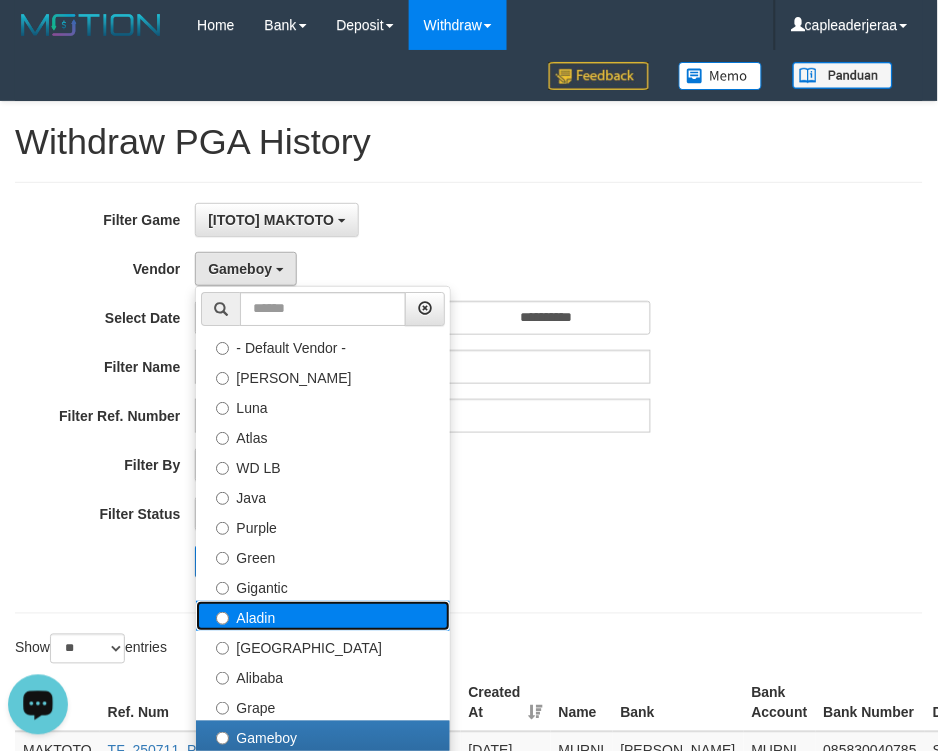 click on "Aladin" at bounding box center [323, 616] 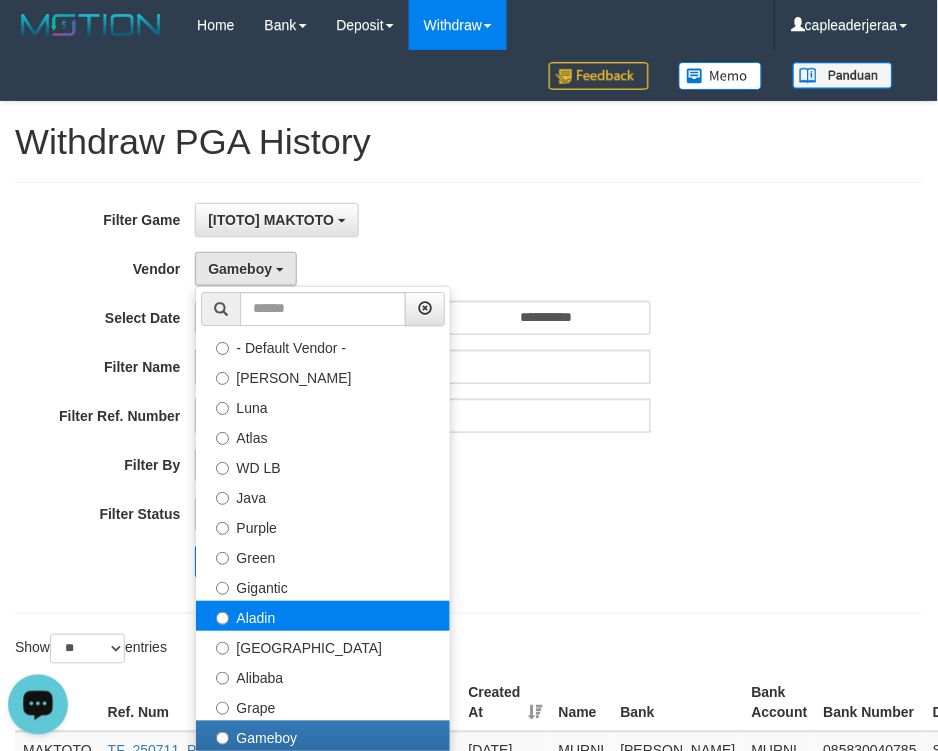 select on "**********" 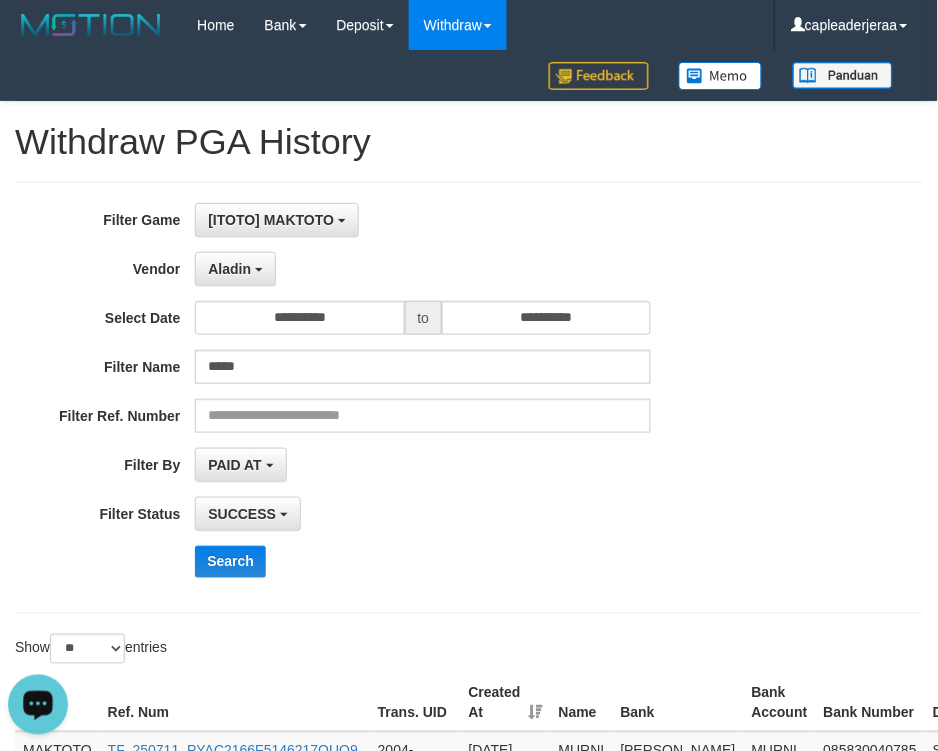 drag, startPoint x: 486, startPoint y: 586, endPoint x: 334, endPoint y: 522, distance: 164.92422 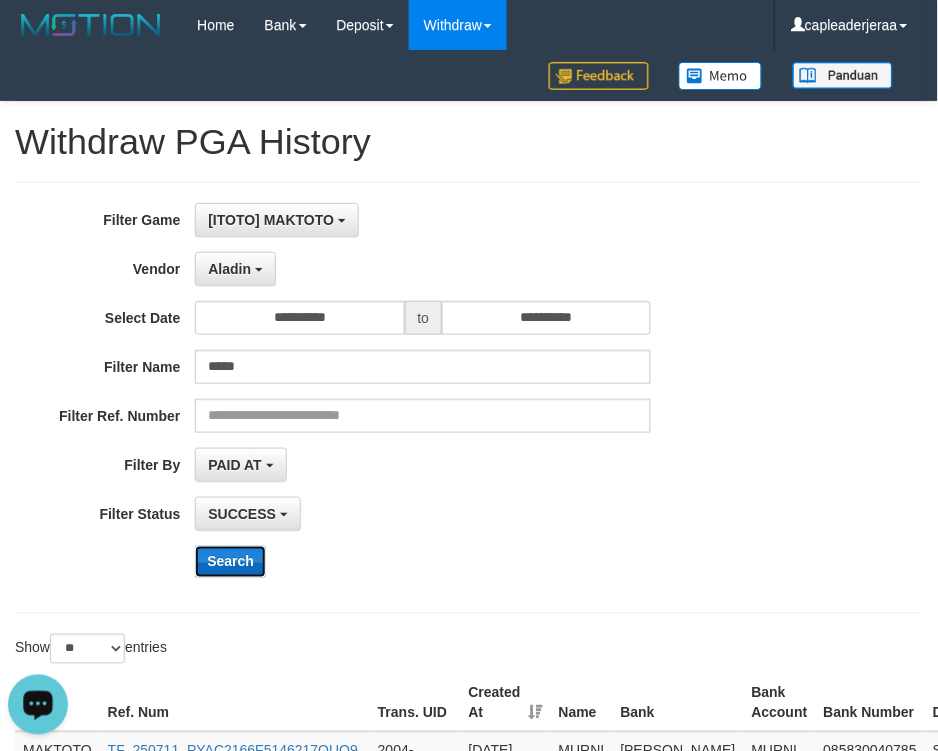 click on "Search" at bounding box center (230, 562) 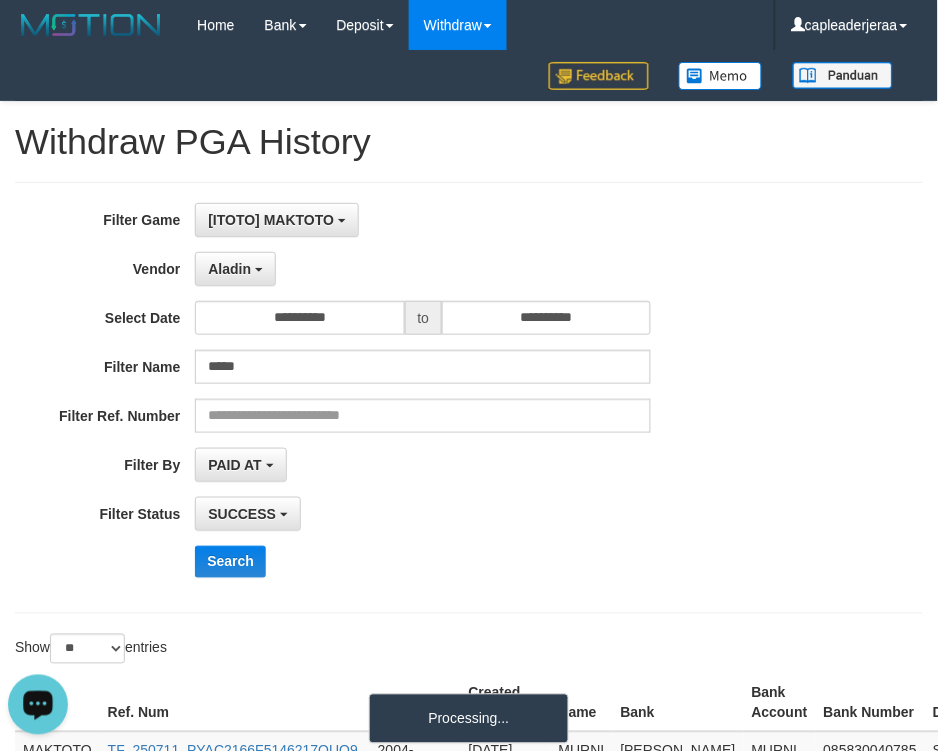 click on "SUCCESS
SUCCESS
ON PROCESS
FAILED" at bounding box center [423, 514] 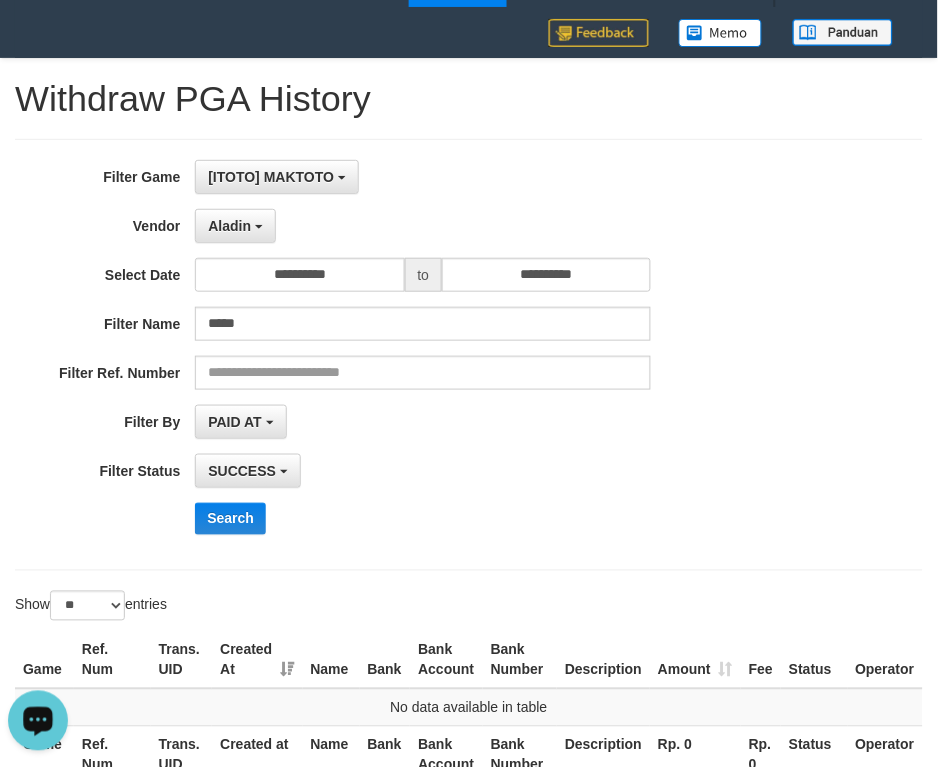 scroll, scrollTop: 0, scrollLeft: 0, axis: both 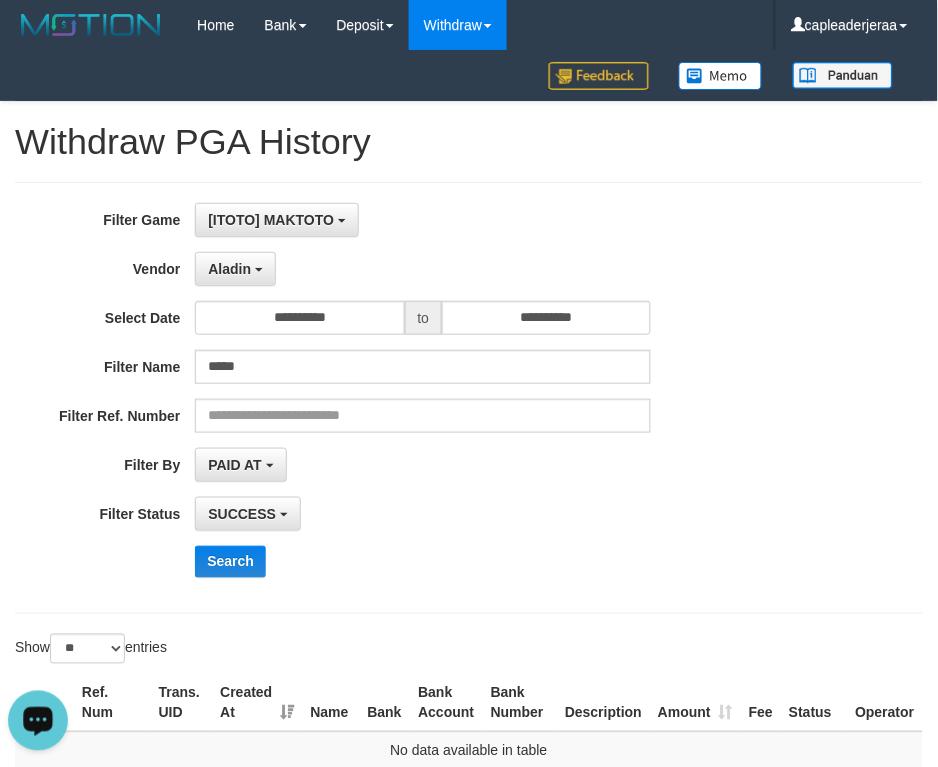 click on "[ITOTO] MAKTOTO
SELECT GAME
[ITOTO] MAKTOTO" at bounding box center (423, 220) 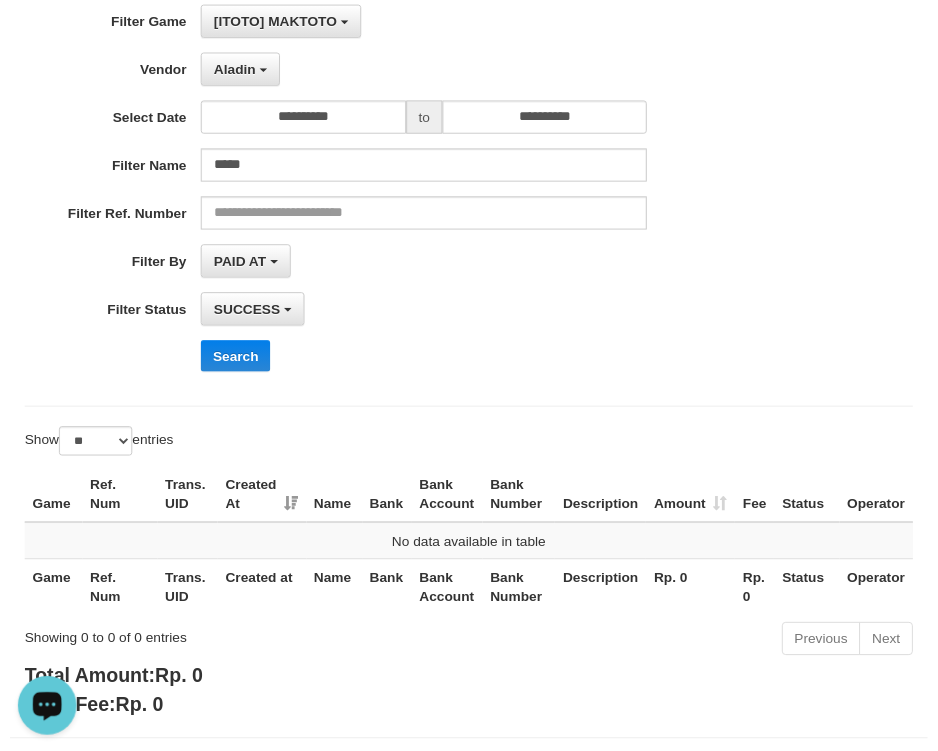 scroll, scrollTop: 222, scrollLeft: 0, axis: vertical 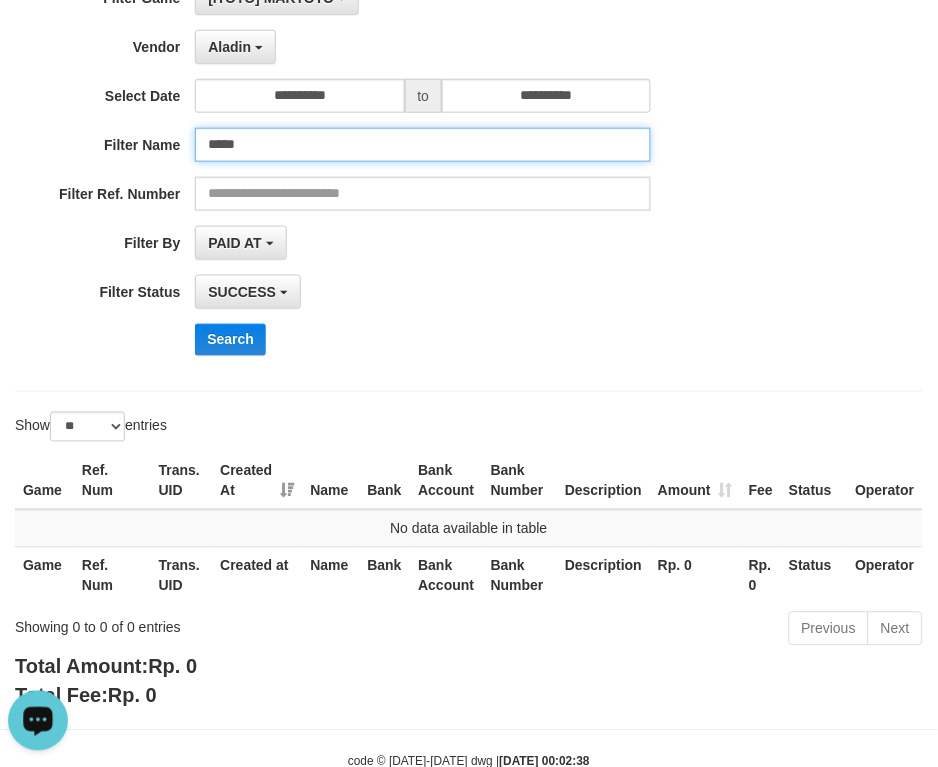 drag, startPoint x: 327, startPoint y: 157, endPoint x: 355, endPoint y: 171, distance: 31.304953 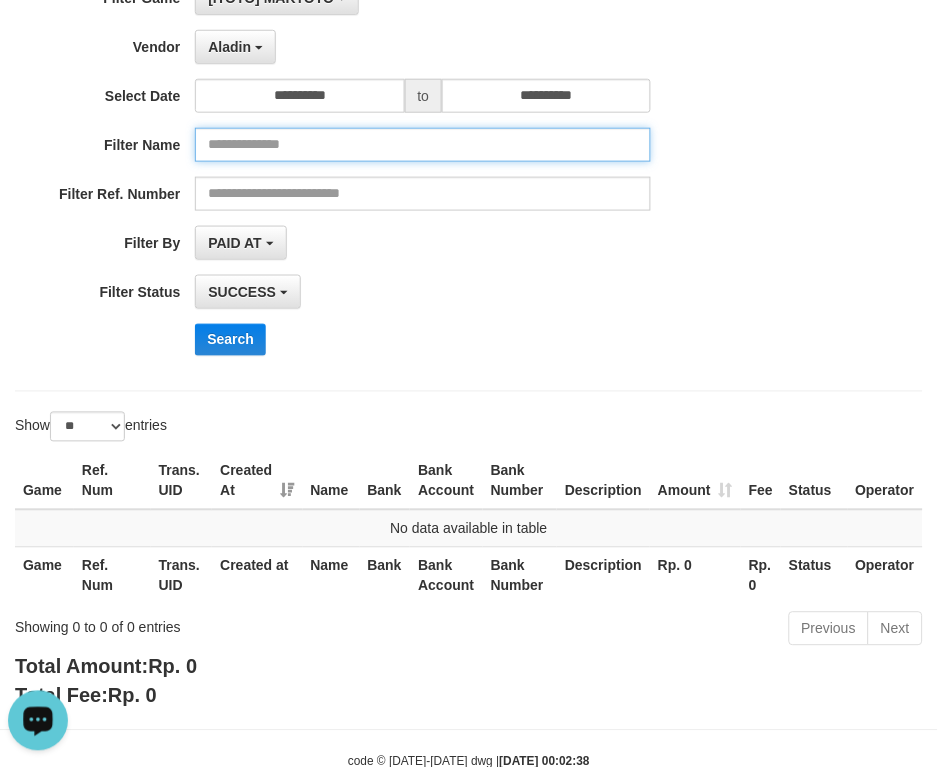 type 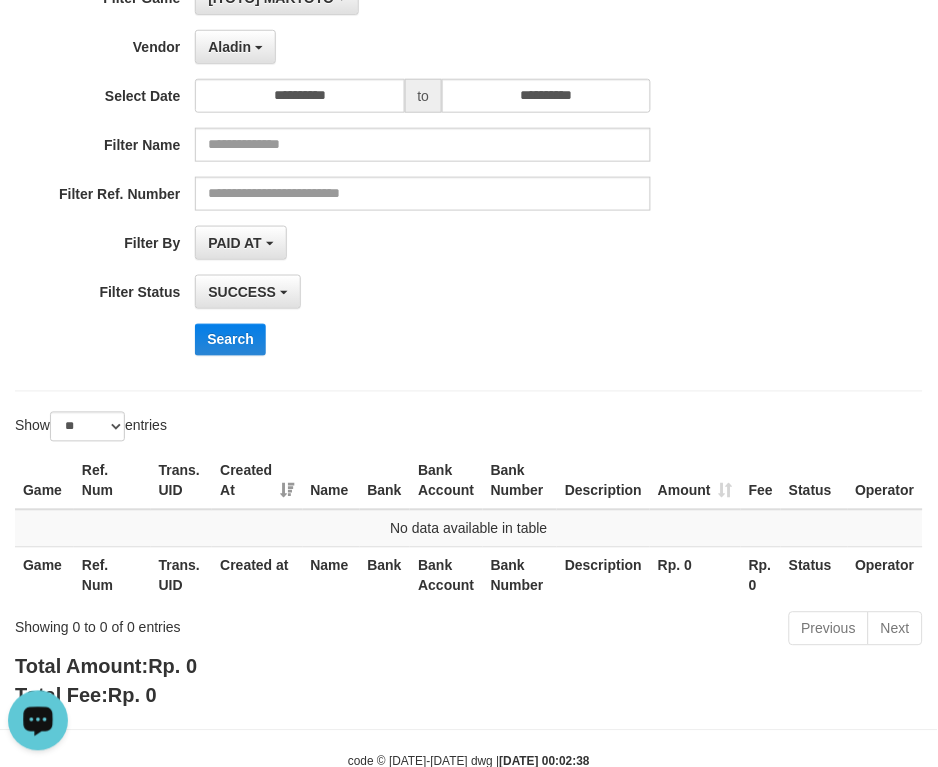 click on "SUCCESS
SUCCESS
ON PROCESS
FAILED" at bounding box center [423, 292] 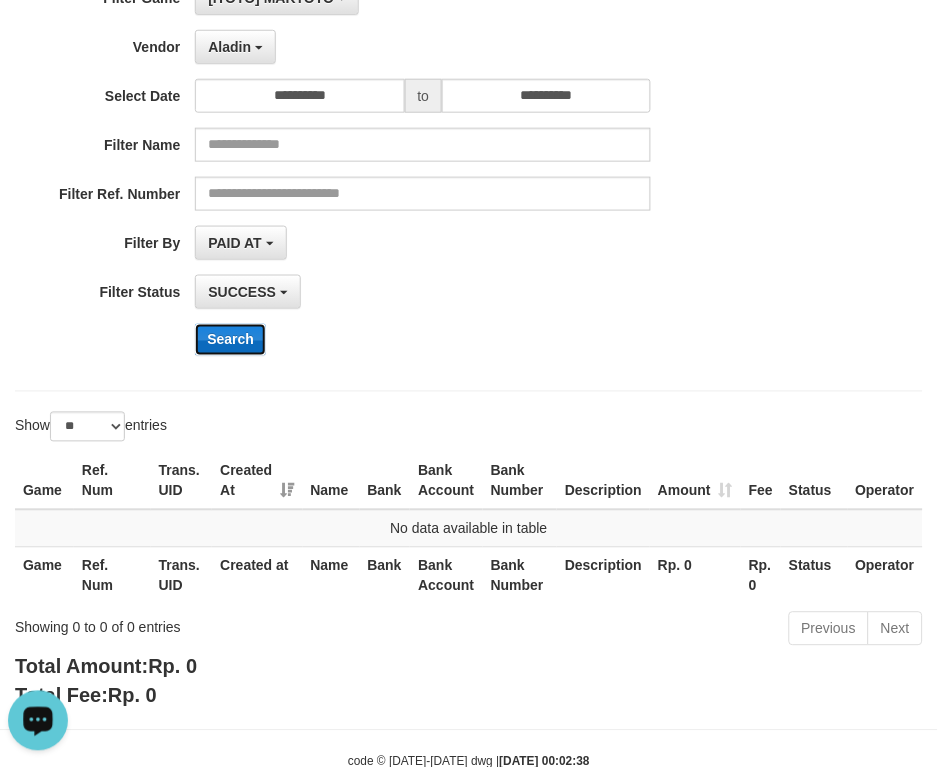 click on "Search" at bounding box center (230, 340) 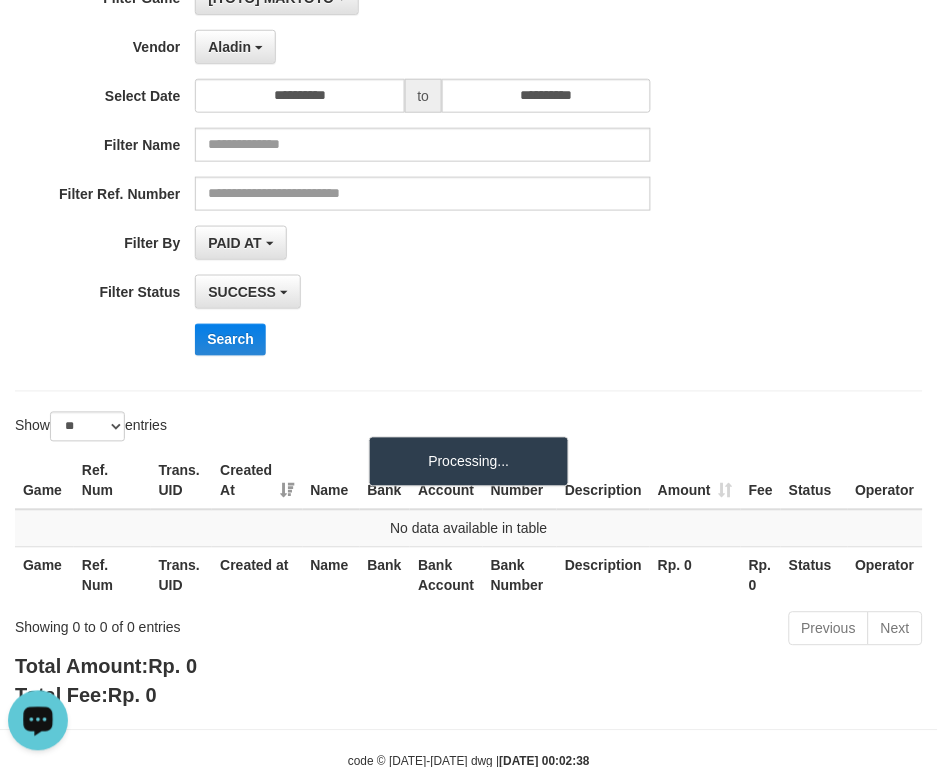 click on "Search" at bounding box center [488, 340] 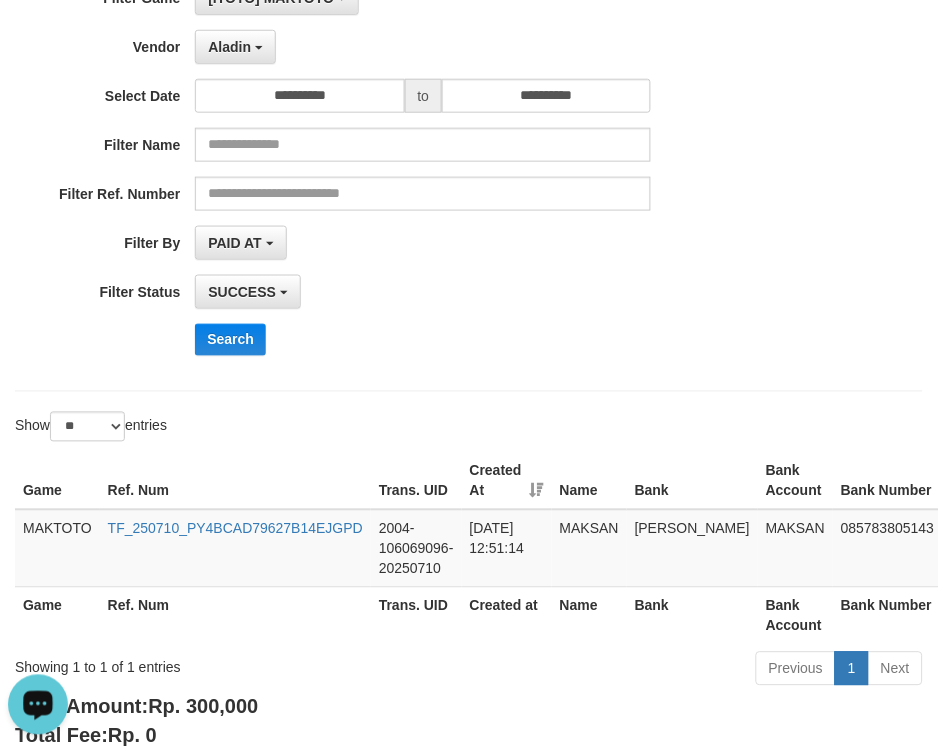 click on "**********" at bounding box center [469, 176] 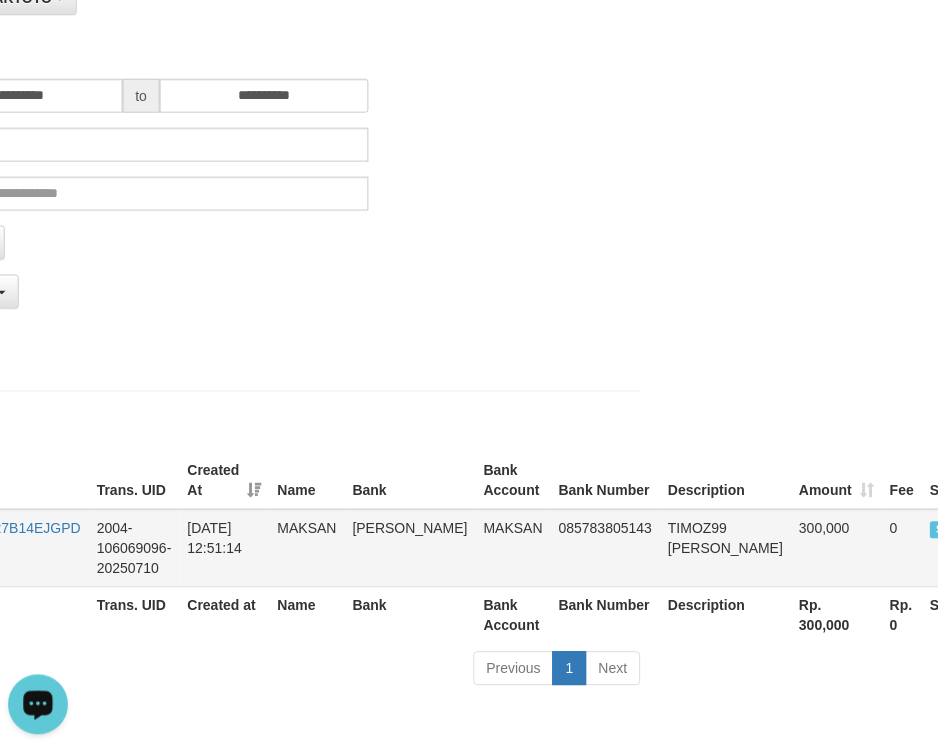 scroll, scrollTop: 222, scrollLeft: 285, axis: both 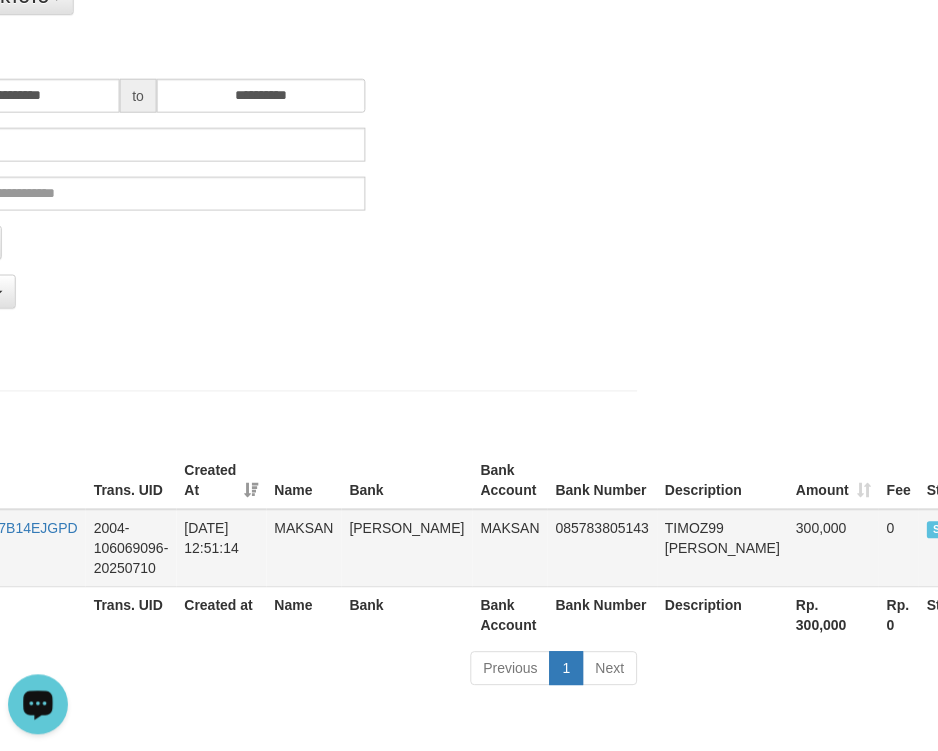 click on "TIMOZ99 DANA" at bounding box center (723, 549) 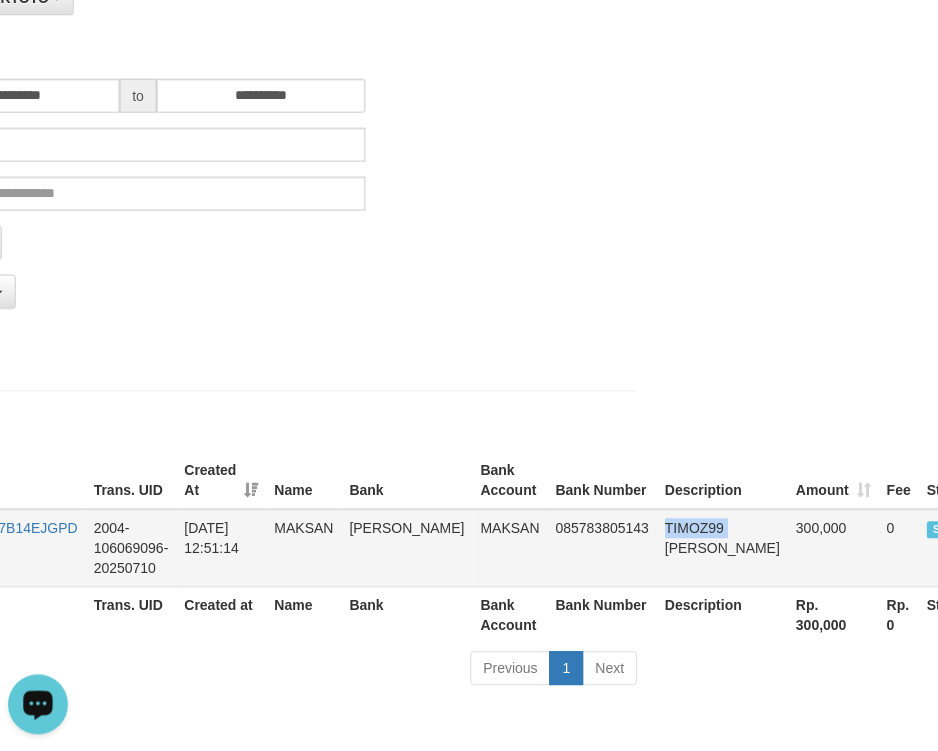 click on "TIMOZ99 DANA" at bounding box center [723, 549] 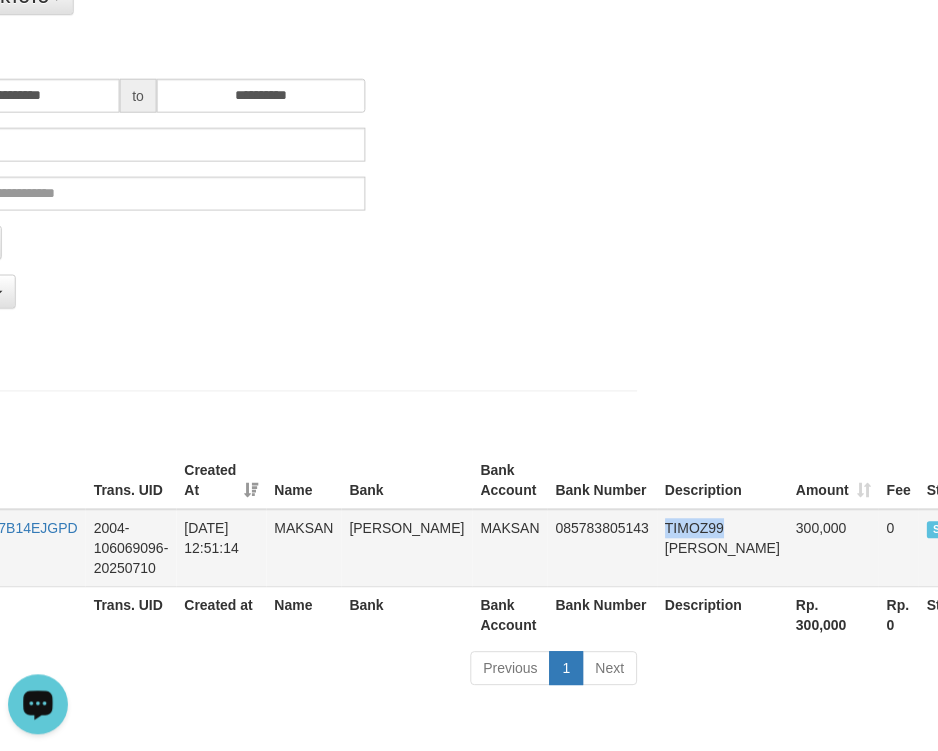 click on "TIMOZ99 DANA" at bounding box center (723, 549) 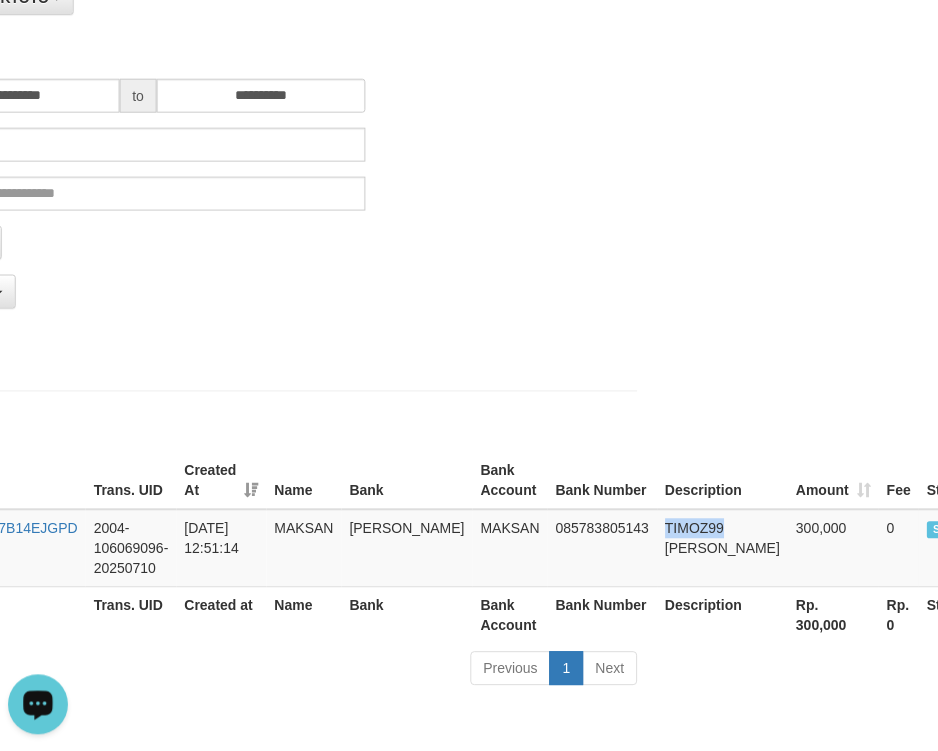 copy on "TIMOZ99" 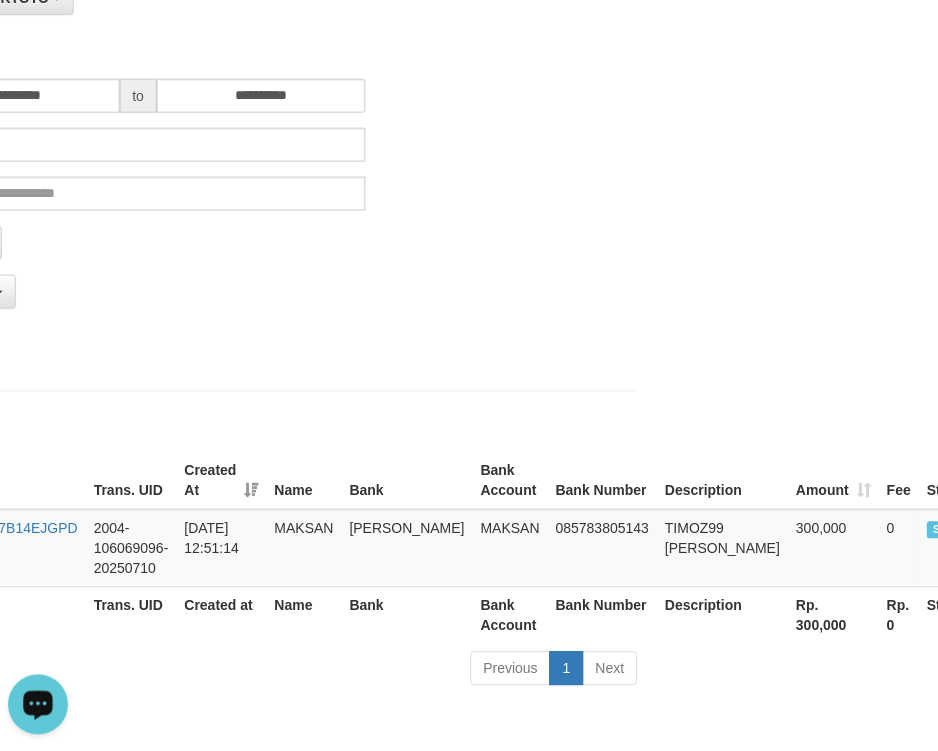 click on "**********" at bounding box center (184, 176) 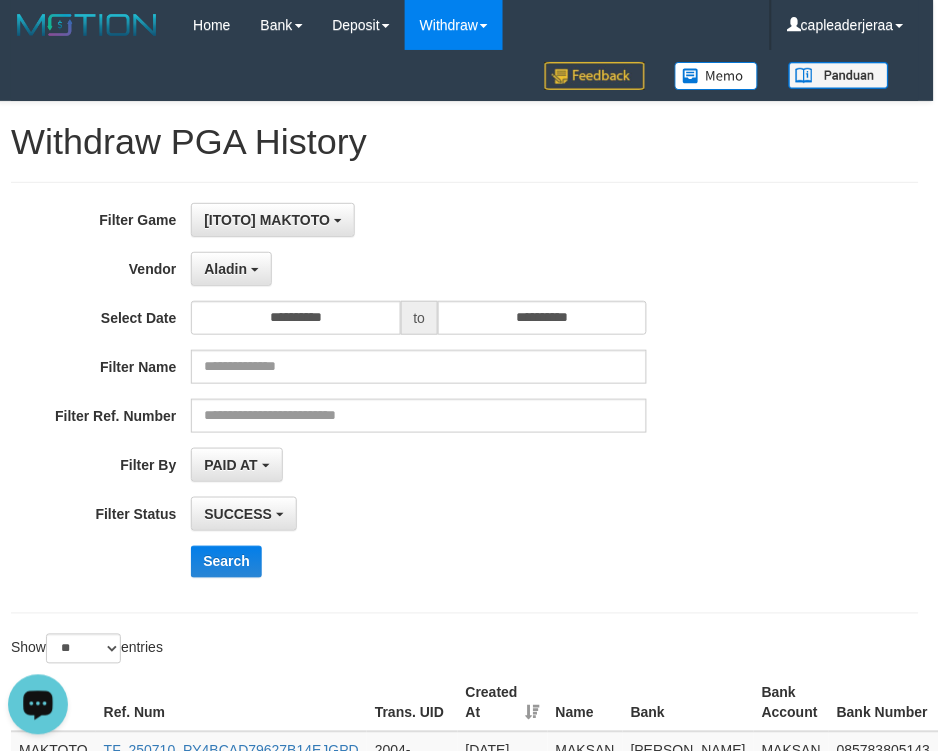 scroll, scrollTop: 0, scrollLeft: 0, axis: both 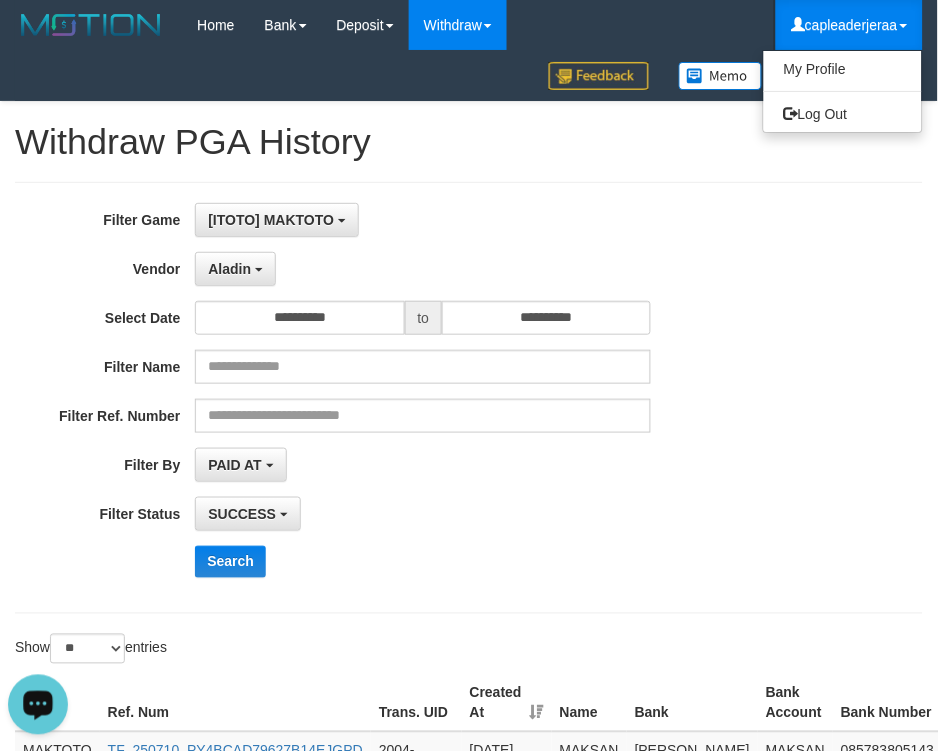 click on "capleaderjeraa" at bounding box center [849, 25] 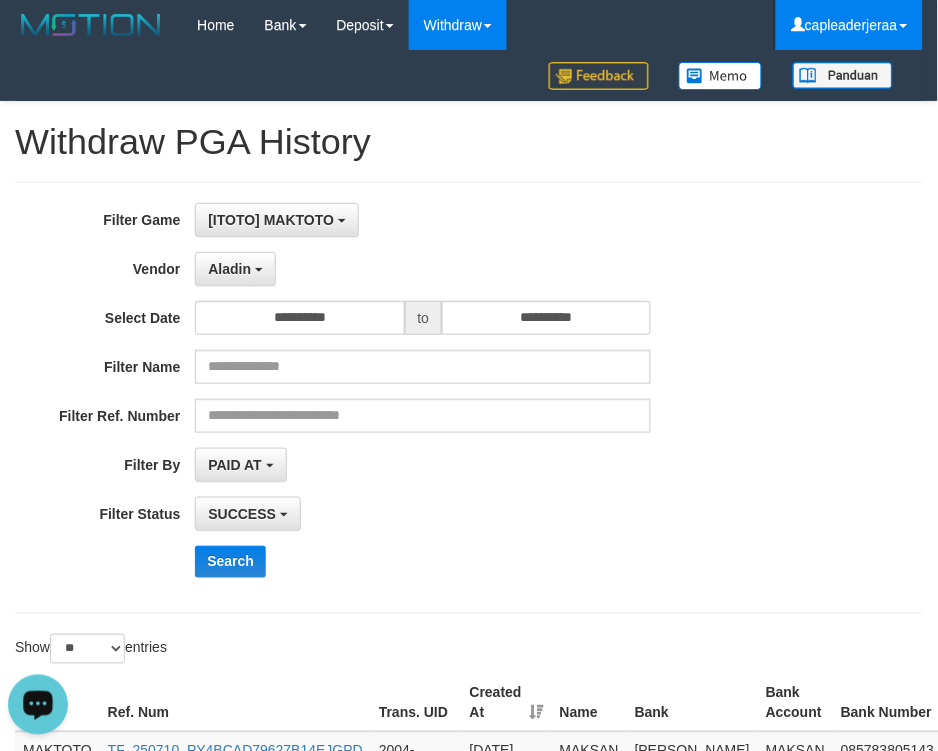click on "capleaderjeraa" at bounding box center [849, 25] 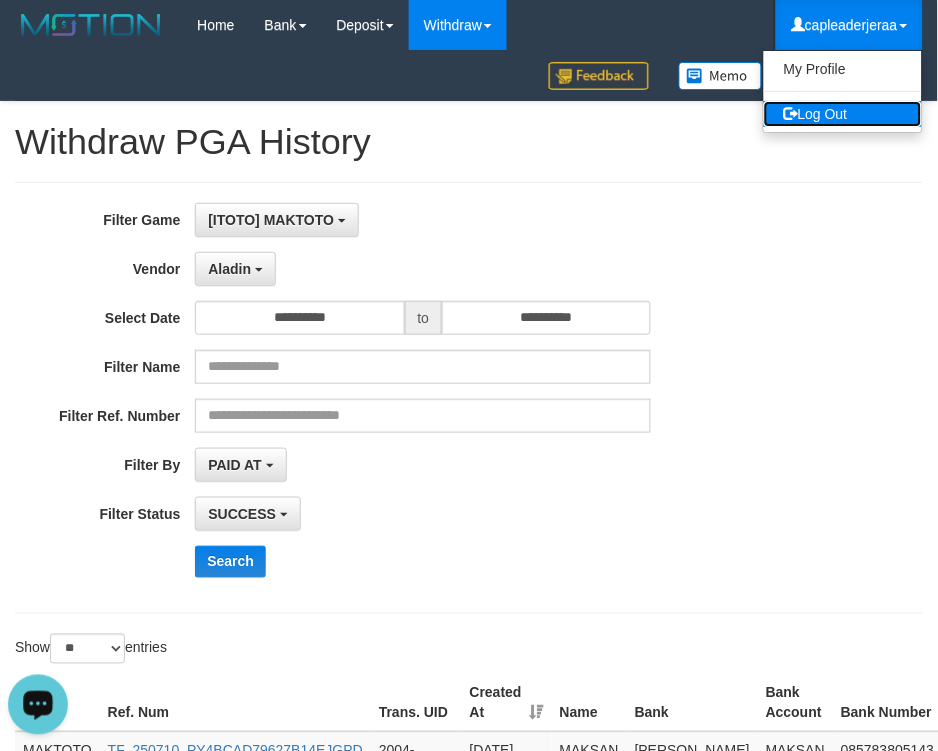 click on "Log Out" at bounding box center (843, 114) 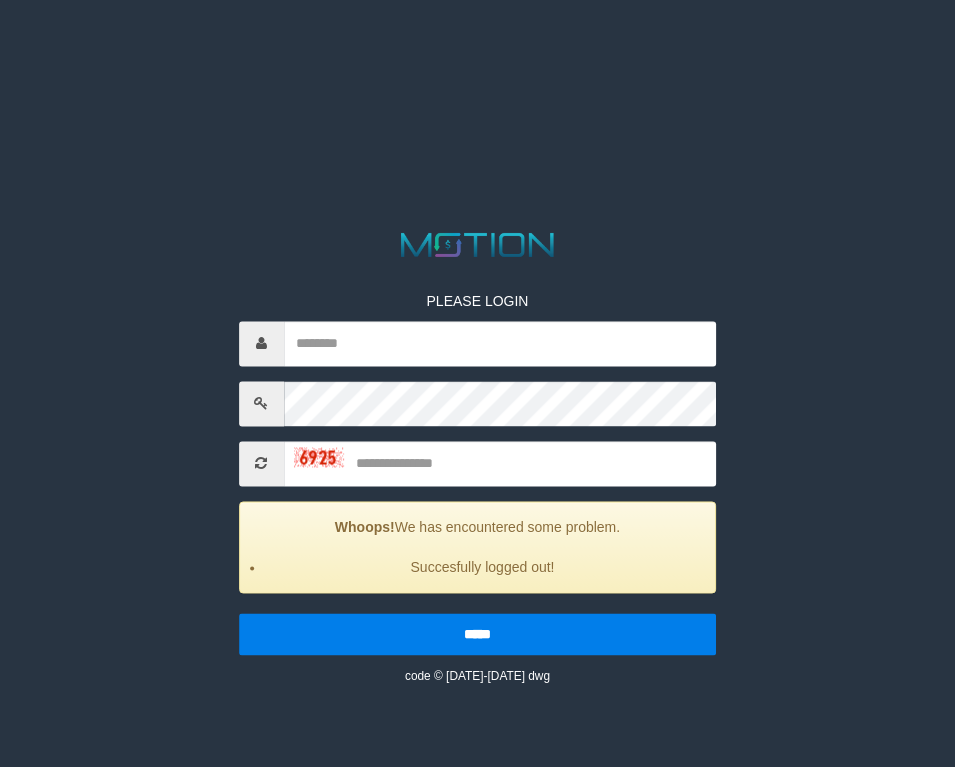 scroll, scrollTop: 0, scrollLeft: 0, axis: both 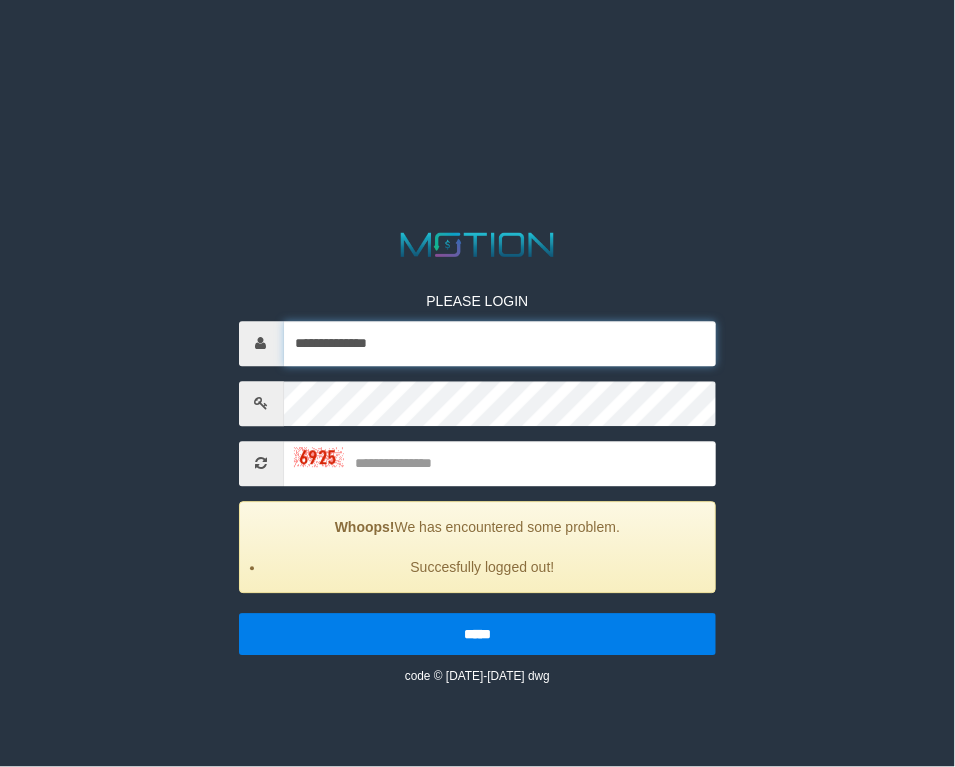 click on "**********" at bounding box center (500, 343) 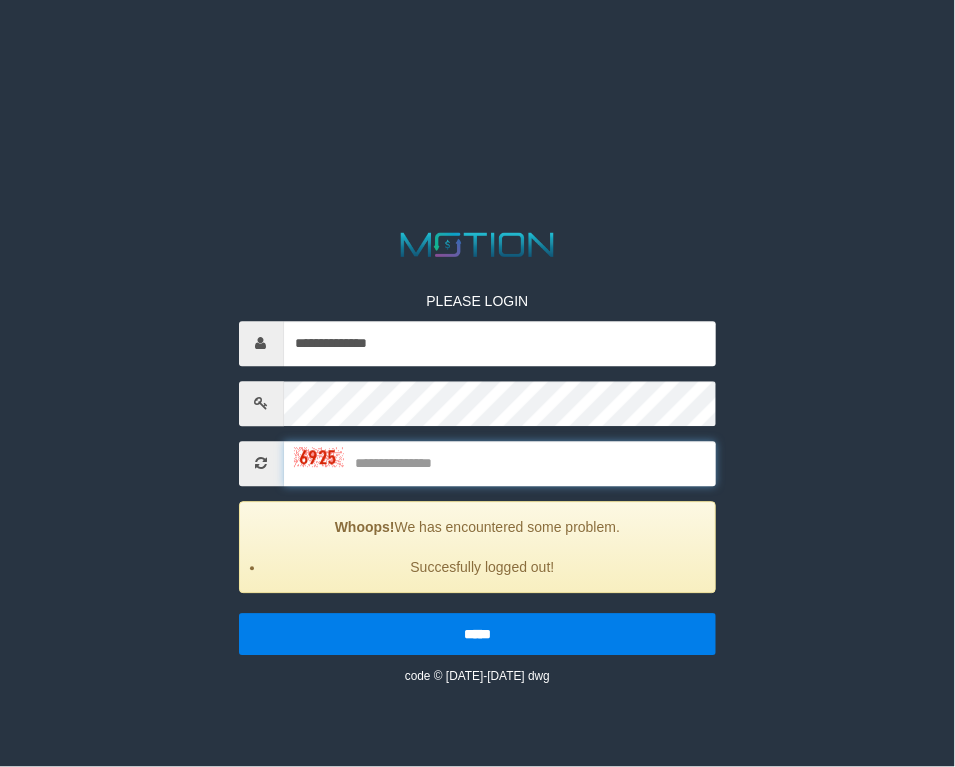 click at bounding box center (500, 463) 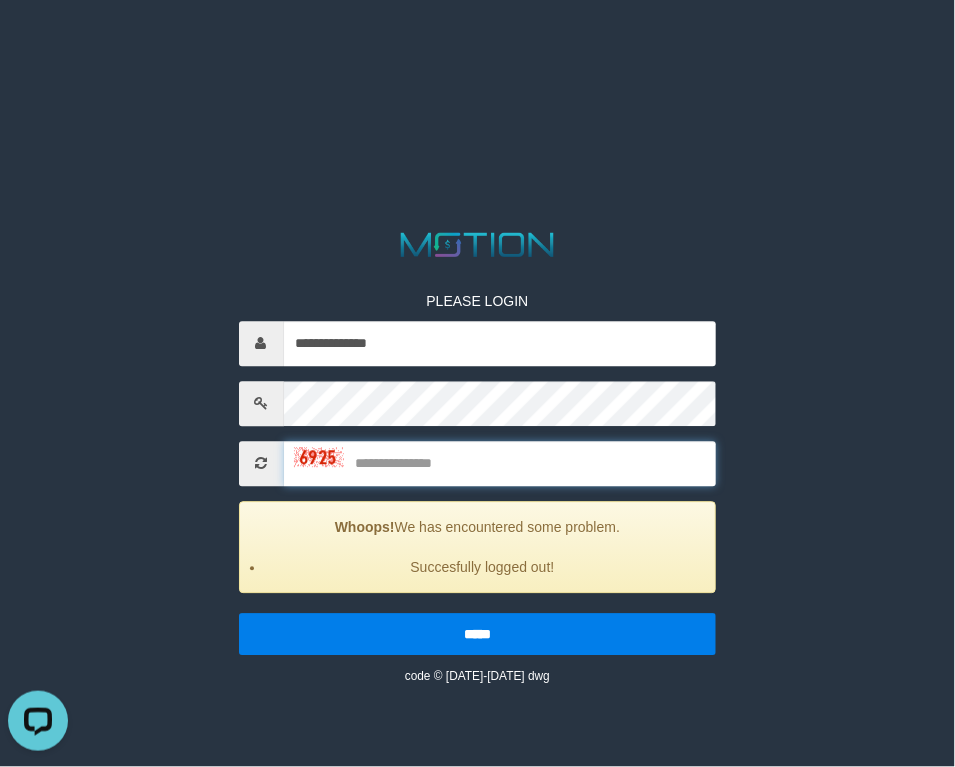 scroll, scrollTop: 0, scrollLeft: 0, axis: both 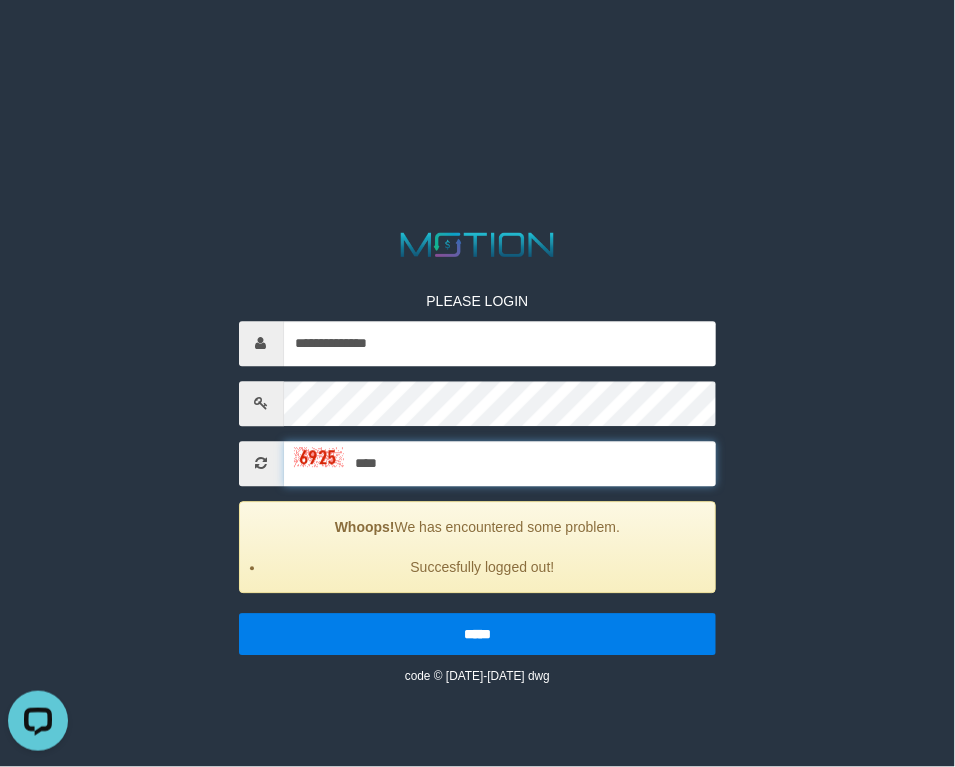 type on "****" 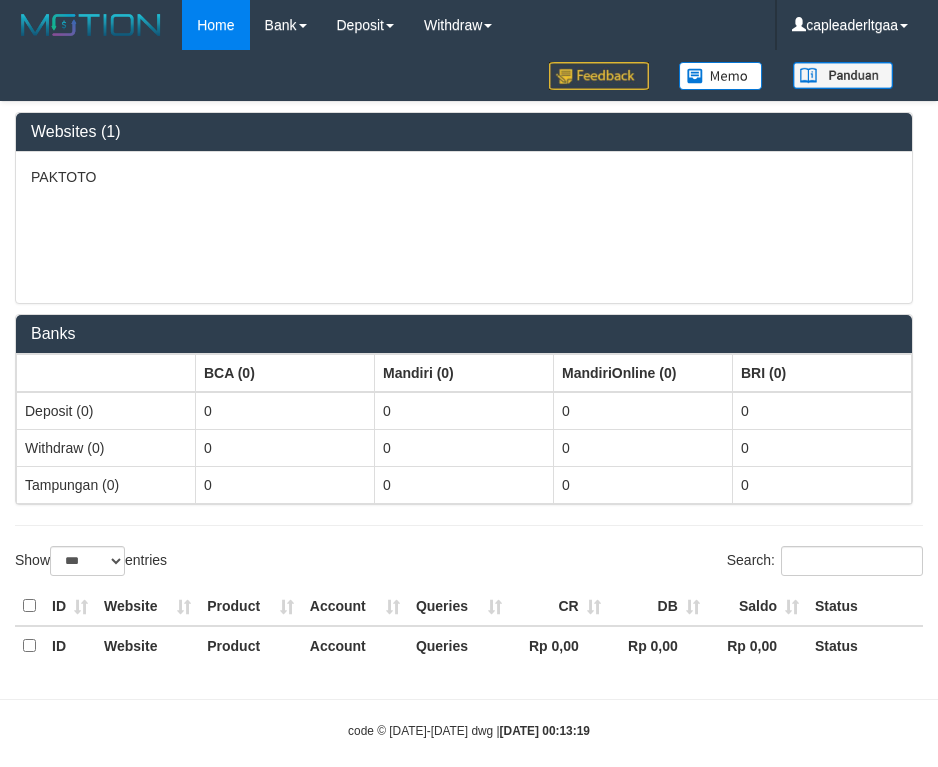 select on "***" 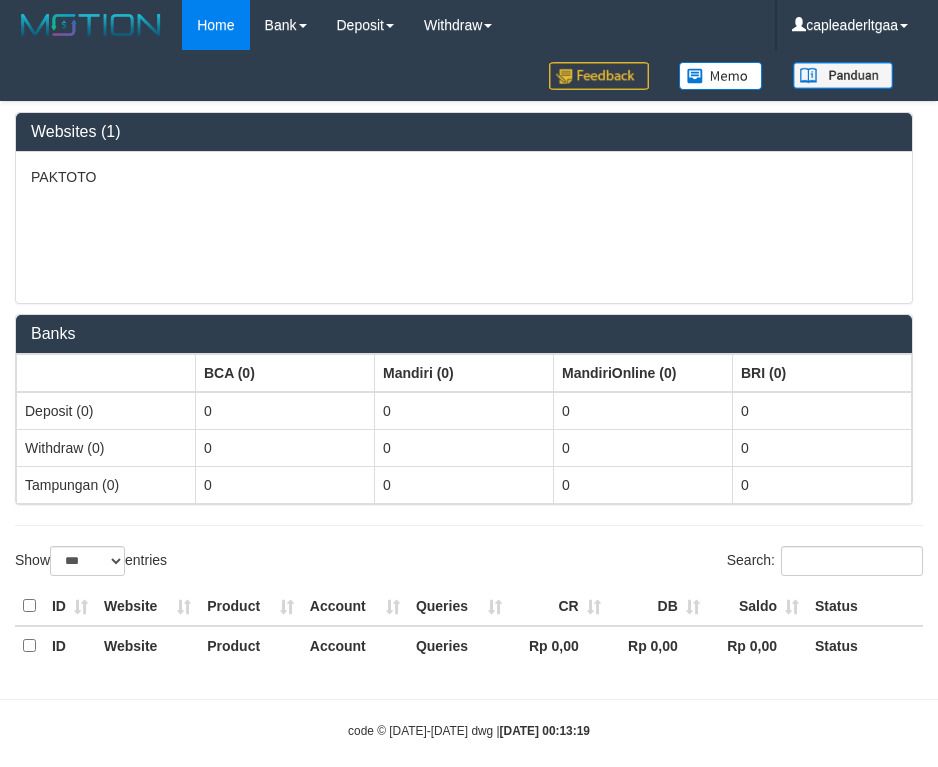 scroll, scrollTop: 0, scrollLeft: 0, axis: both 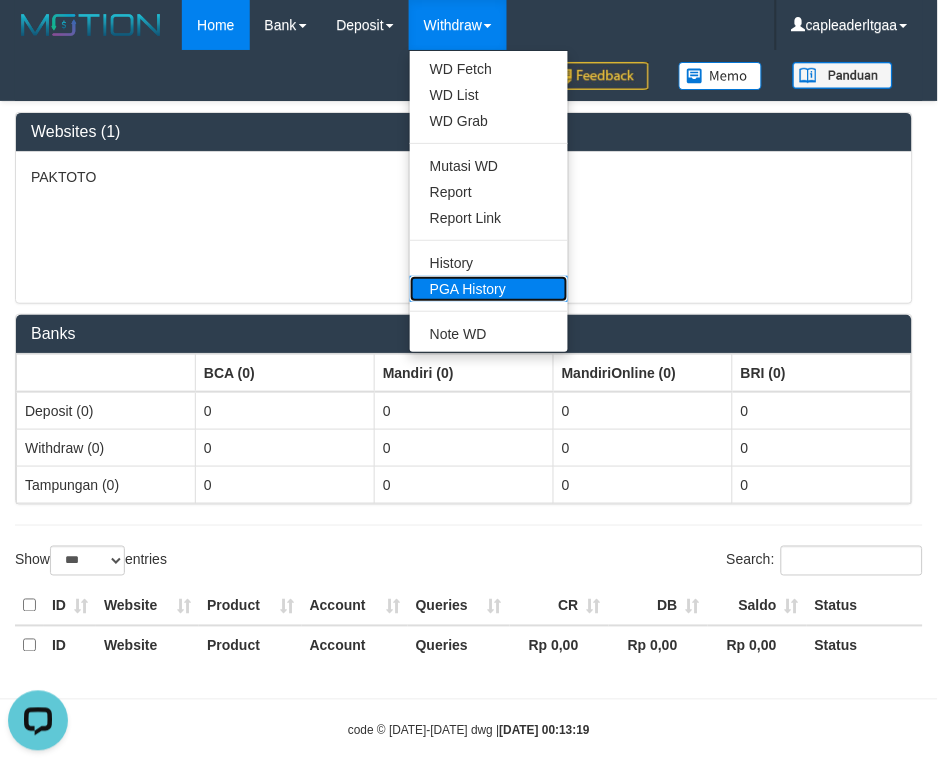 click on "PGA History" at bounding box center [489, 289] 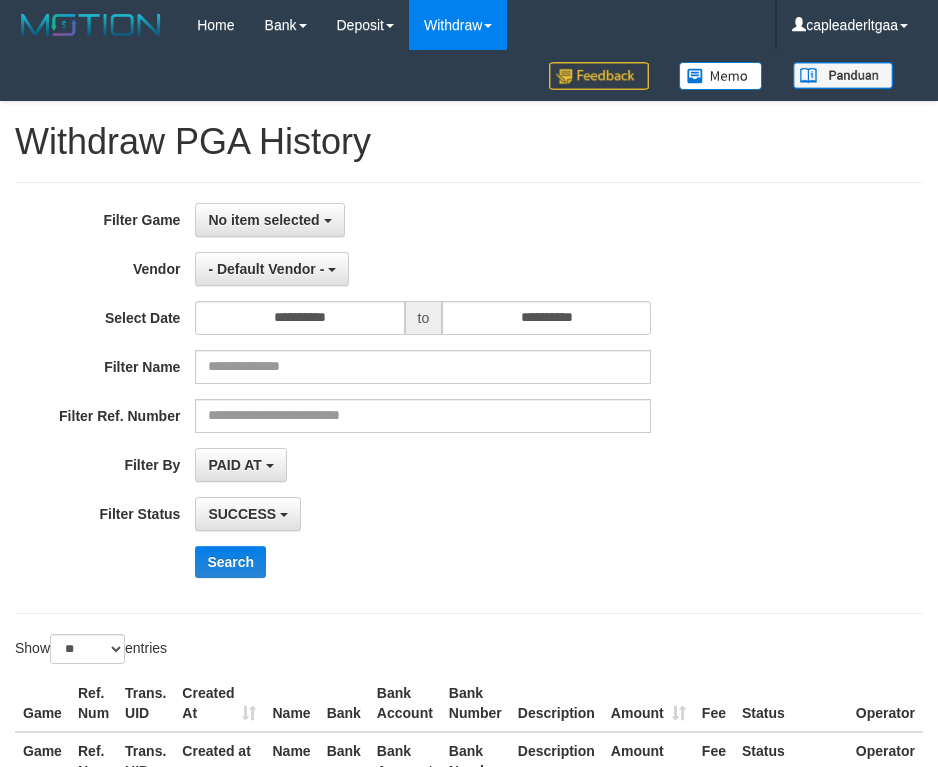 select 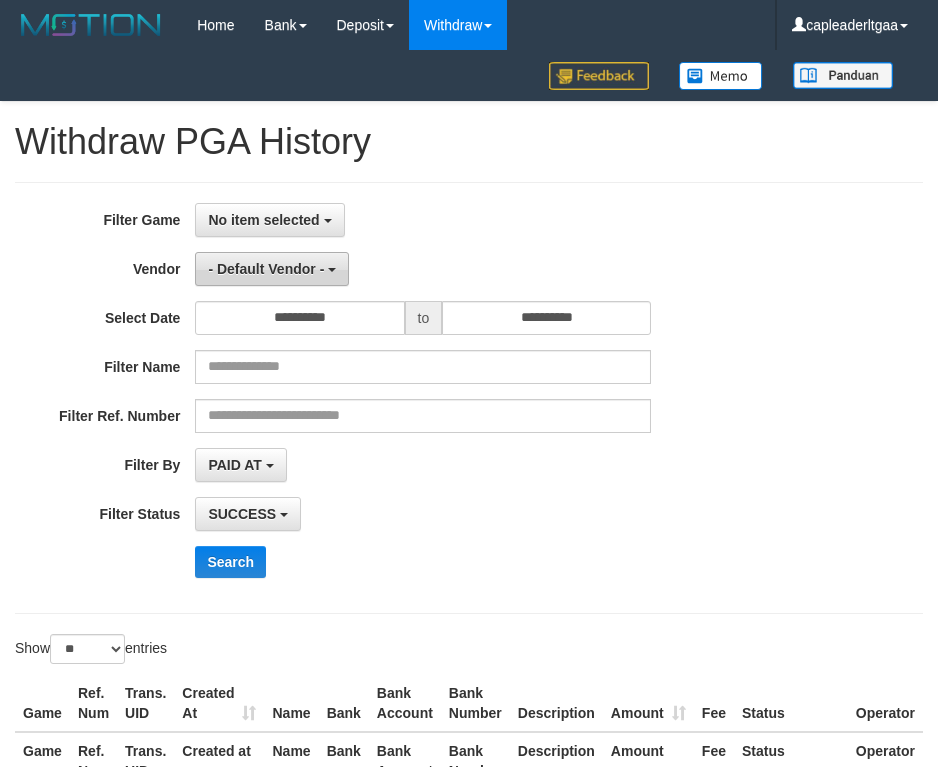 scroll, scrollTop: 0, scrollLeft: 0, axis: both 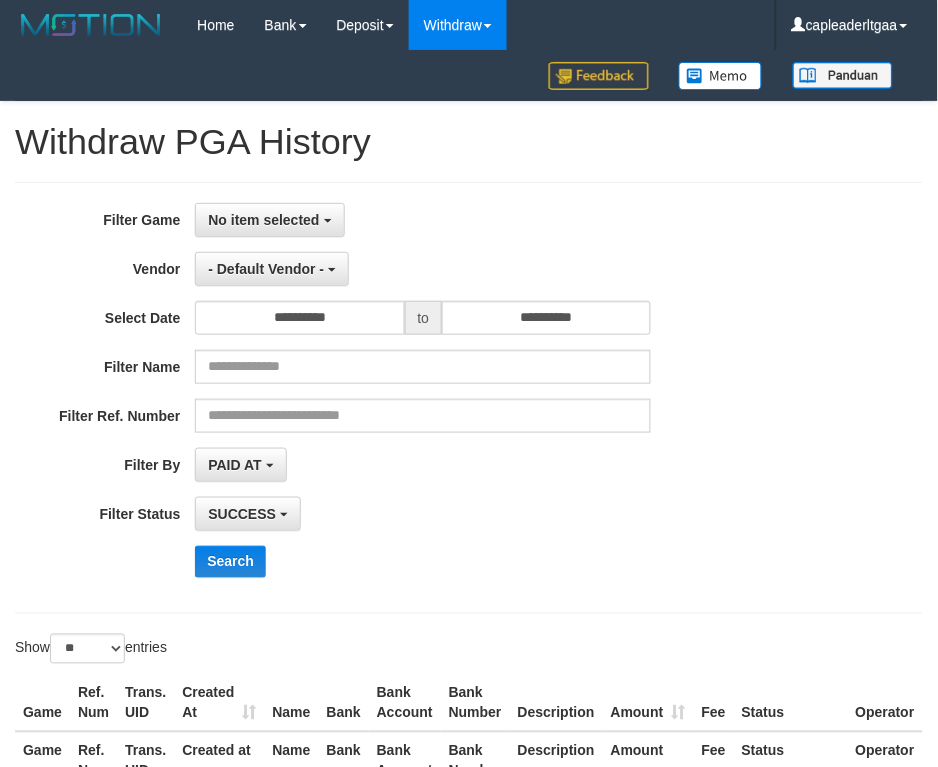 click on "**********" at bounding box center (391, 398) 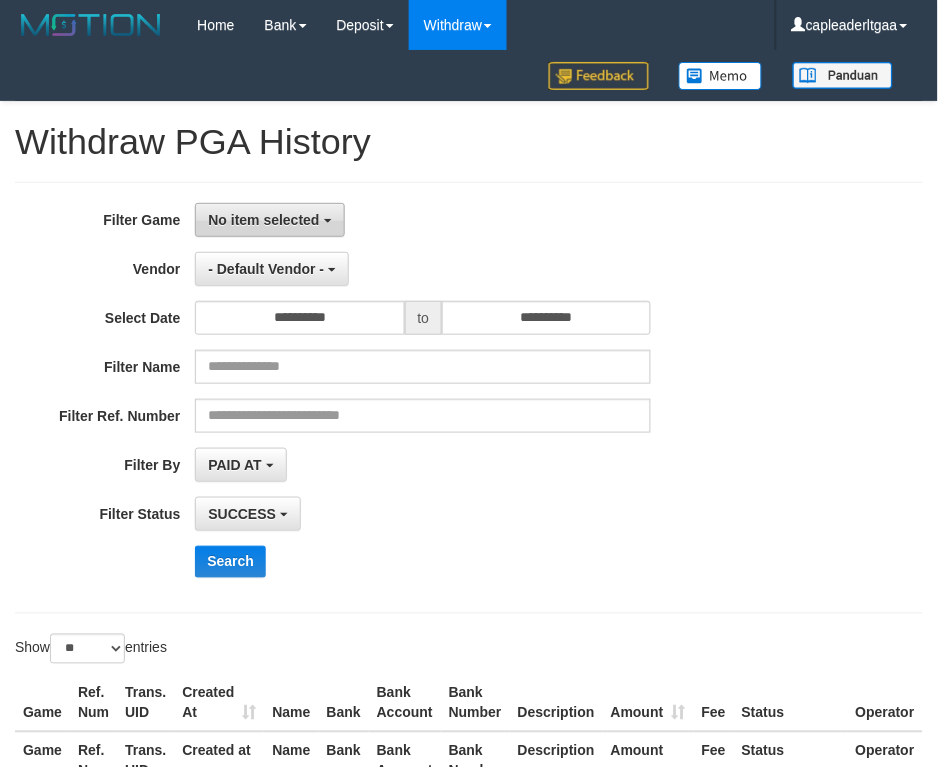 click on "No item selected" at bounding box center [269, 220] 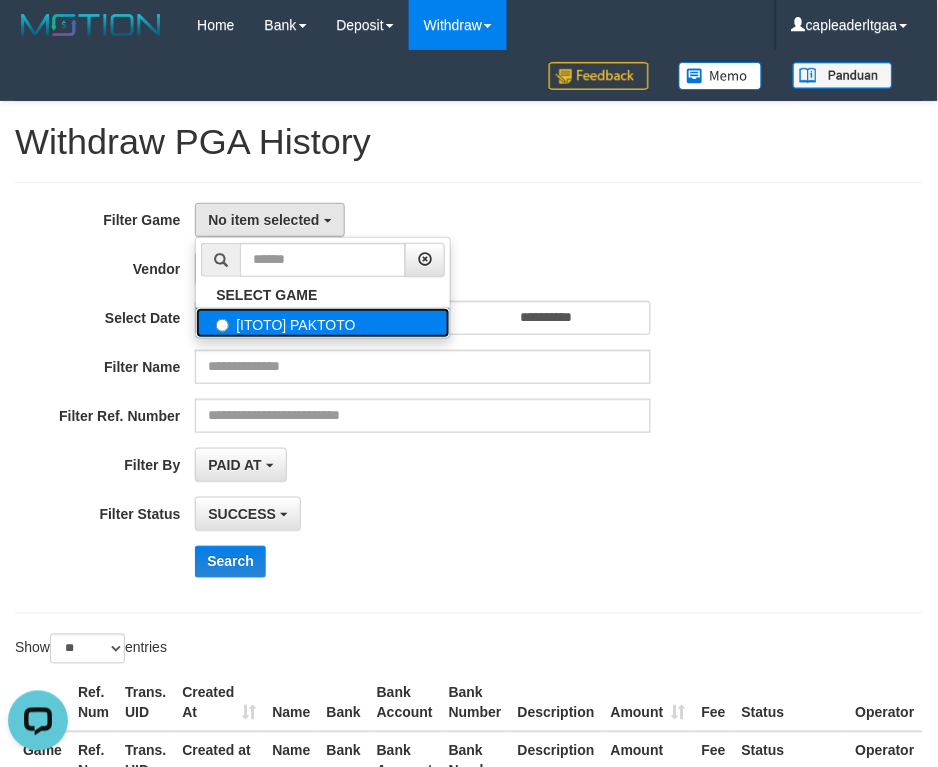 click on "[ITOTO] PAKTOTO" at bounding box center (323, 323) 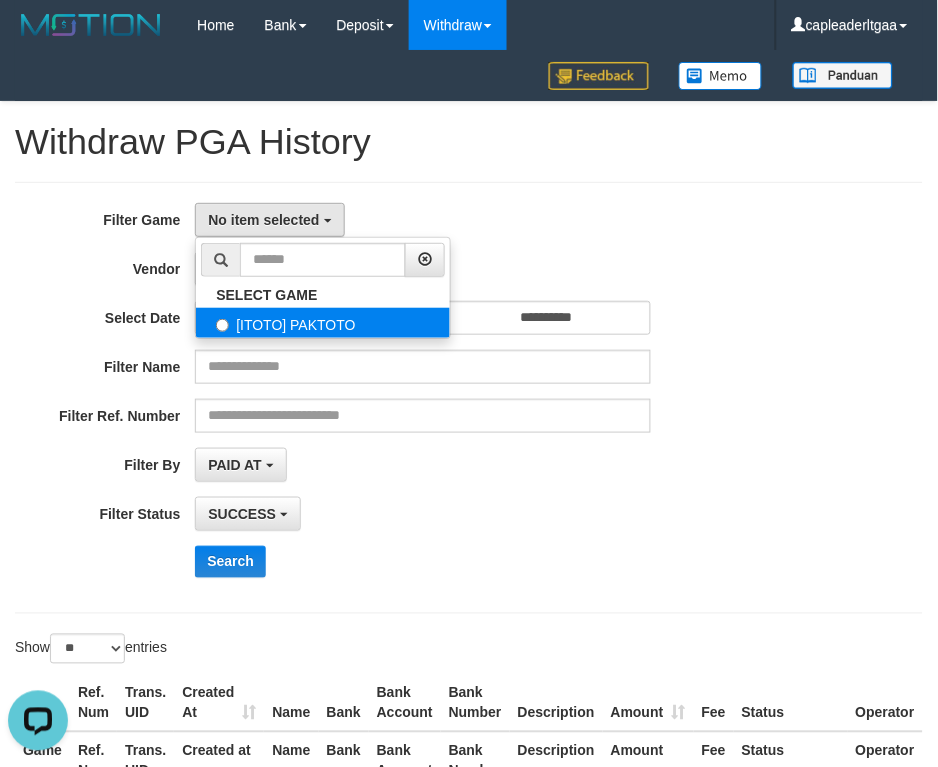 select on "****" 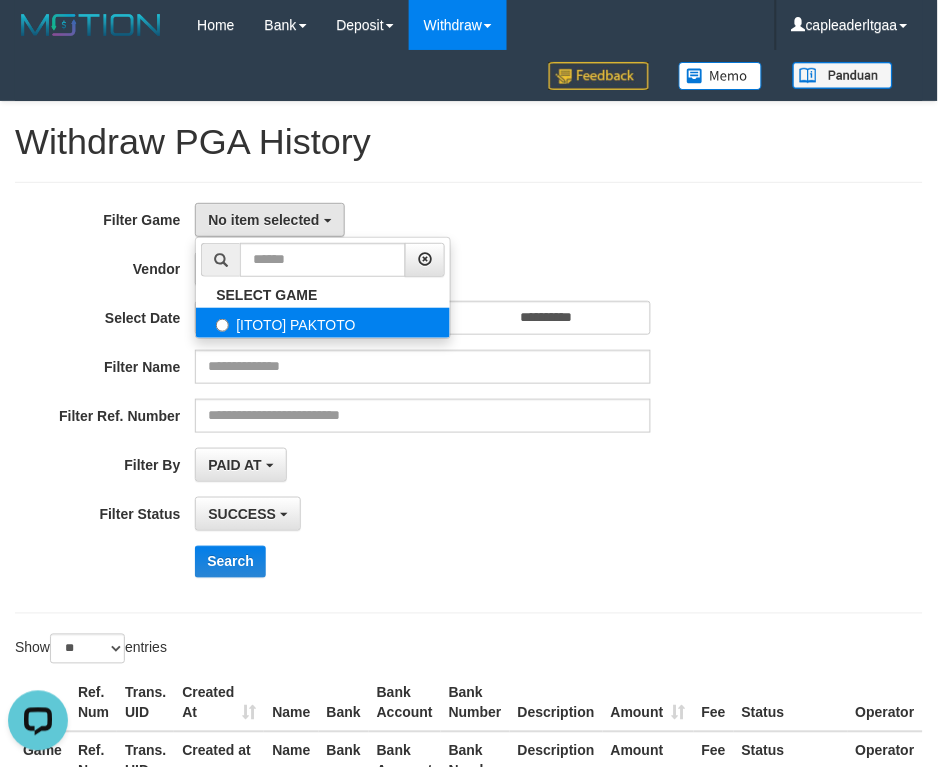 scroll, scrollTop: 0, scrollLeft: 0, axis: both 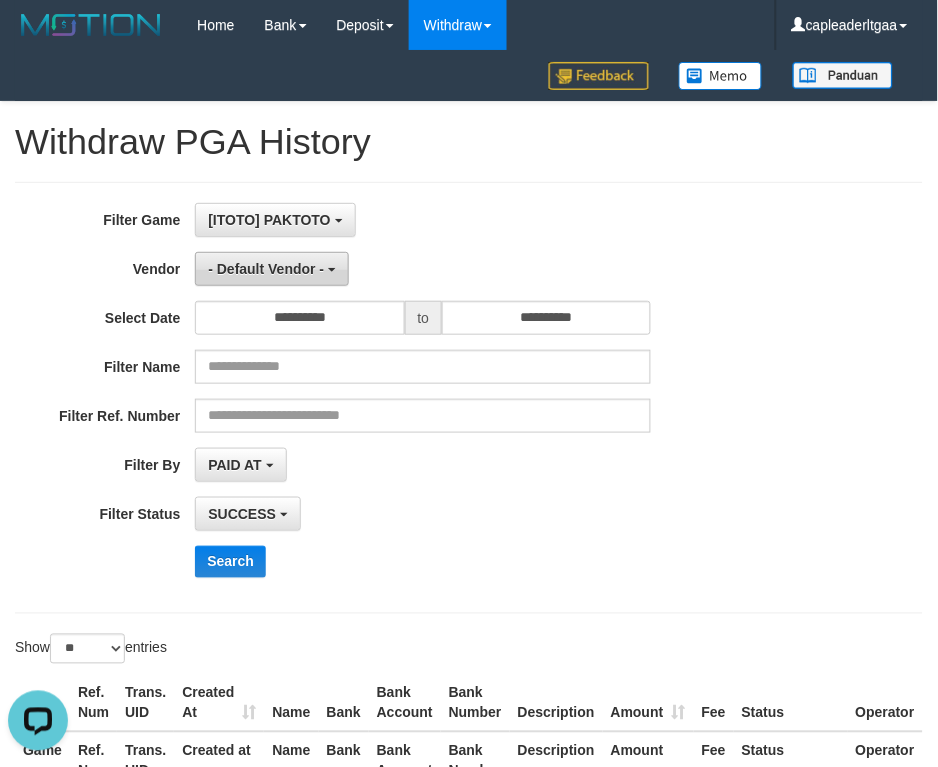 drag, startPoint x: 484, startPoint y: 257, endPoint x: 272, endPoint y: 258, distance: 212.00237 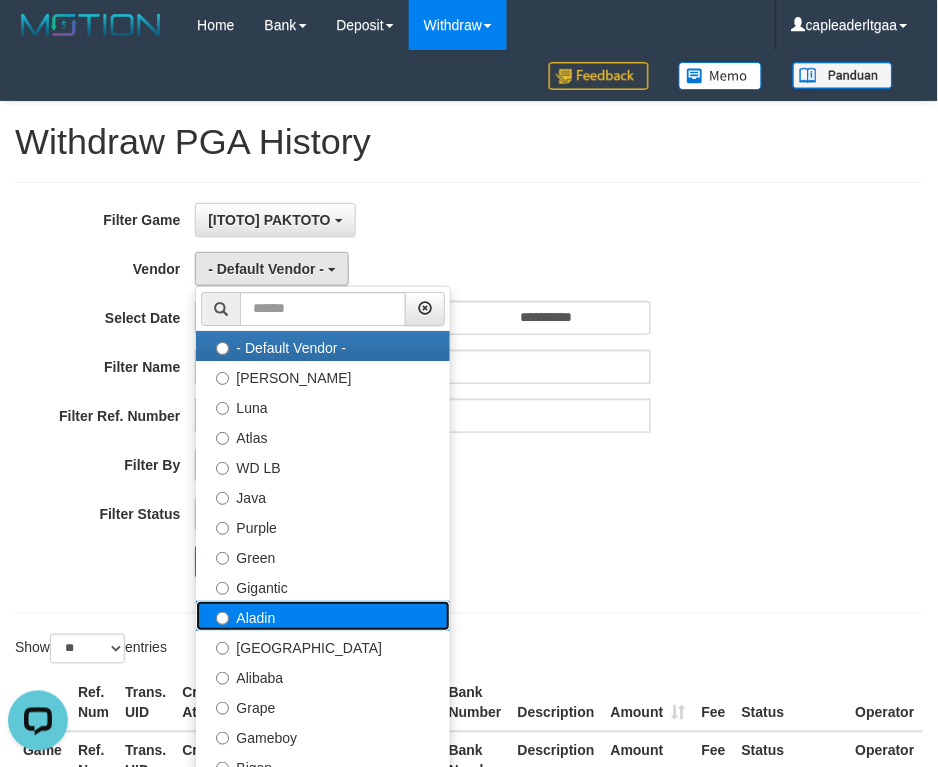 click on "Aladin" at bounding box center [323, 616] 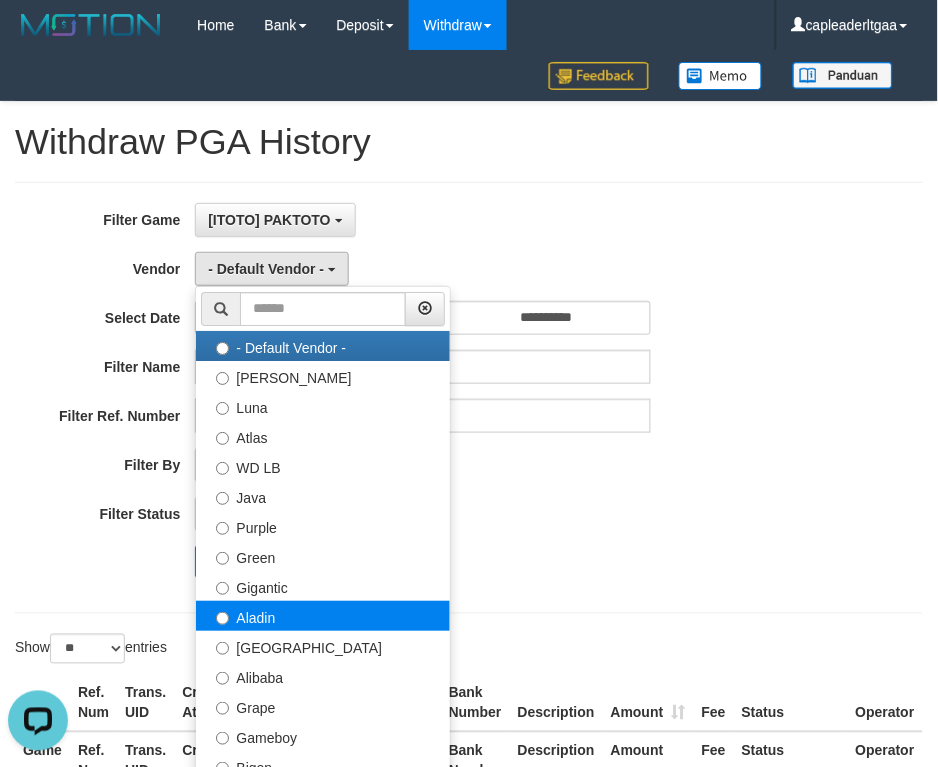 select on "**********" 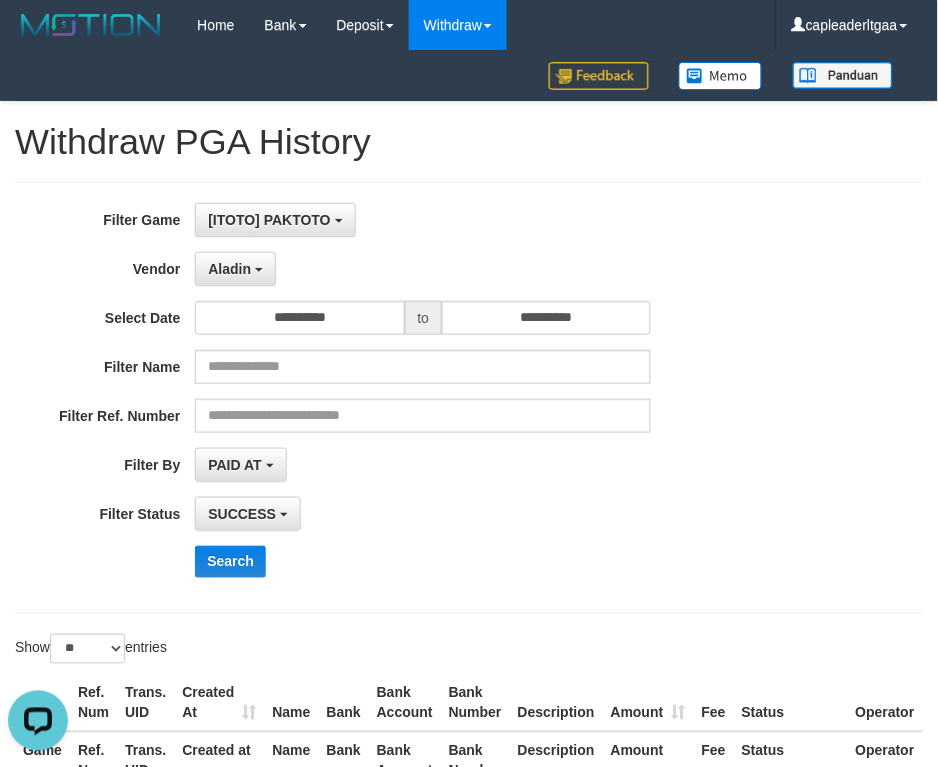click on "Search" at bounding box center [488, 562] 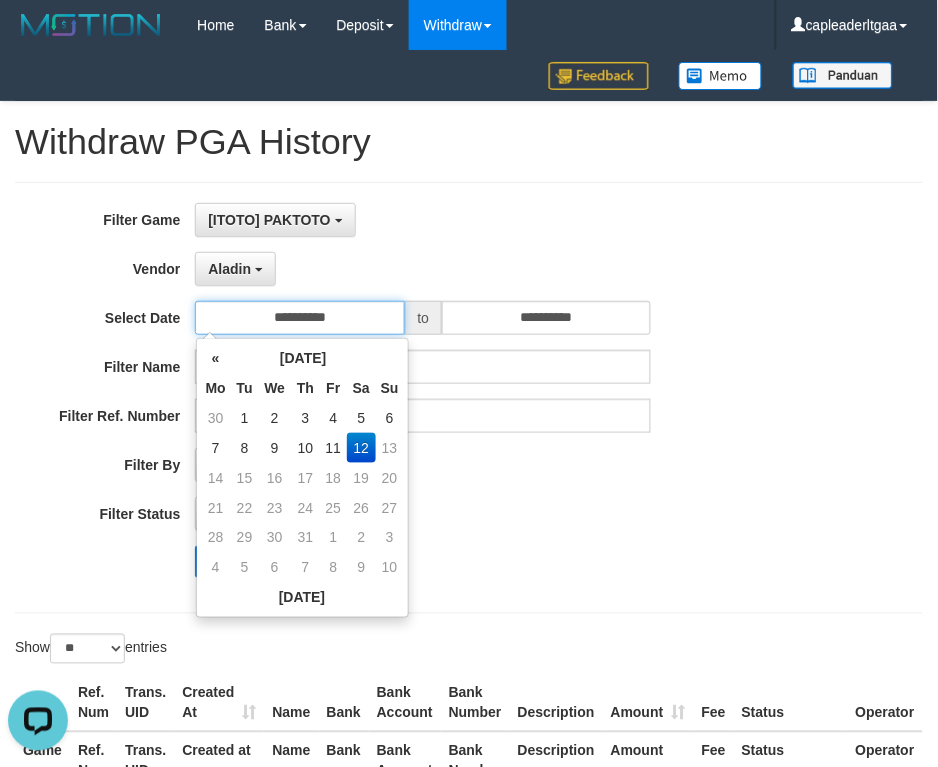 click on "**********" at bounding box center [299, 318] 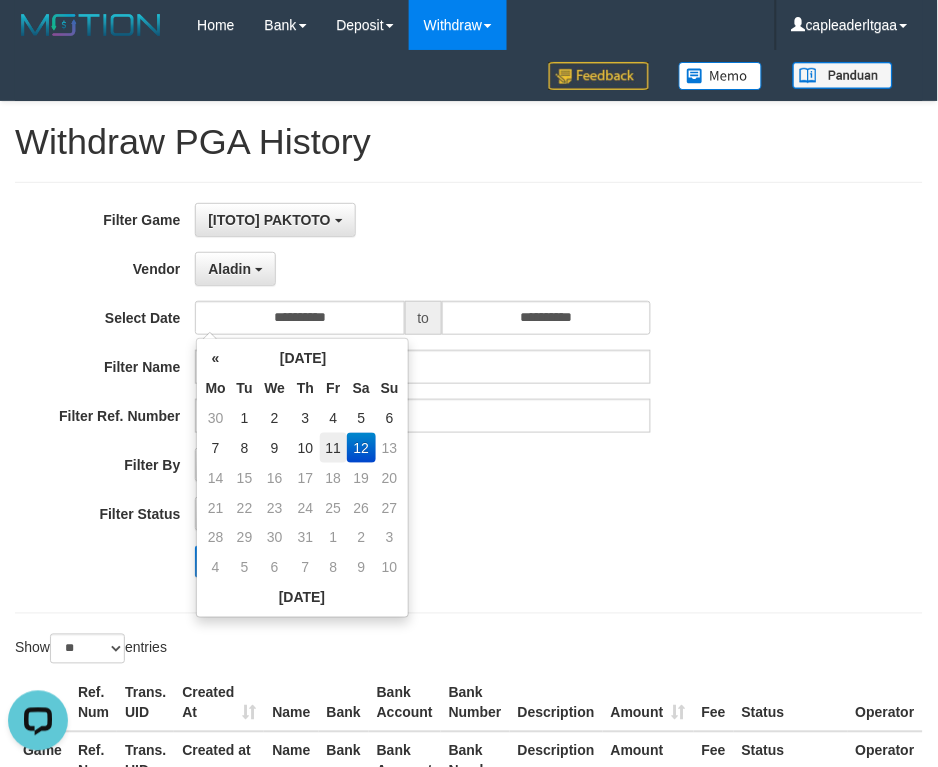click on "11" at bounding box center [333, 448] 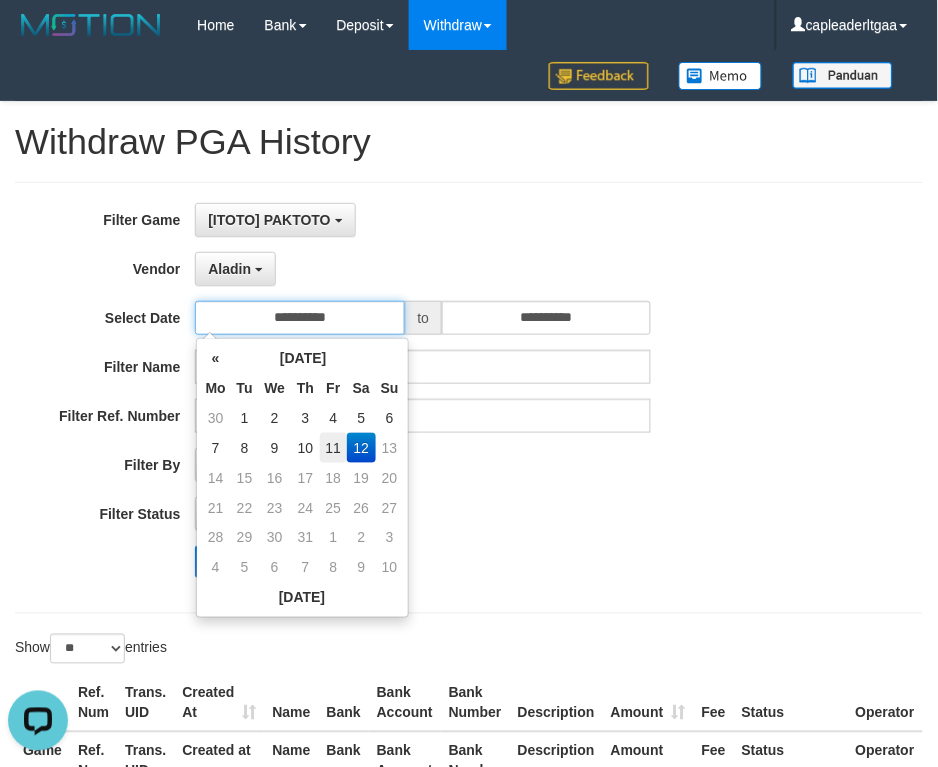 type on "**********" 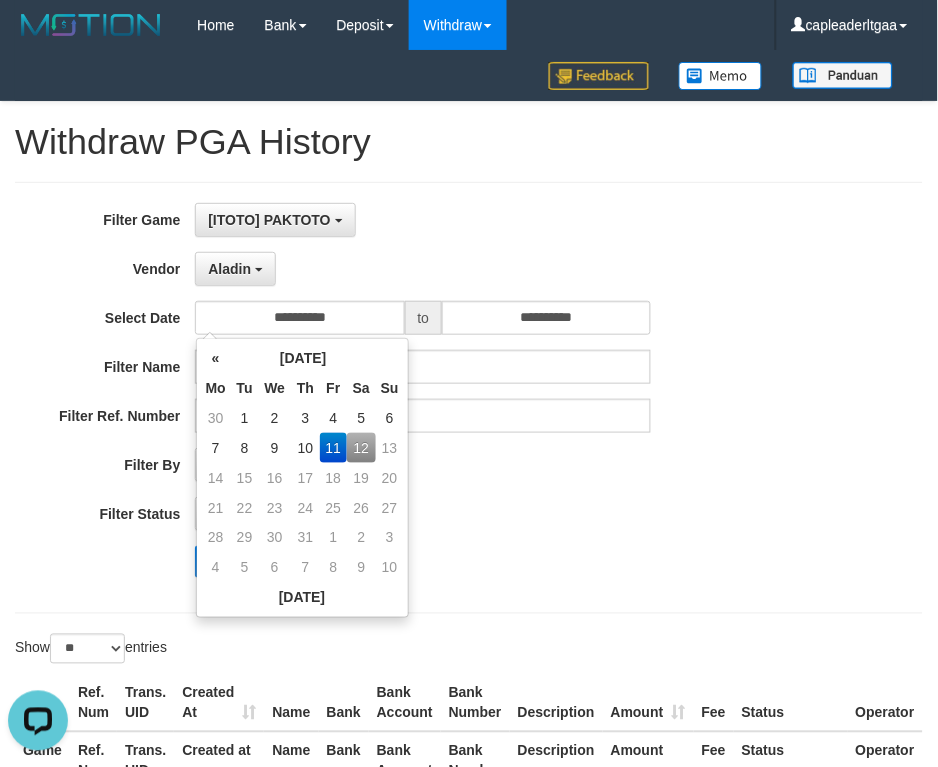click on "PAID AT
PAID AT
CREATED AT" at bounding box center (423, 465) 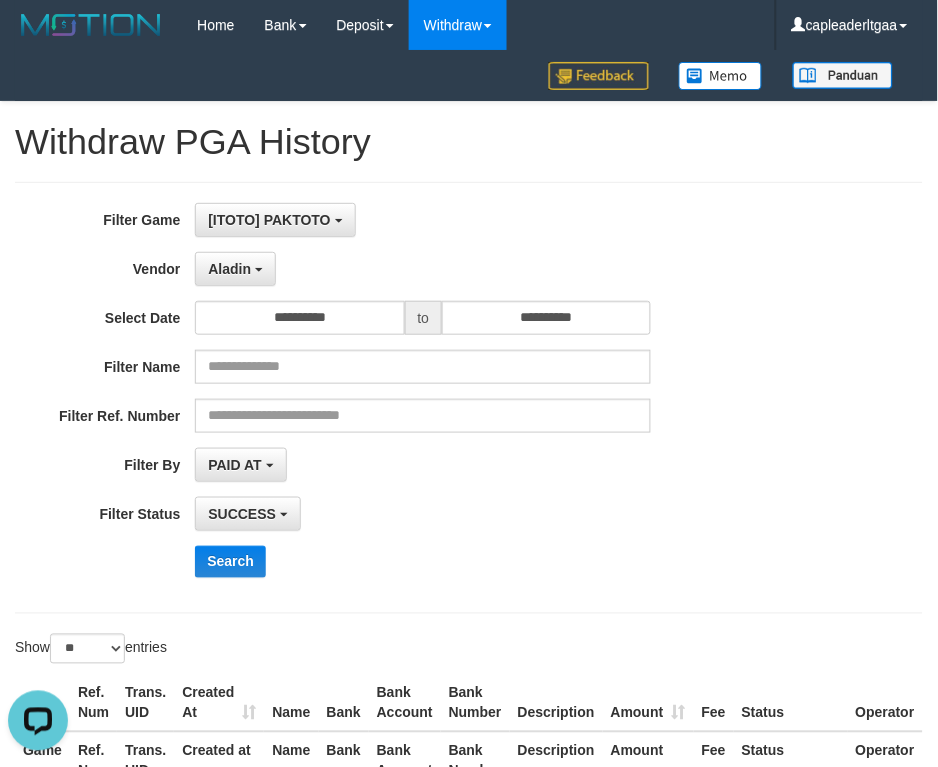 click on "**********" at bounding box center [391, 398] 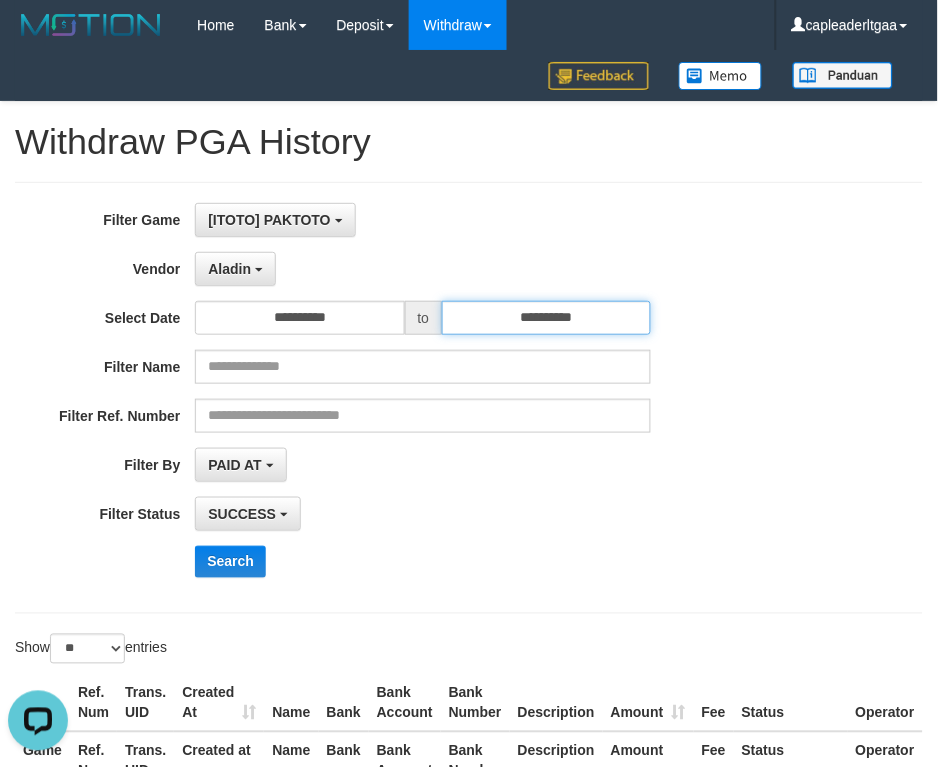click on "**********" at bounding box center (546, 318) 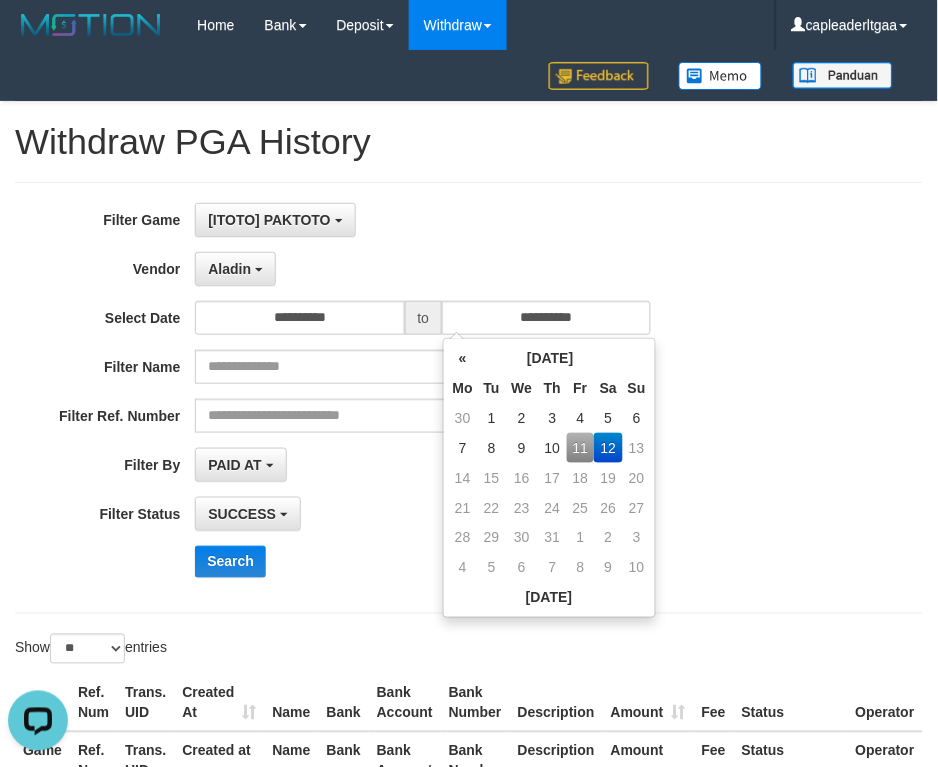 click on "11" at bounding box center (580, 448) 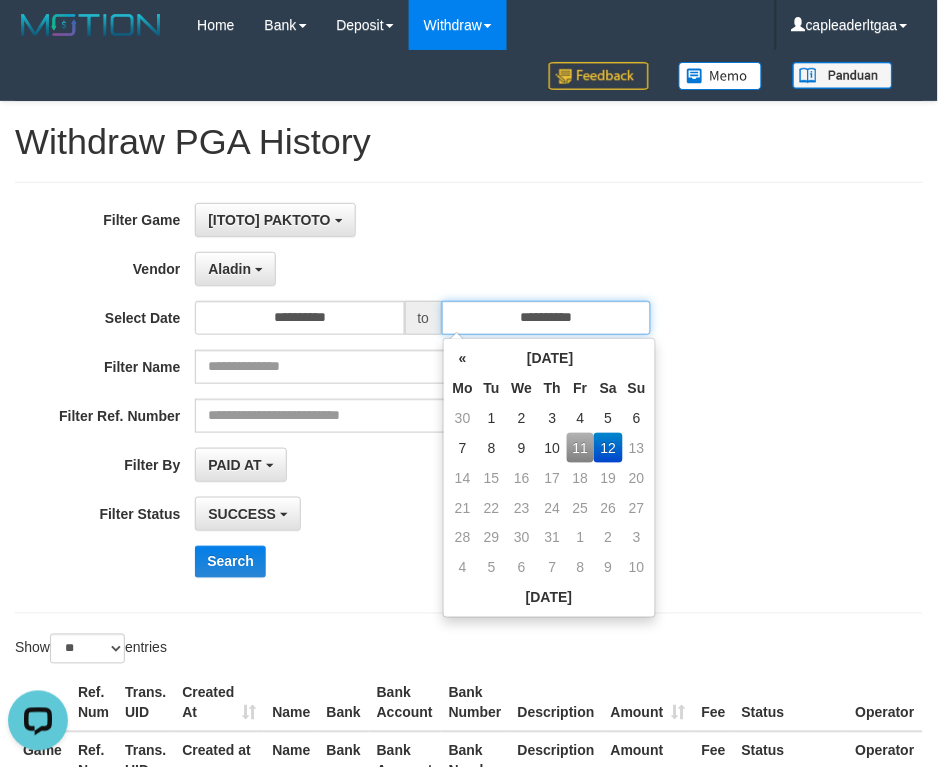type on "**********" 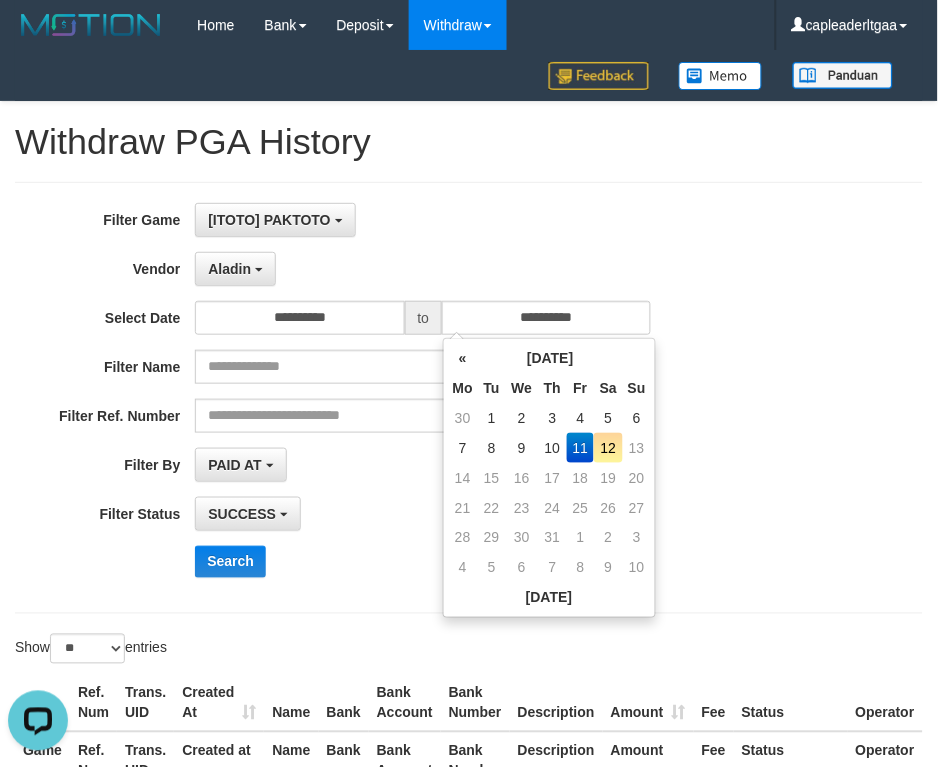 click on "**********" at bounding box center [469, 398] 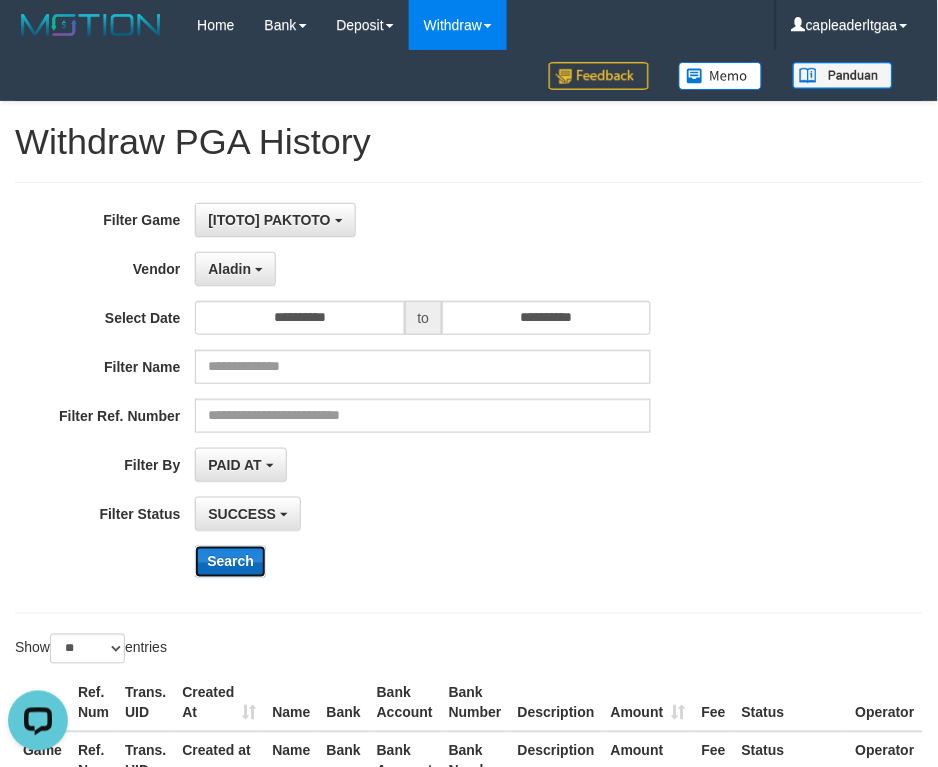 click on "Search" at bounding box center [230, 562] 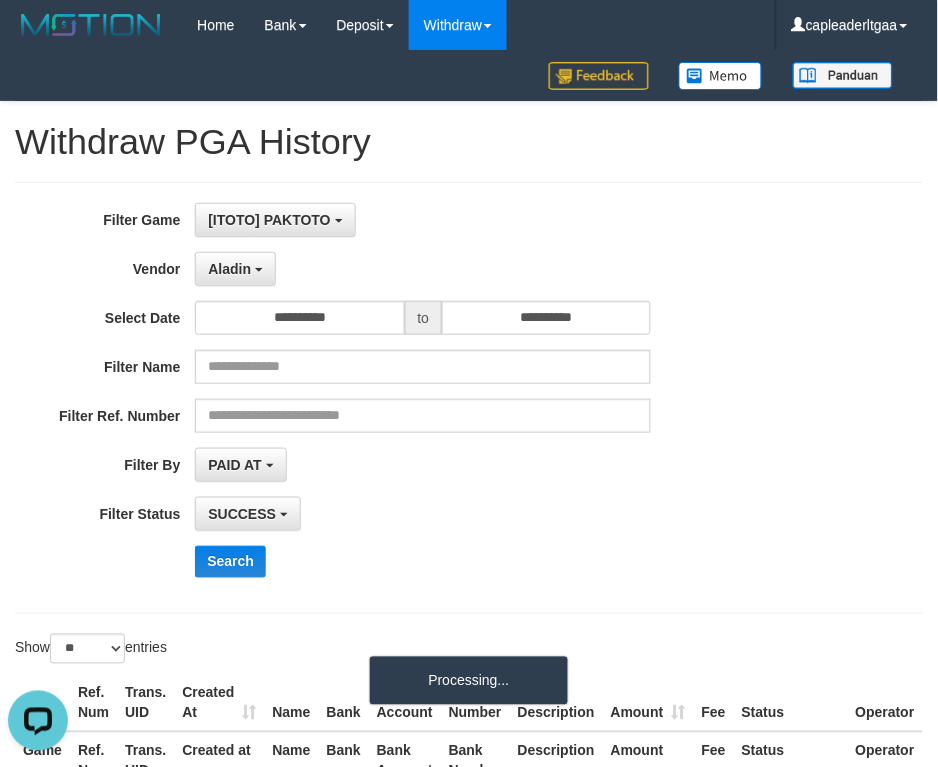 click on "SUCCESS
SUCCESS
ON PROCESS
FAILED" at bounding box center (423, 514) 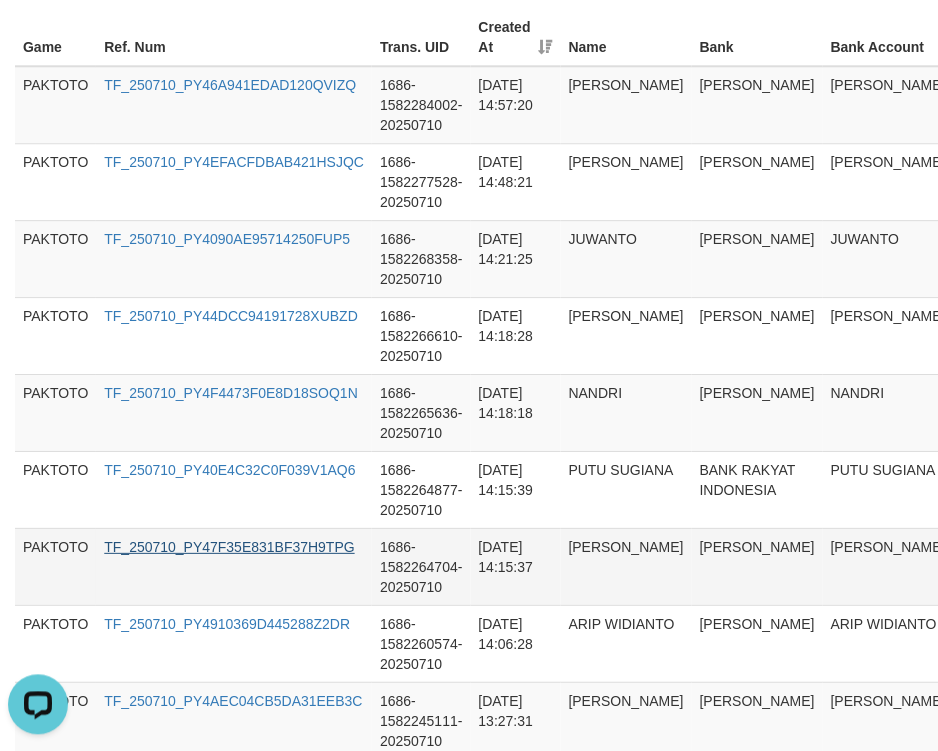 scroll, scrollTop: 1104, scrollLeft: 0, axis: vertical 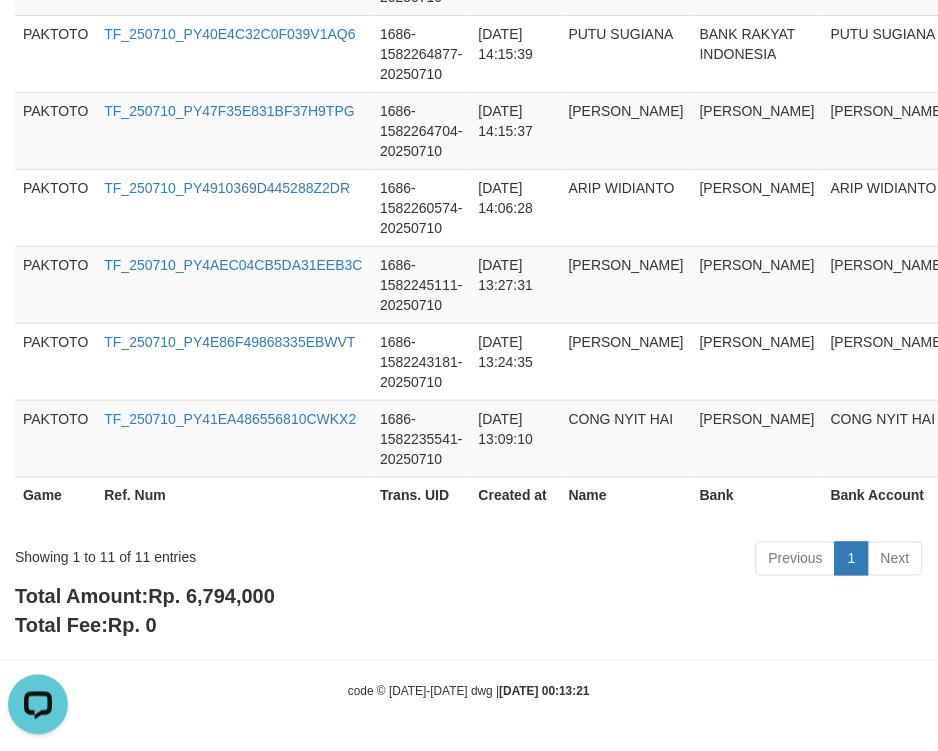 click on "Rp. 6,794,000" at bounding box center [211, 597] 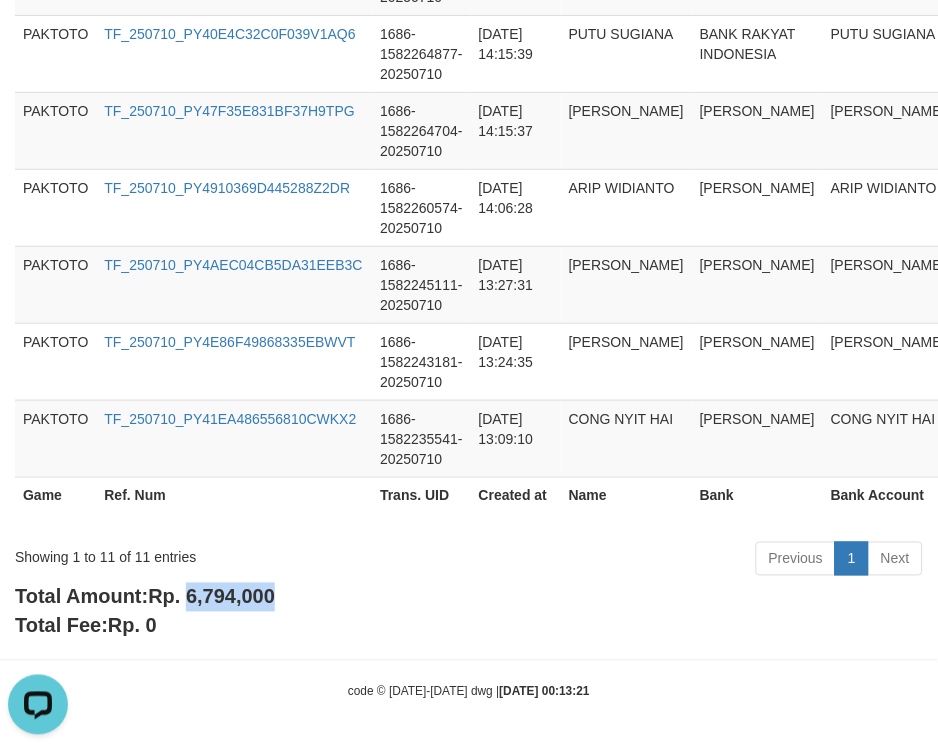 click on "Rp. 6,794,000" at bounding box center [211, 597] 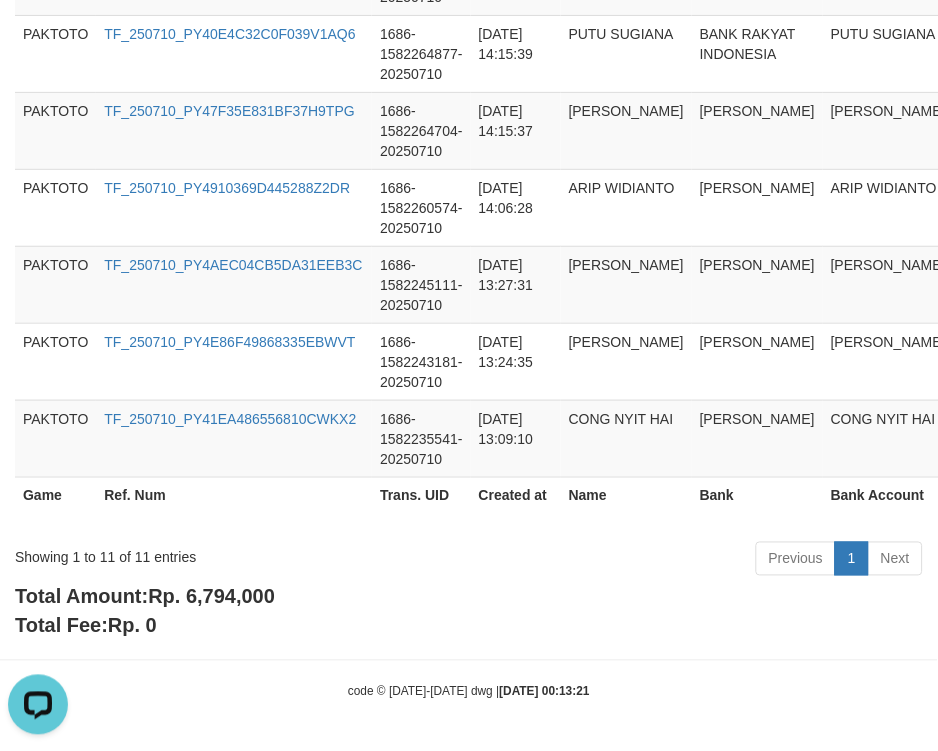 drag, startPoint x: 695, startPoint y: 553, endPoint x: 395, endPoint y: 582, distance: 301.3984 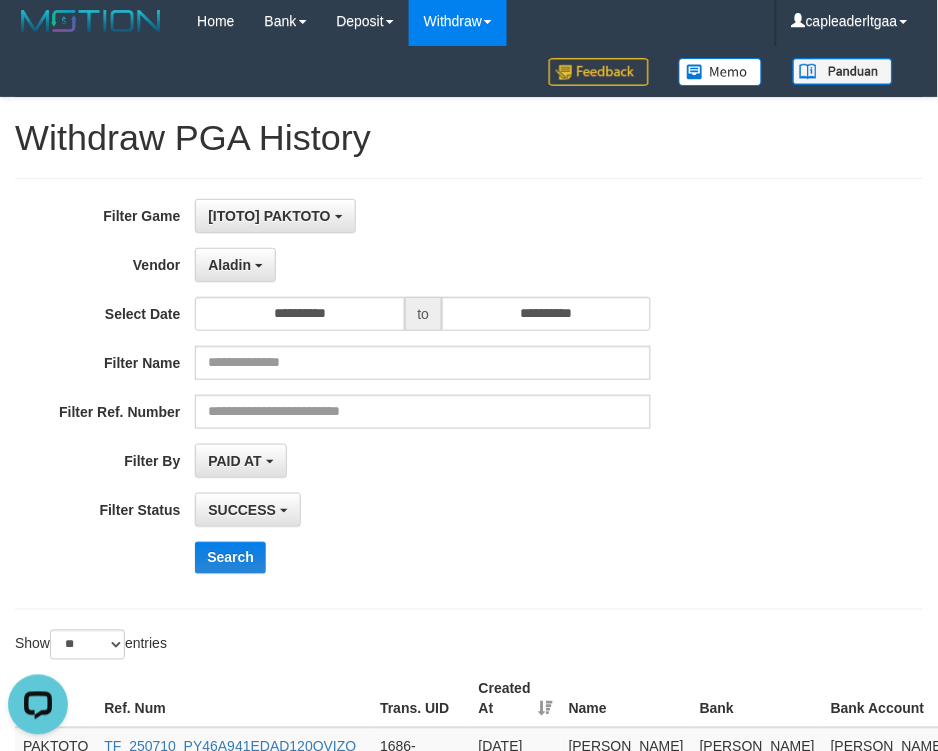 scroll, scrollTop: 0, scrollLeft: 0, axis: both 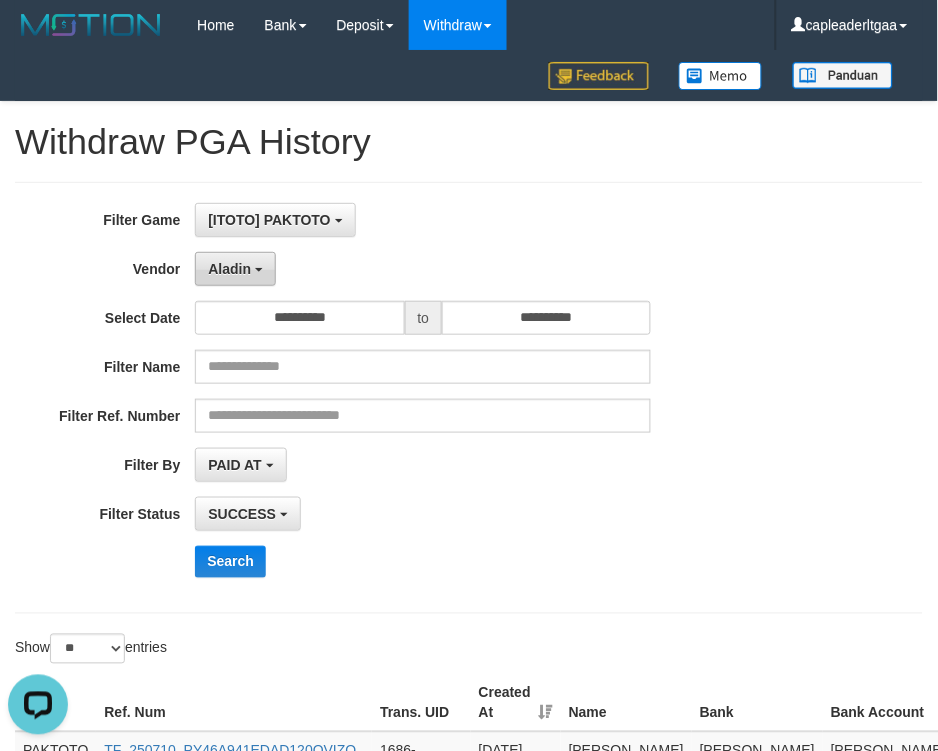 click on "Aladin" at bounding box center [235, 269] 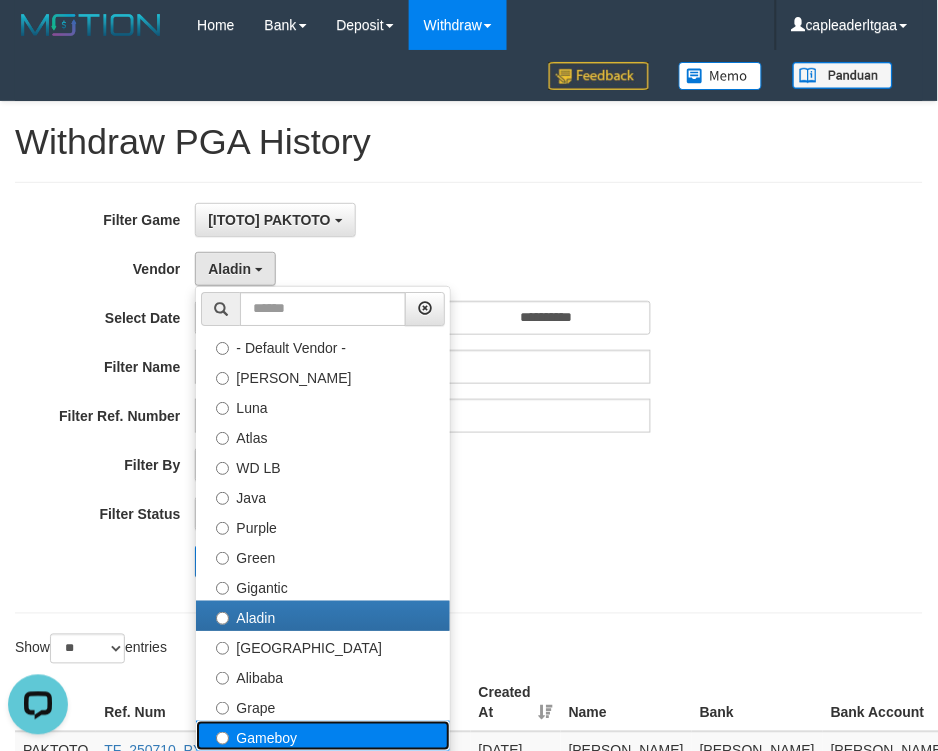 drag, startPoint x: 281, startPoint y: 728, endPoint x: 451, endPoint y: 640, distance: 191.42622 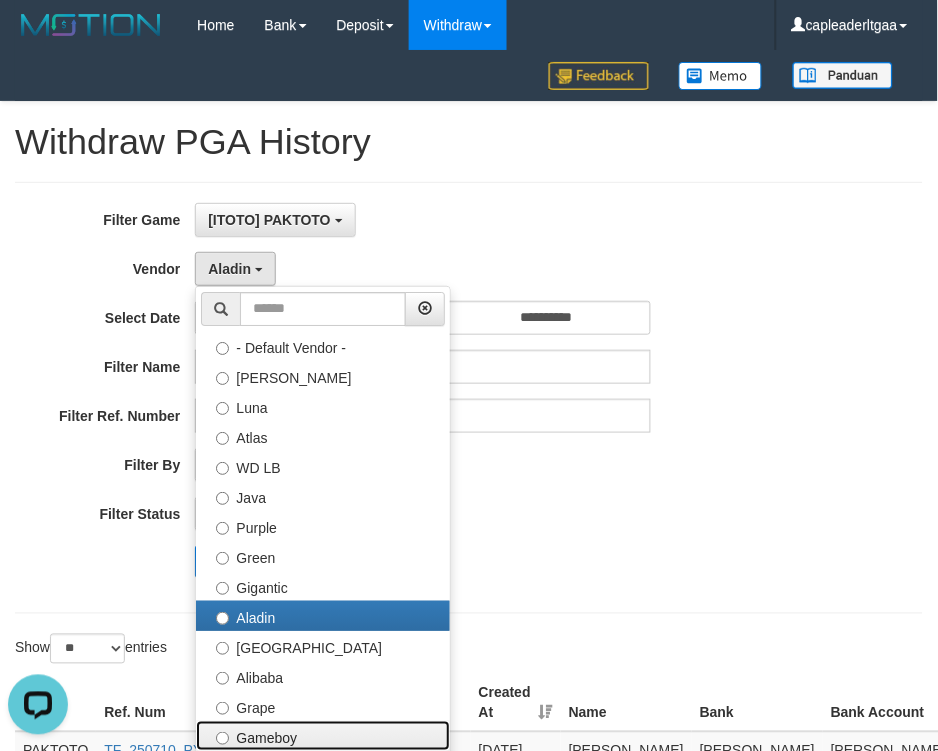 click on "Gameboy" at bounding box center [323, 736] 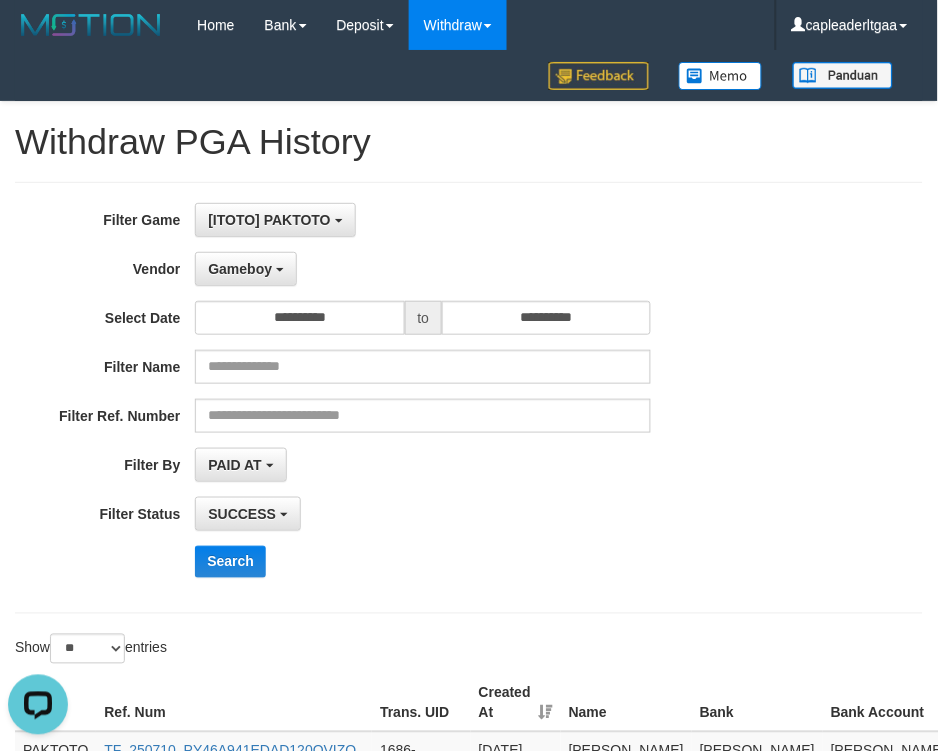 click on "**********" at bounding box center (391, 398) 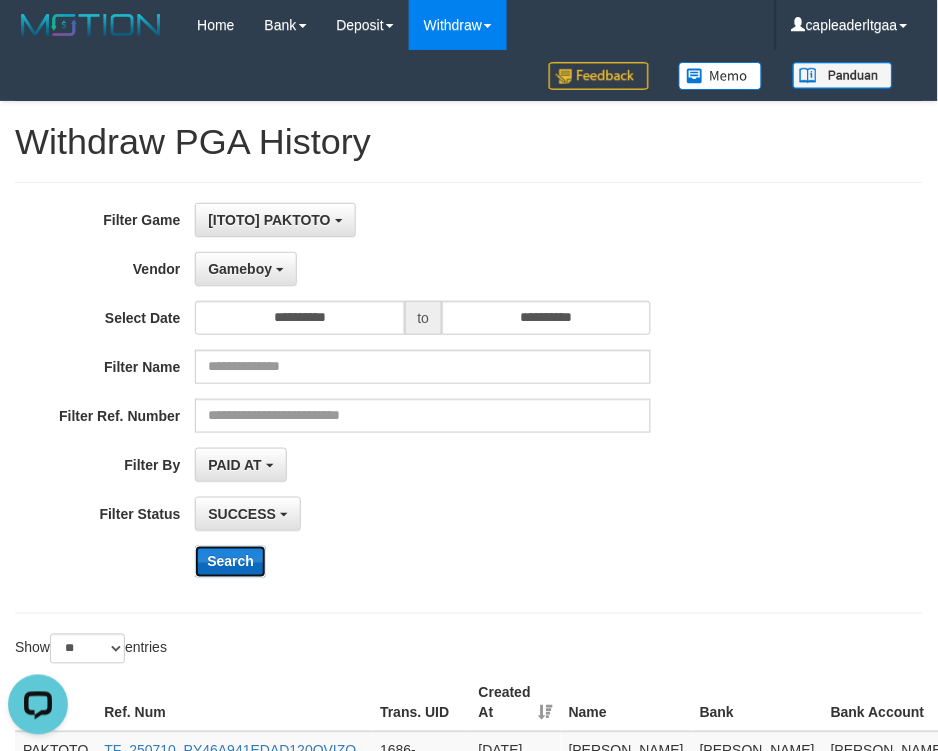 click on "Search" at bounding box center (230, 562) 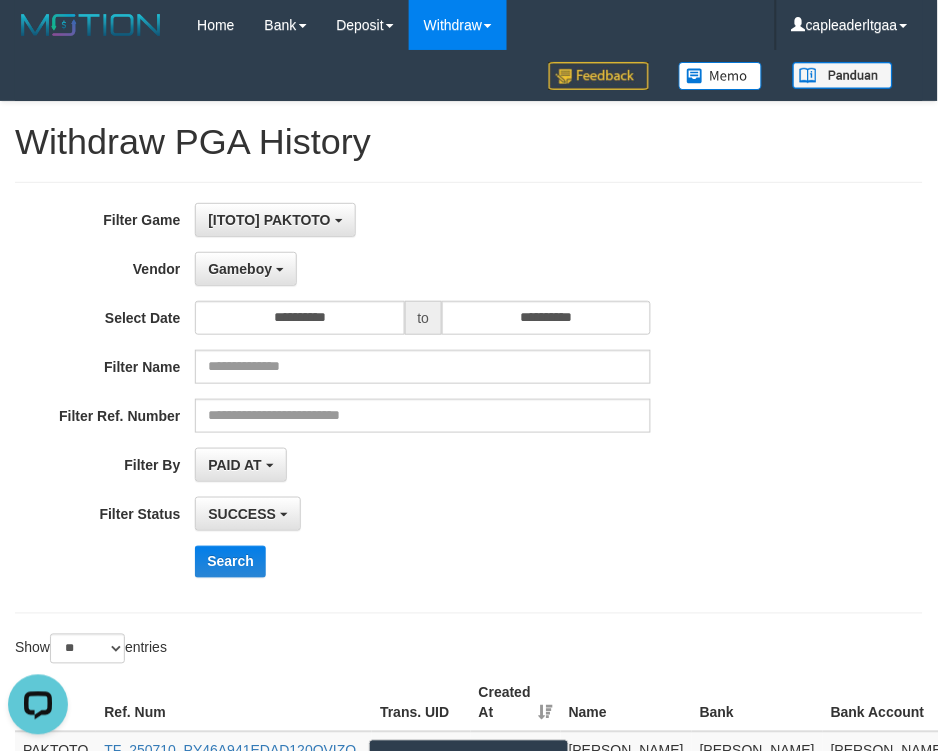 click on "**********" at bounding box center [391, 398] 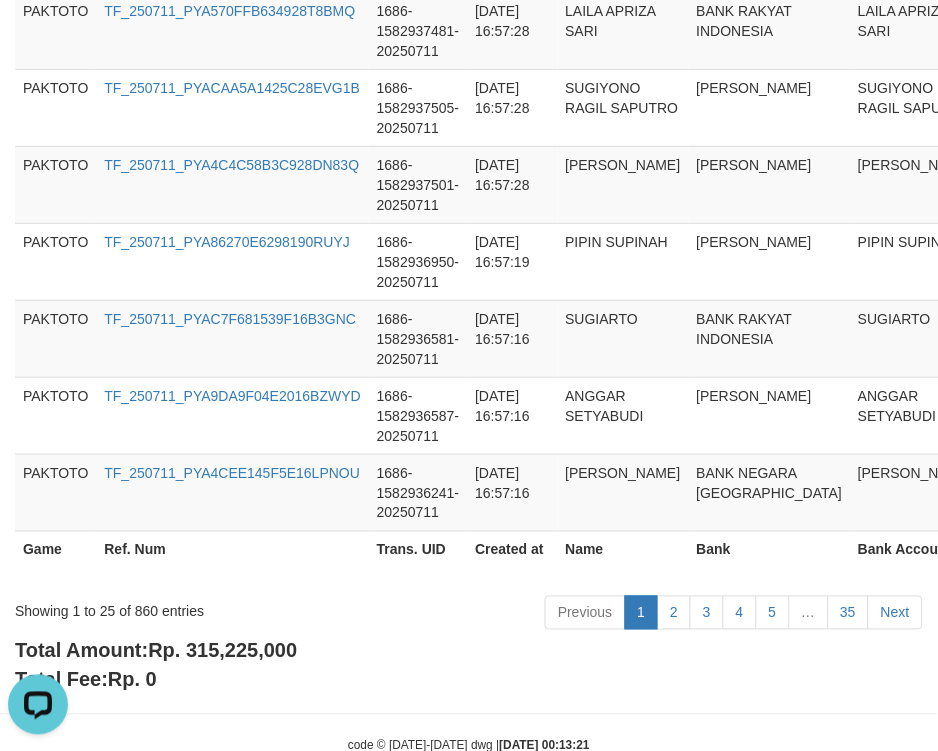 scroll, scrollTop: 2182, scrollLeft: 0, axis: vertical 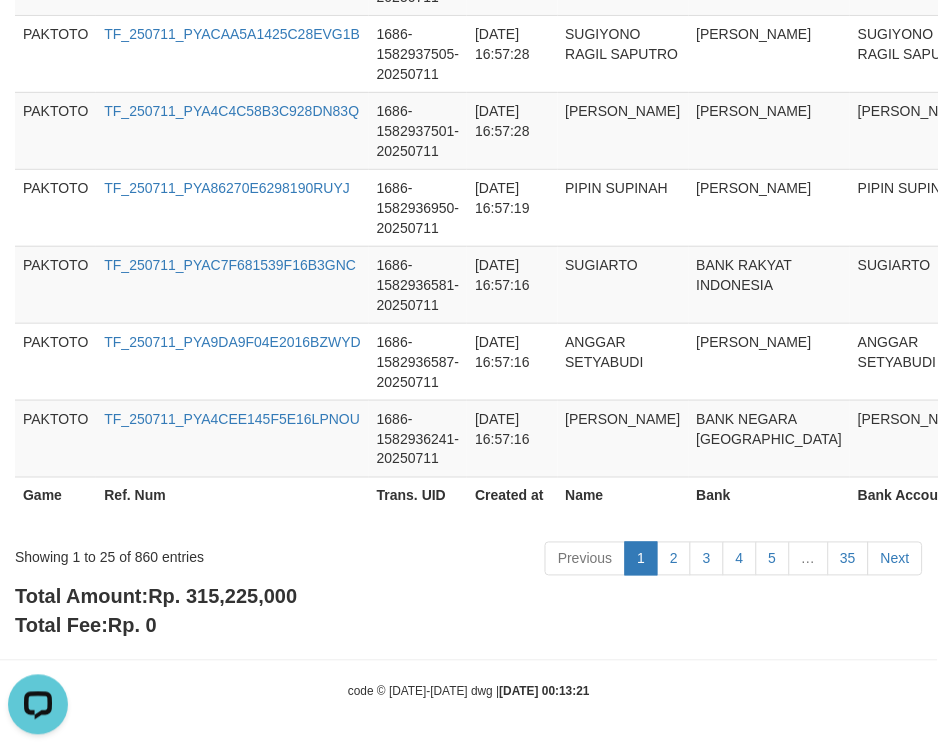 click on "Total Amount:  Rp. 315,225,000
Total Fee:  Rp. 0" at bounding box center [469, 611] 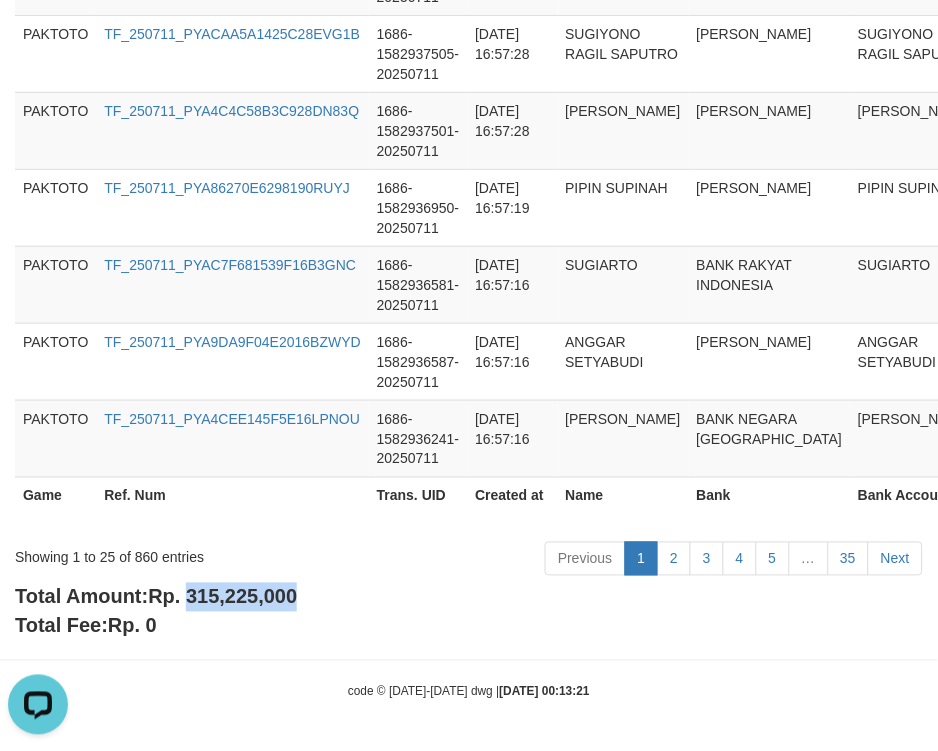click on "Total Amount:  Rp. 315,225,000
Total Fee:  Rp. 0" at bounding box center (469, 611) 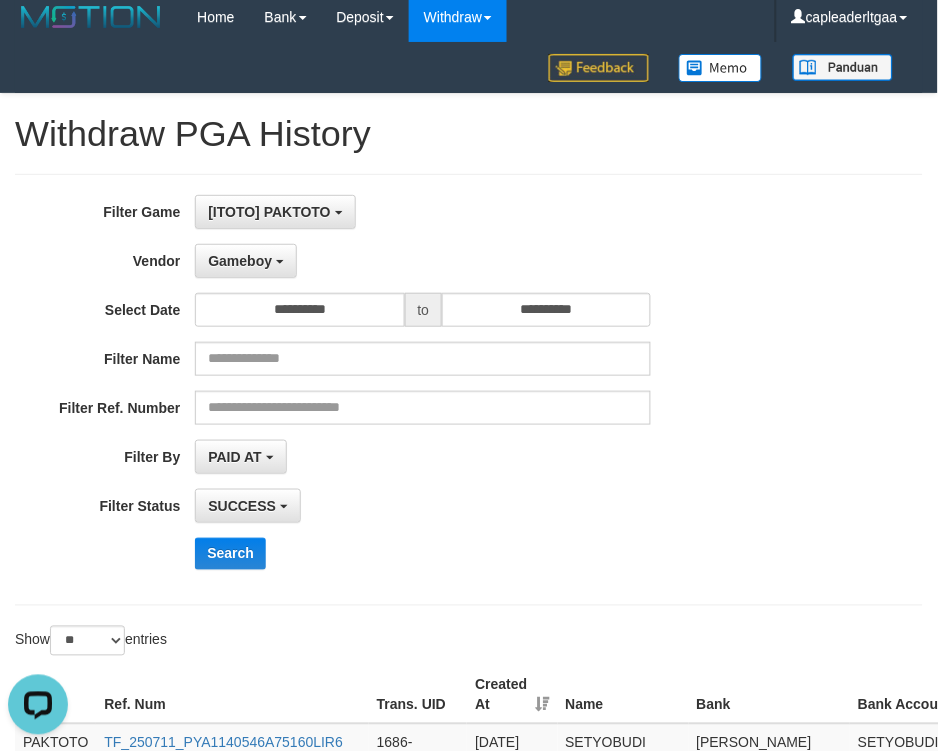 scroll, scrollTop: 0, scrollLeft: 0, axis: both 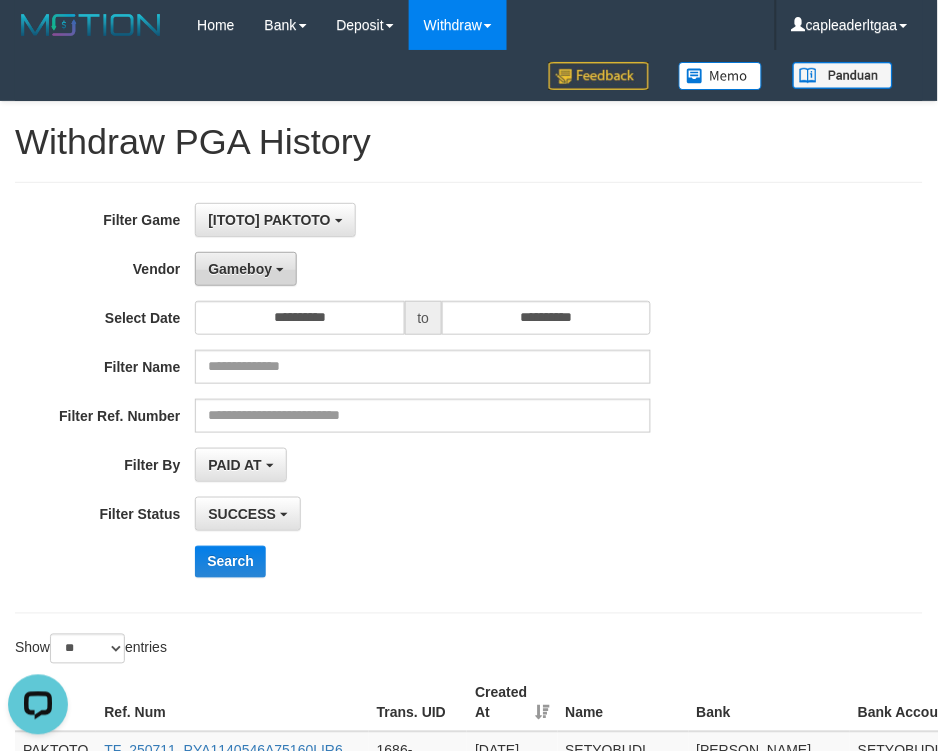click on "Gameboy" at bounding box center [246, 269] 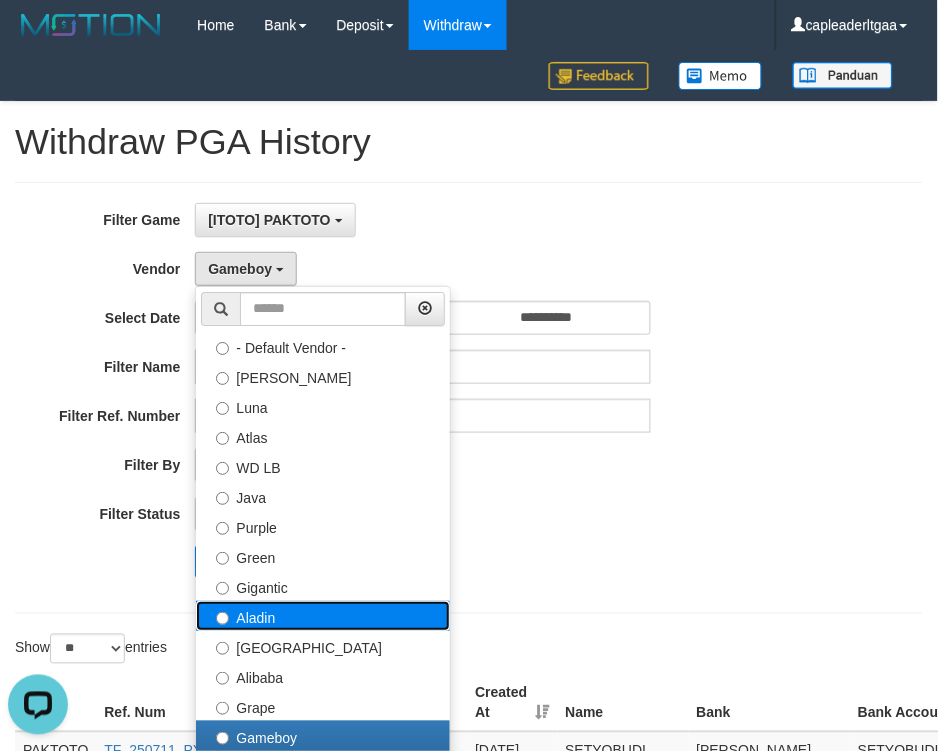 click on "Aladin" at bounding box center (323, 616) 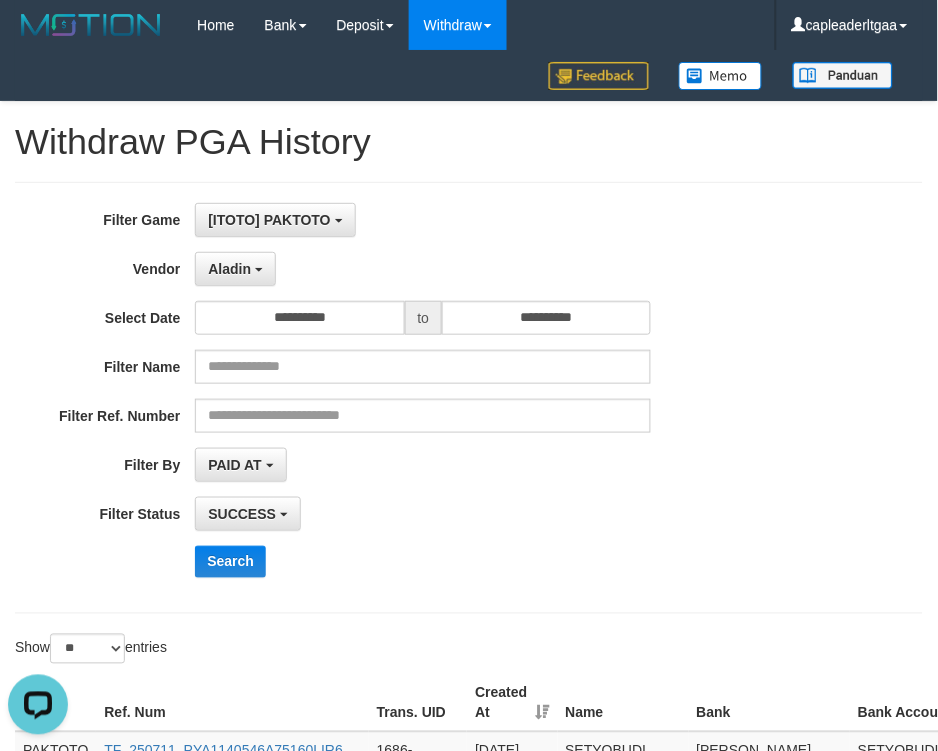 drag, startPoint x: 476, startPoint y: 603, endPoint x: 330, endPoint y: 594, distance: 146.27713 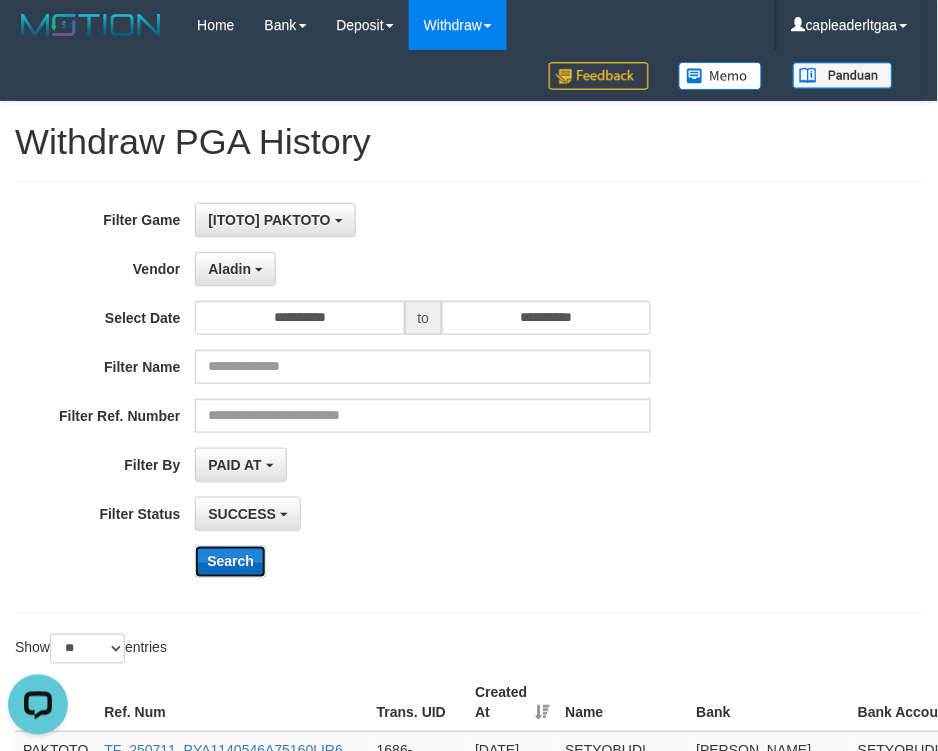 click on "Search" at bounding box center [230, 562] 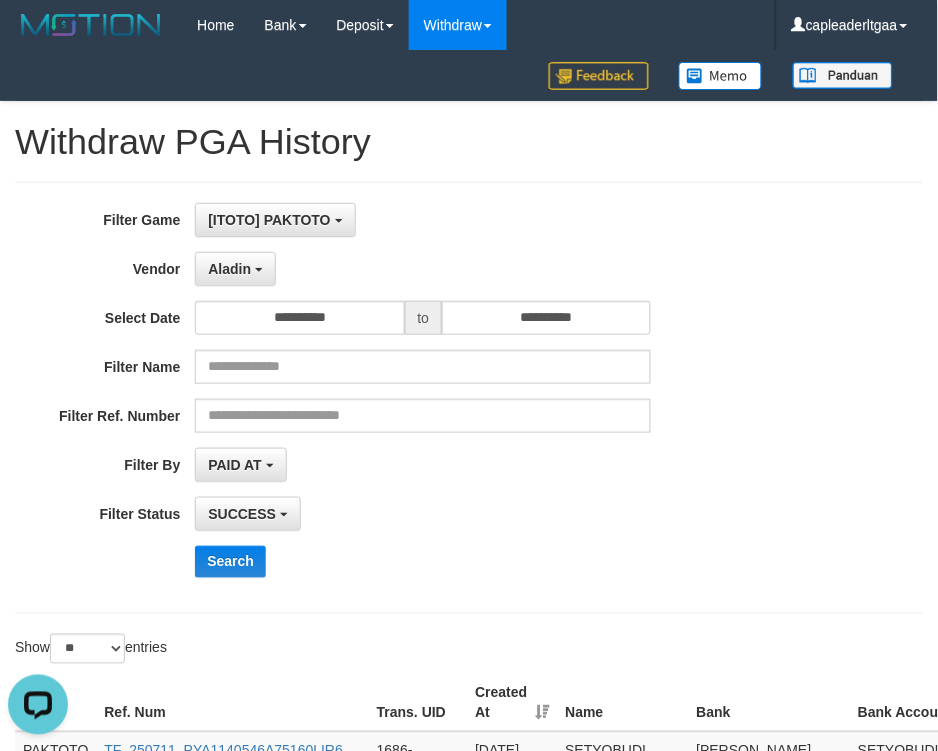 click on "**********" at bounding box center (391, 398) 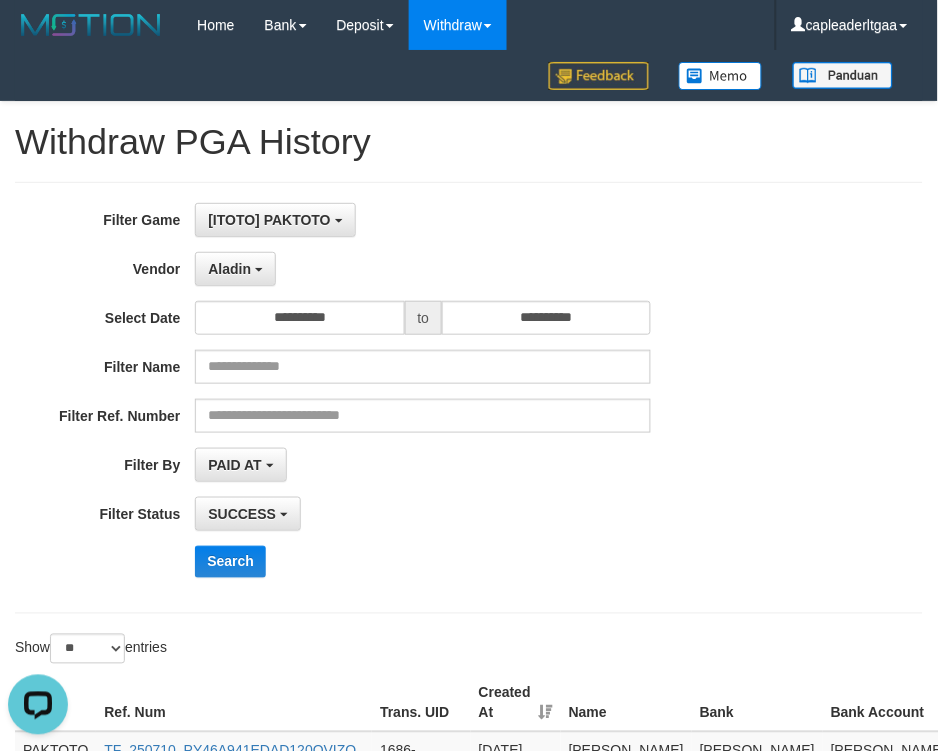 click on "Search" at bounding box center [488, 562] 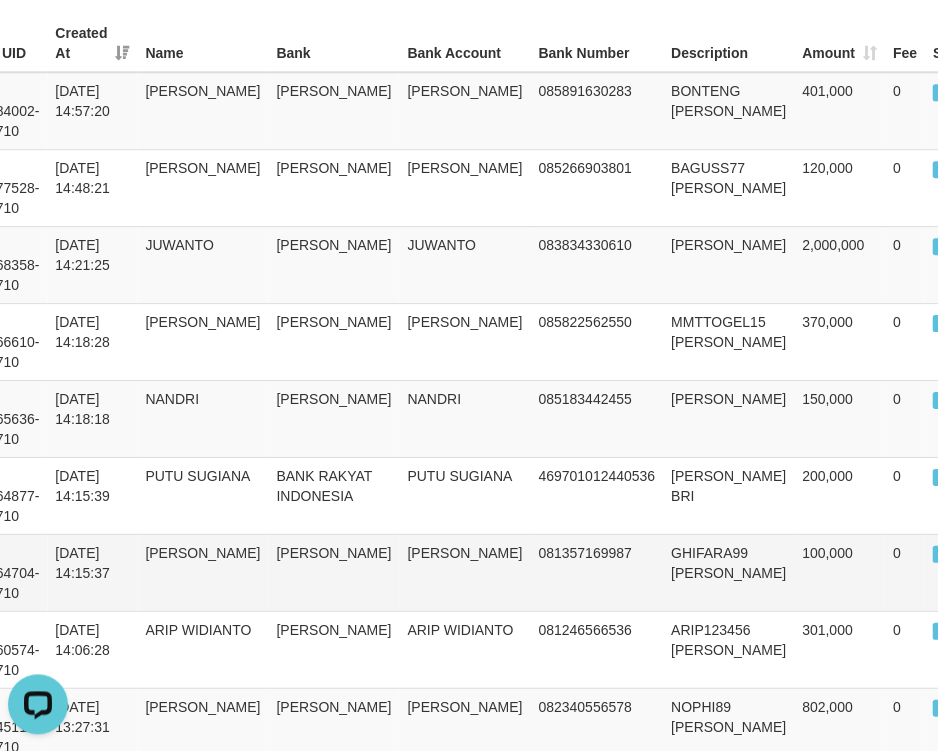 scroll, scrollTop: 548, scrollLeft: 423, axis: both 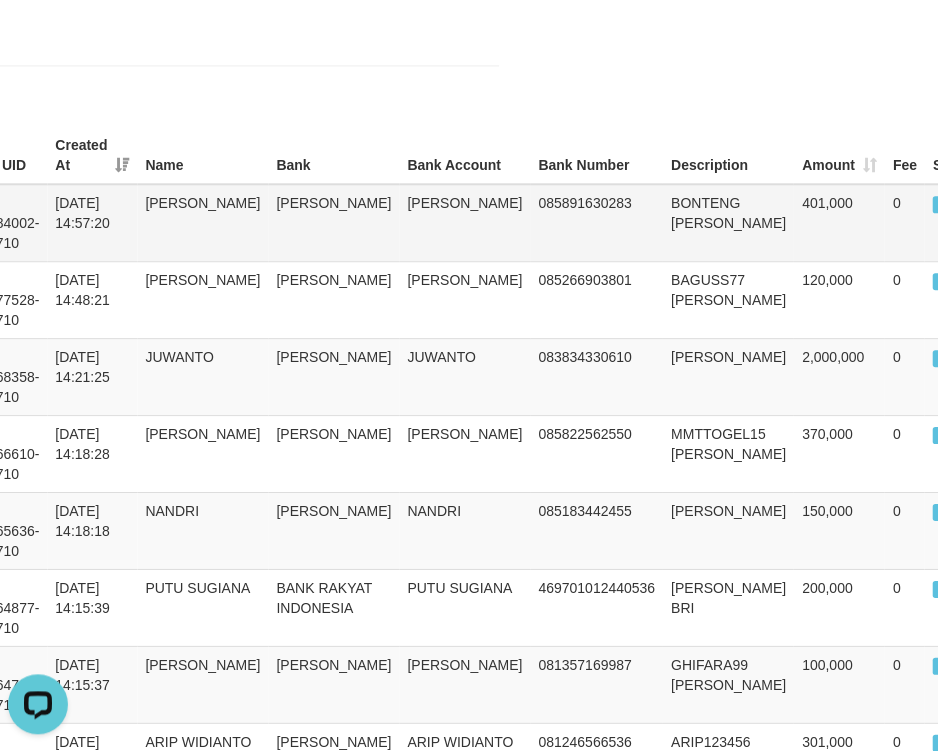 click on "BONTENG DANA" at bounding box center (729, 223) 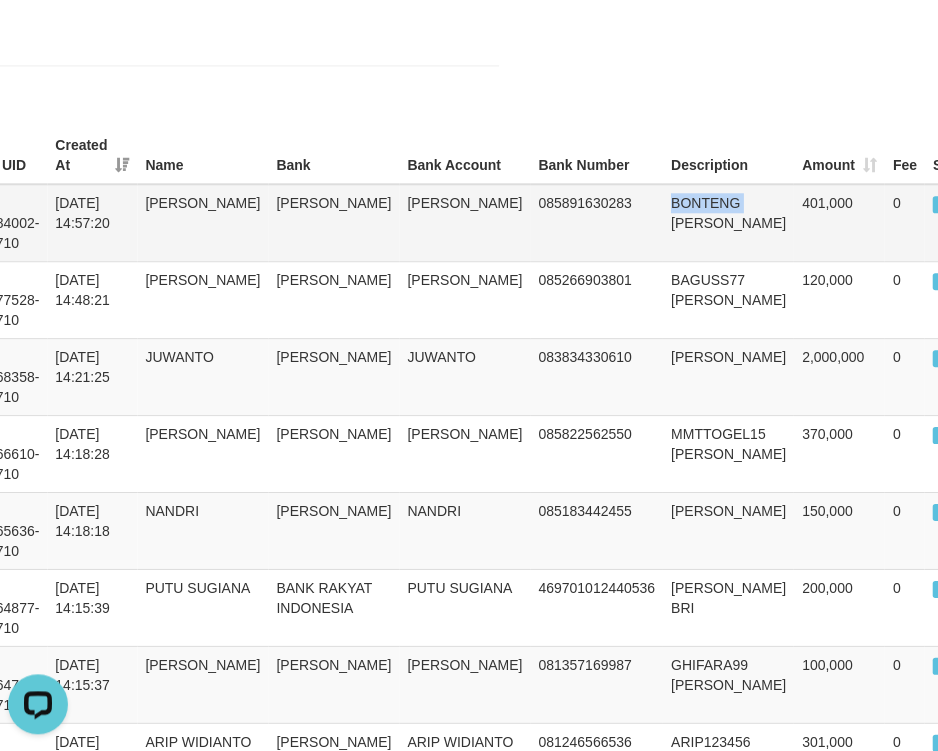 click on "BONTENG DANA" at bounding box center (729, 223) 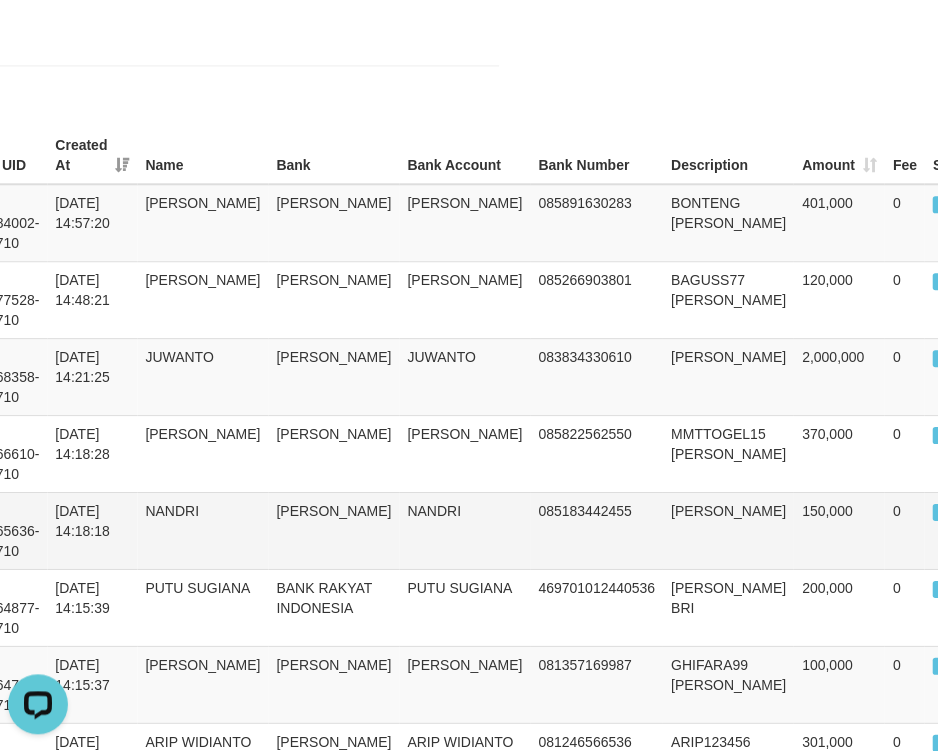 click on "085183442455" at bounding box center (597, 530) 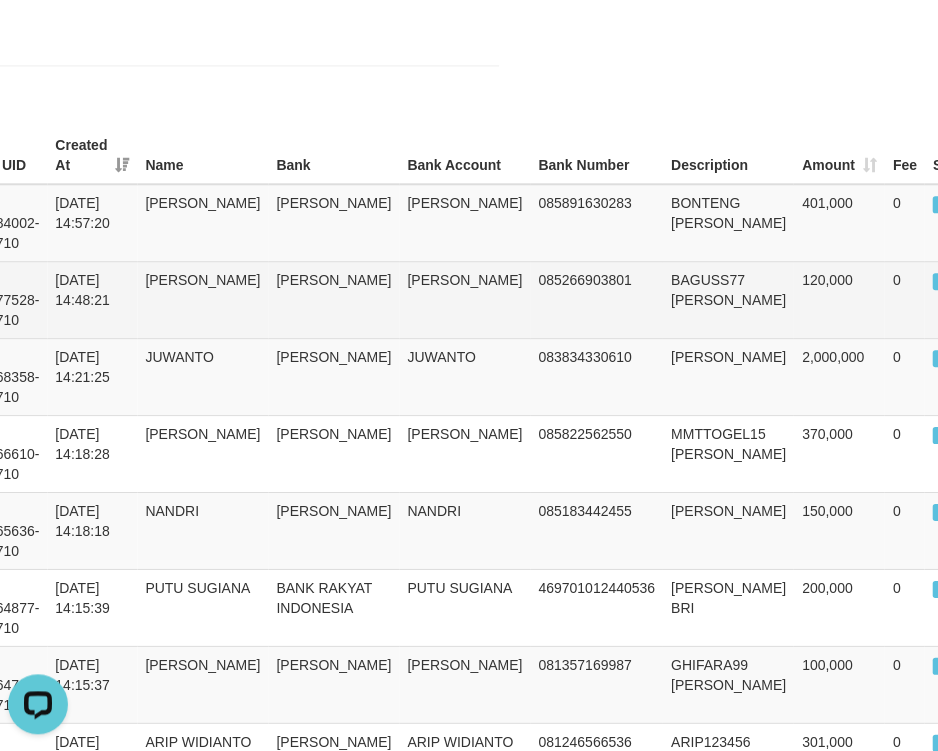 click on "BAGUSS77 DANA" at bounding box center [729, 299] 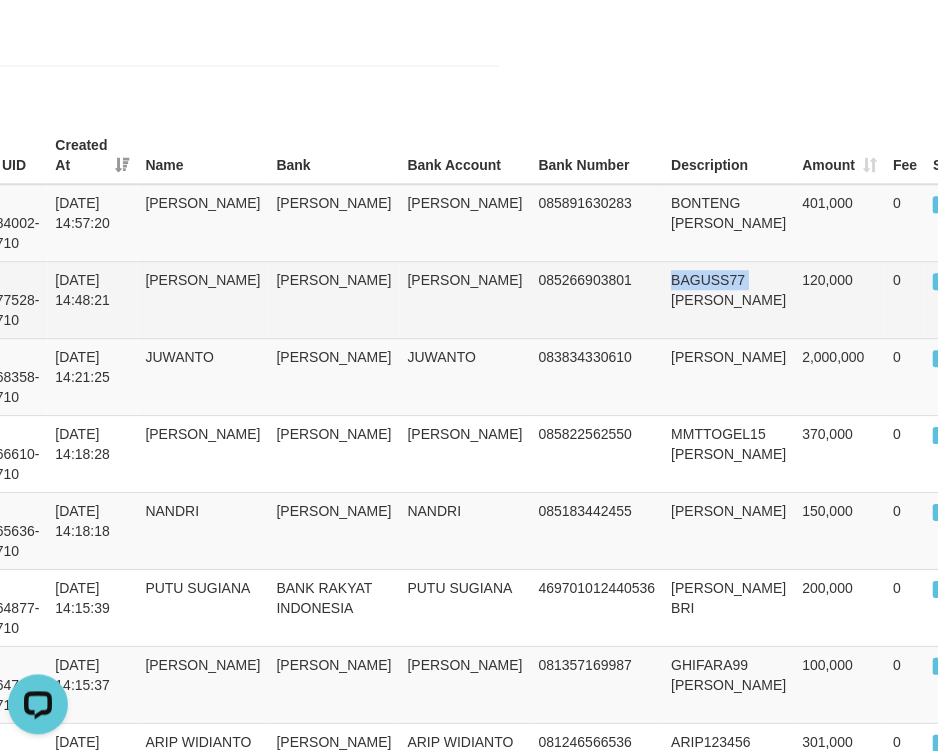 click on "BAGUSS77 DANA" at bounding box center [729, 299] 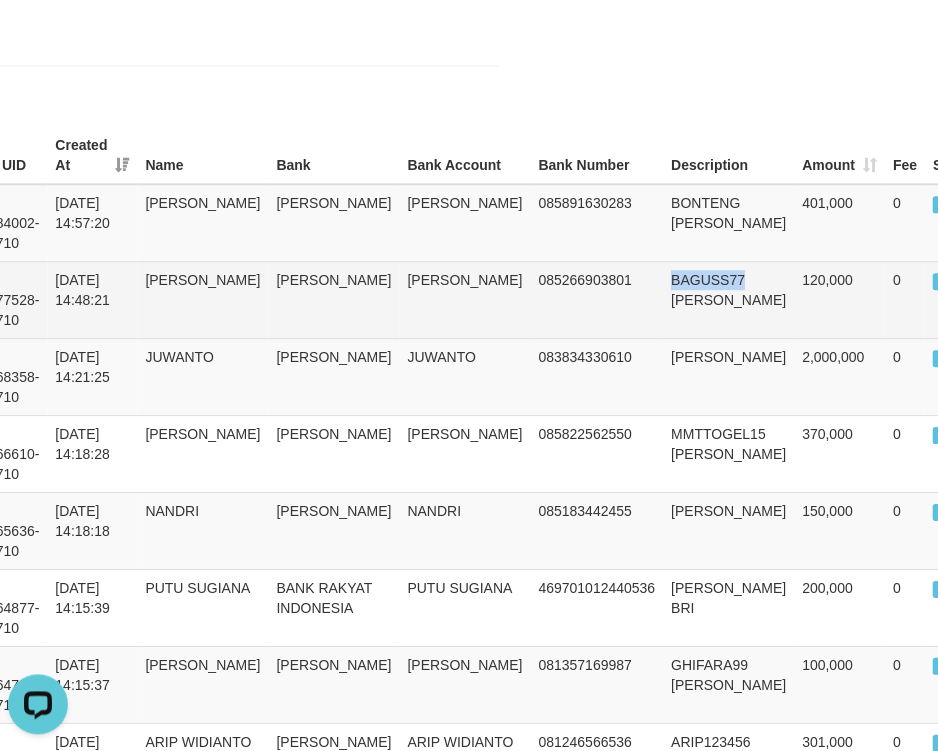 click on "BAGUSS77 DANA" at bounding box center (729, 299) 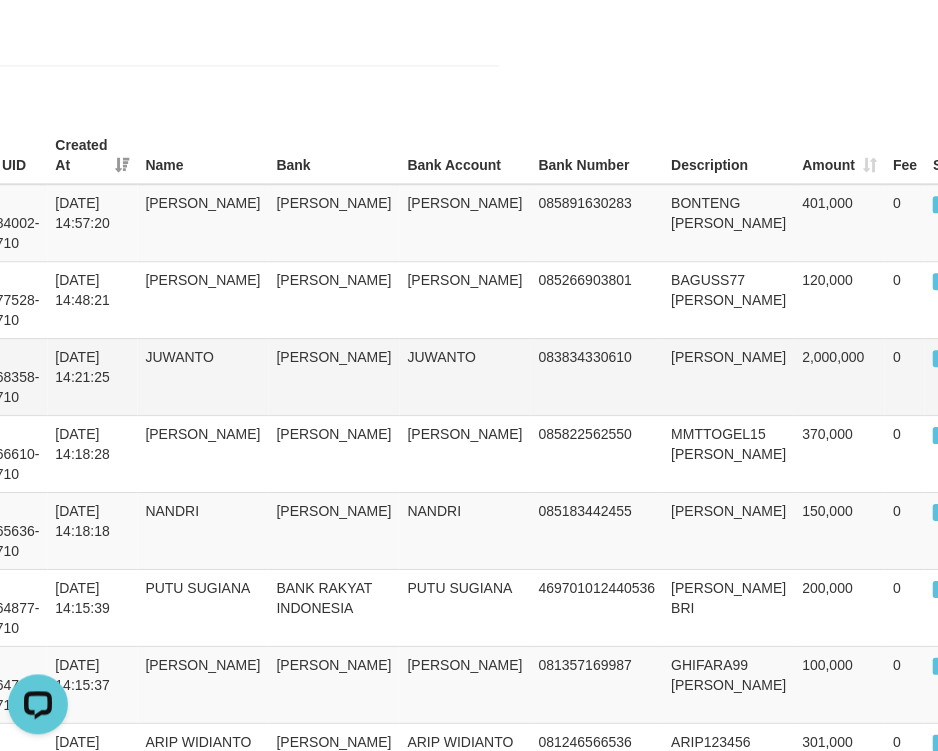 click on "JEFRYHOKI DANA" at bounding box center (729, 376) 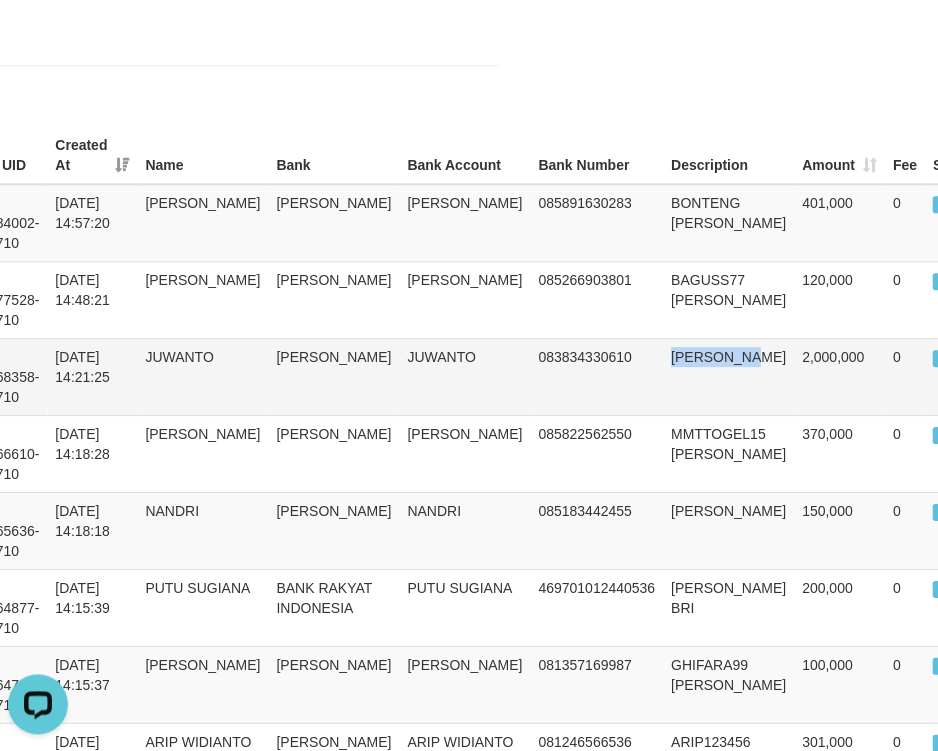 click on "JEFRYHOKI DANA" at bounding box center (729, 376) 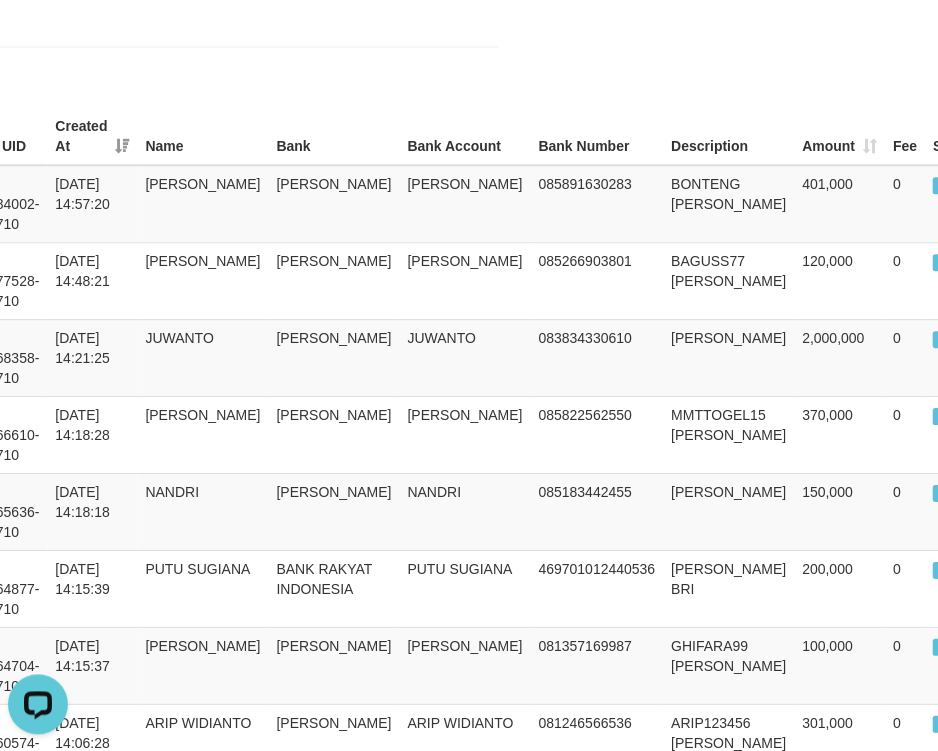 scroll, scrollTop: 548, scrollLeft: 423, axis: both 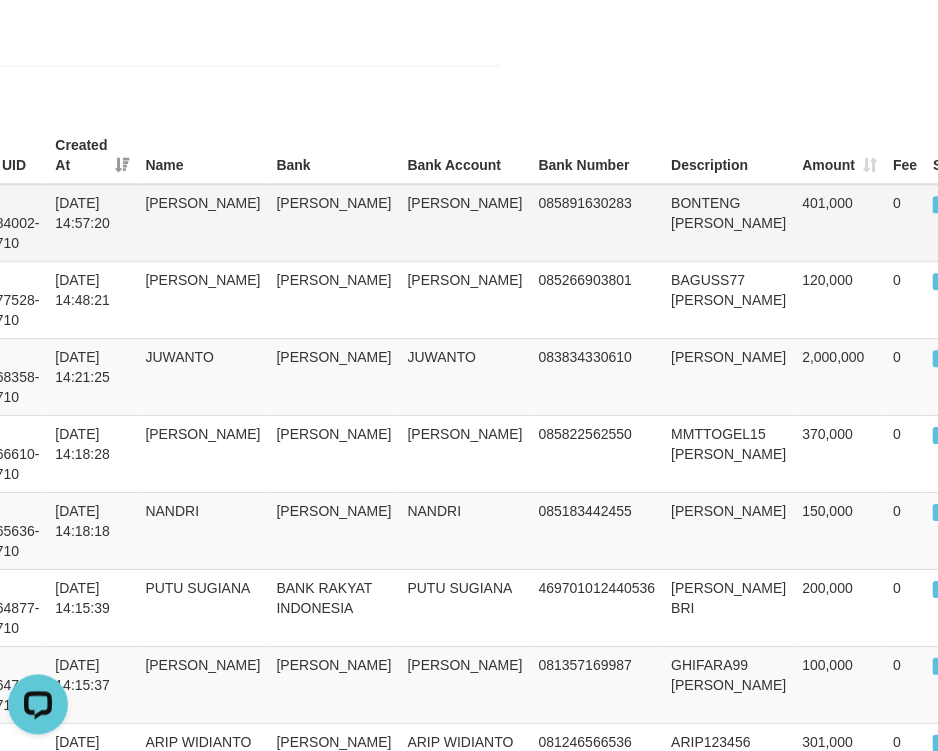 click on "BONTENG DANA" at bounding box center (729, 223) 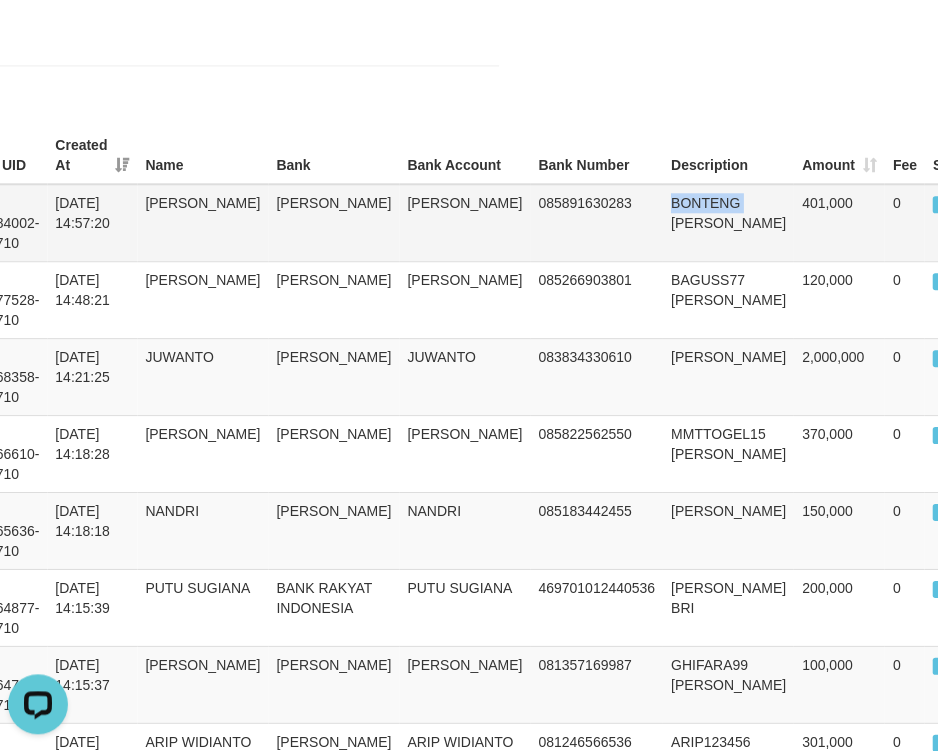 click on "BONTENG DANA" at bounding box center [729, 223] 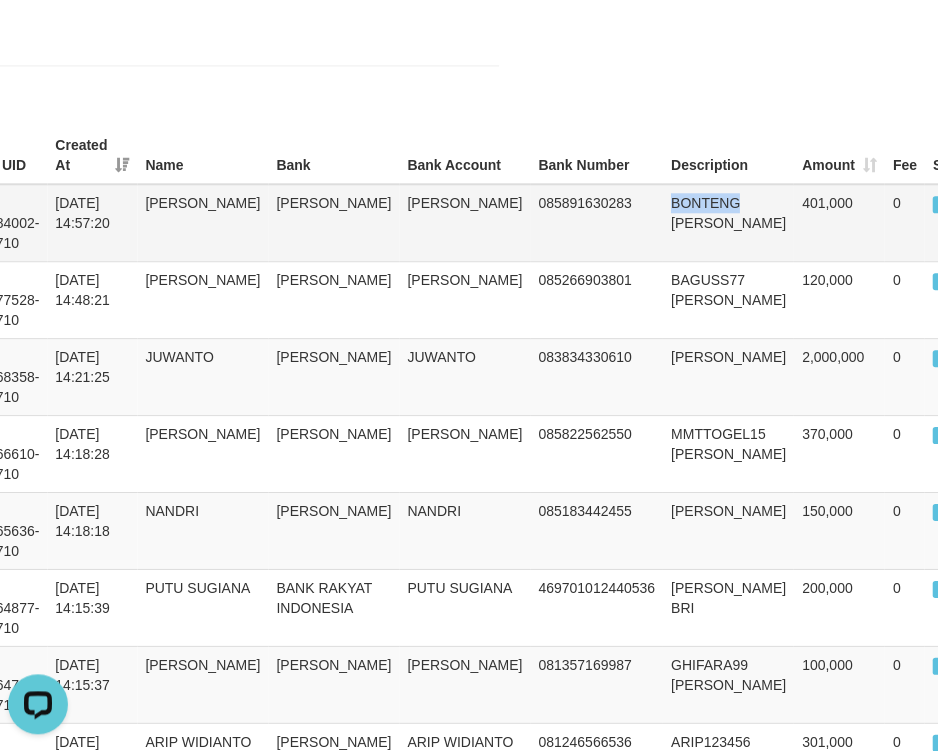 click on "BONTENG DANA" at bounding box center [729, 223] 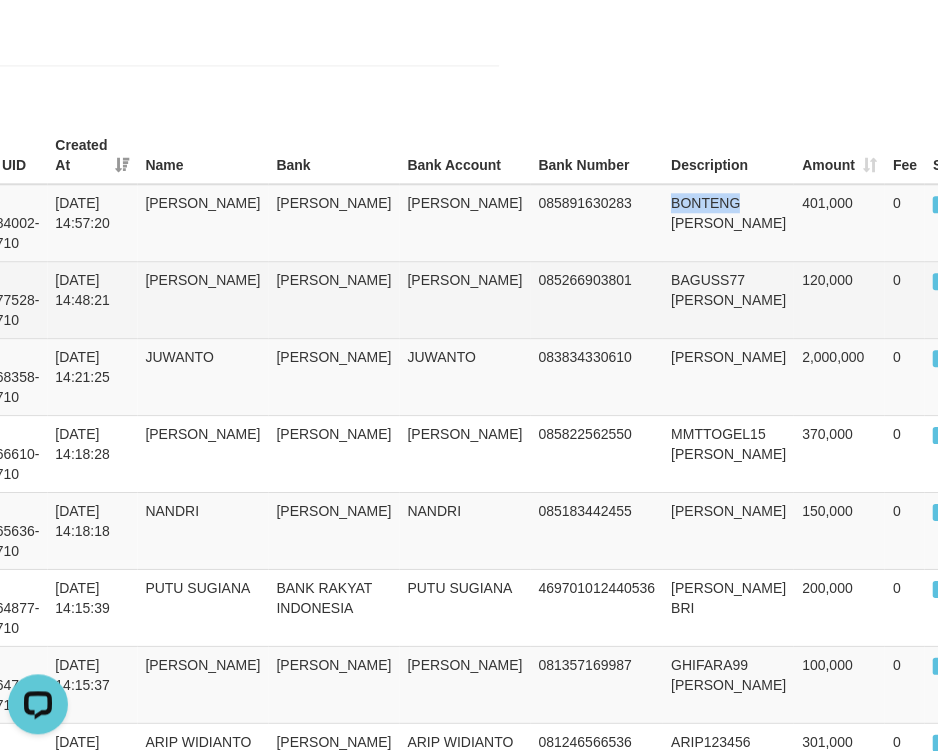 copy on "BONTENG" 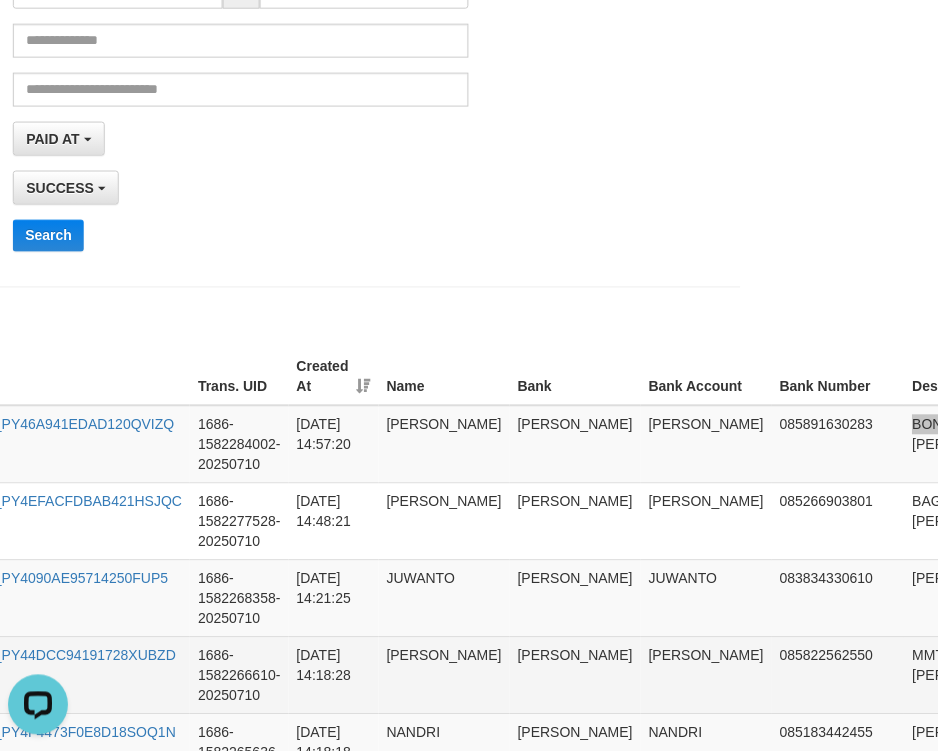 scroll, scrollTop: 326, scrollLeft: 423, axis: both 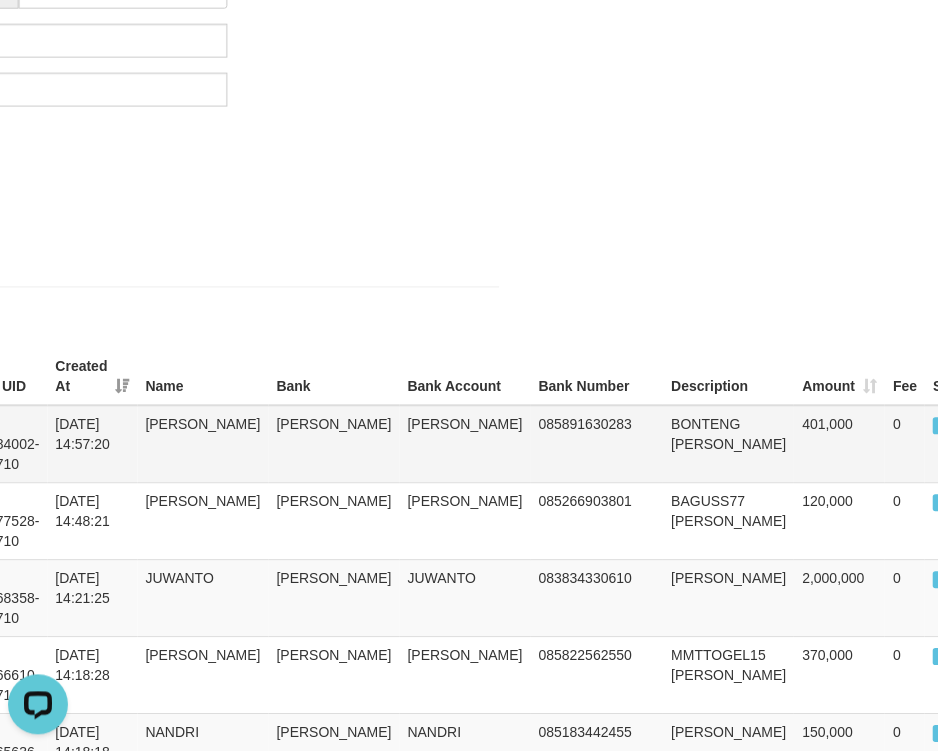click on "401,000" at bounding box center (840, 445) 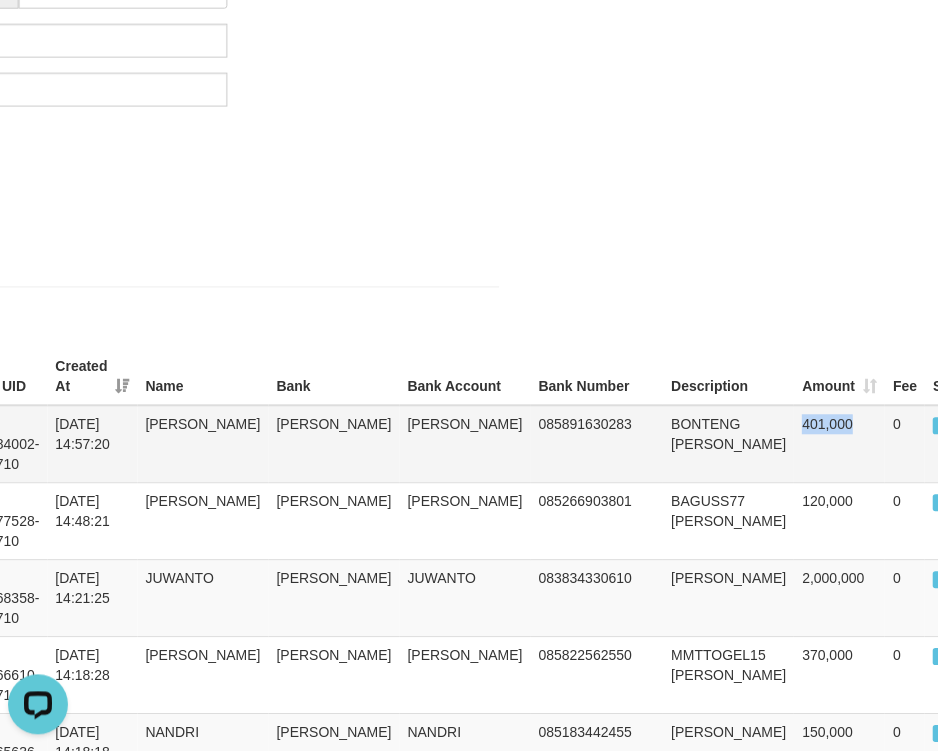 click on "401,000" at bounding box center (840, 445) 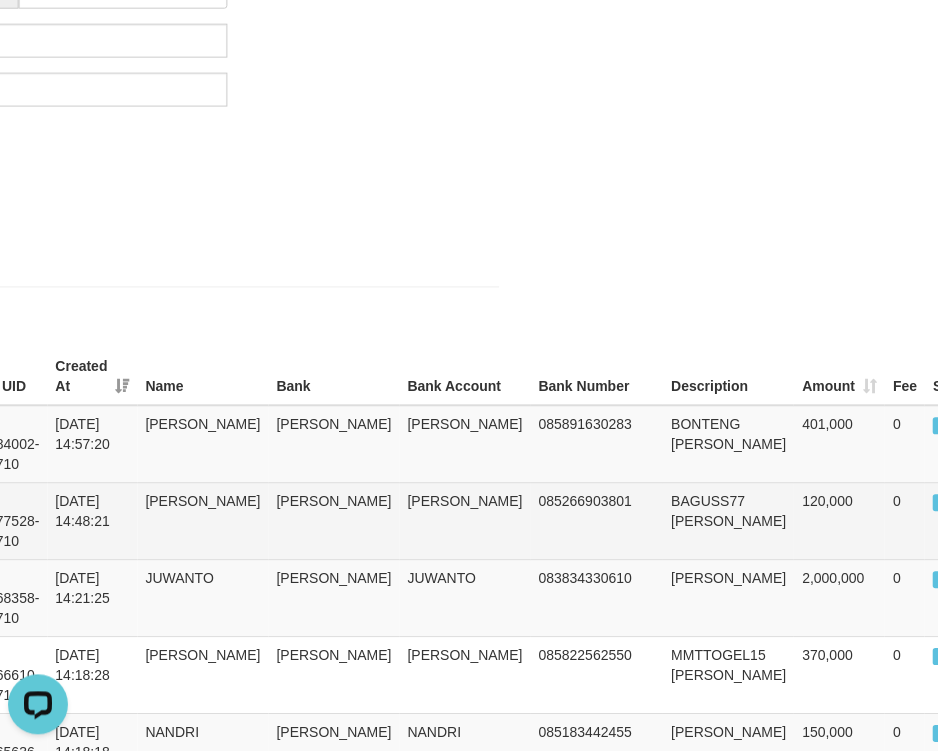 click on "BAGUSS77 DANA" at bounding box center [729, 521] 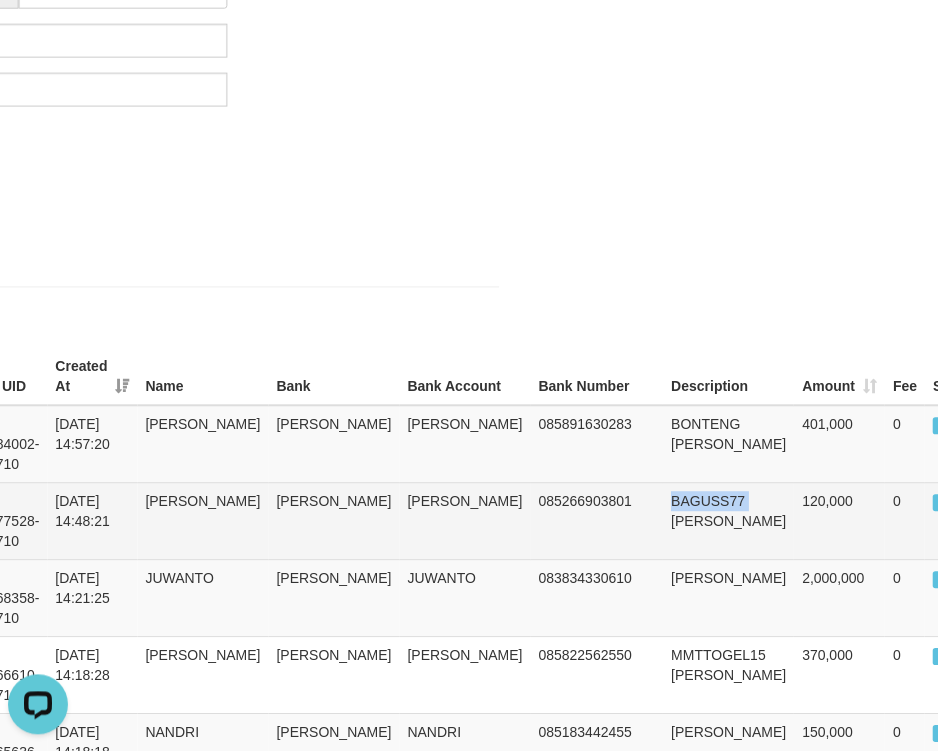 click on "BAGUSS77 DANA" at bounding box center [729, 521] 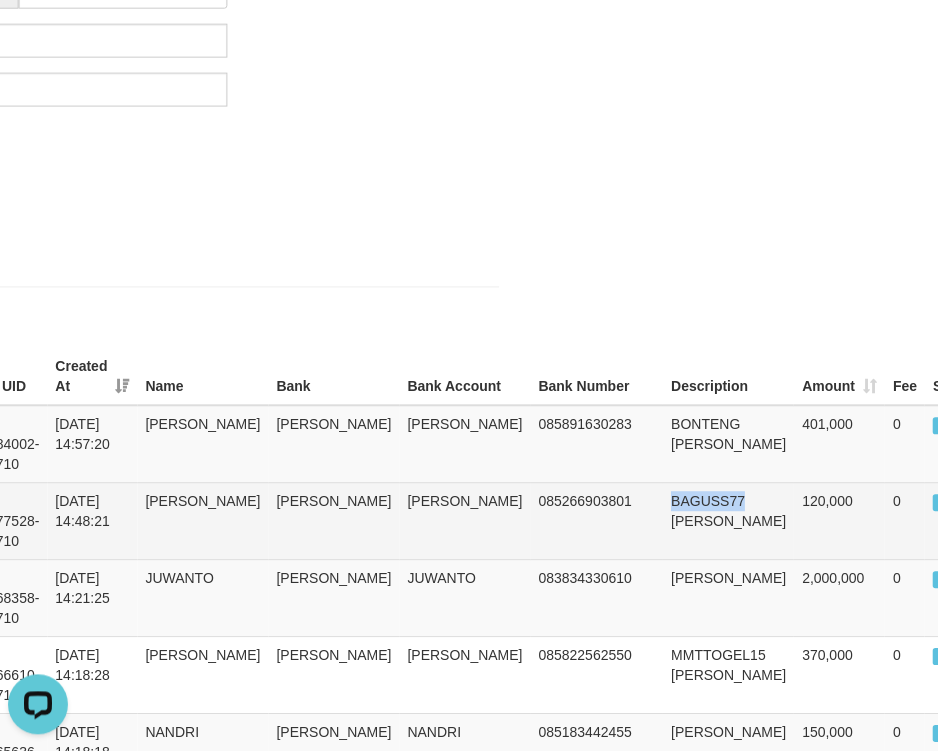 click on "BAGUSS77 DANA" at bounding box center (729, 521) 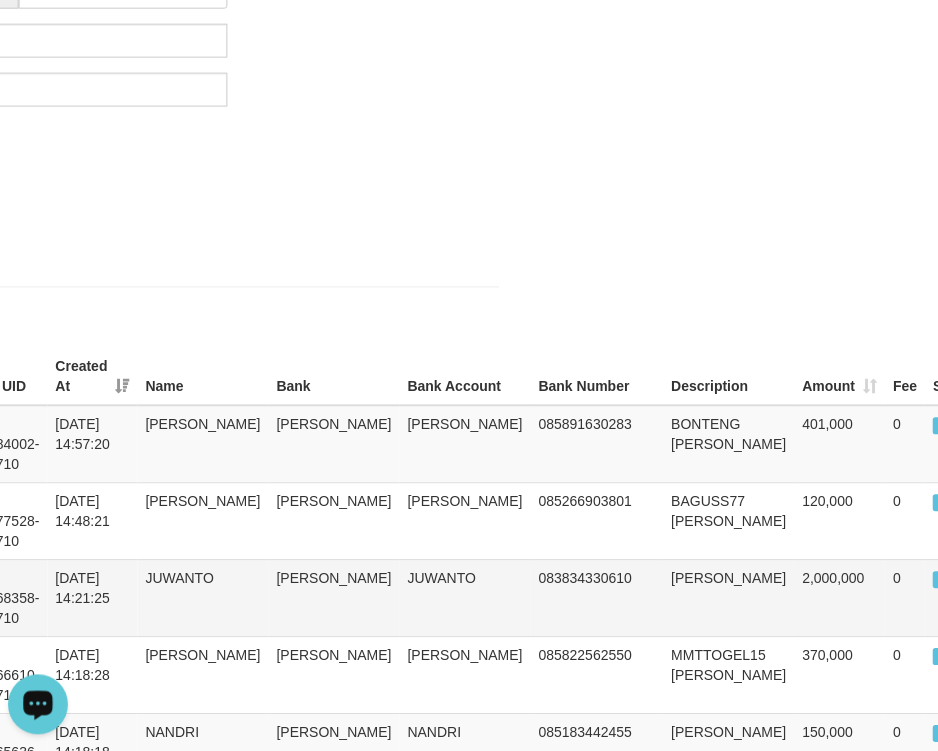 click on "JEFRYHOKI DANA" at bounding box center [729, 598] 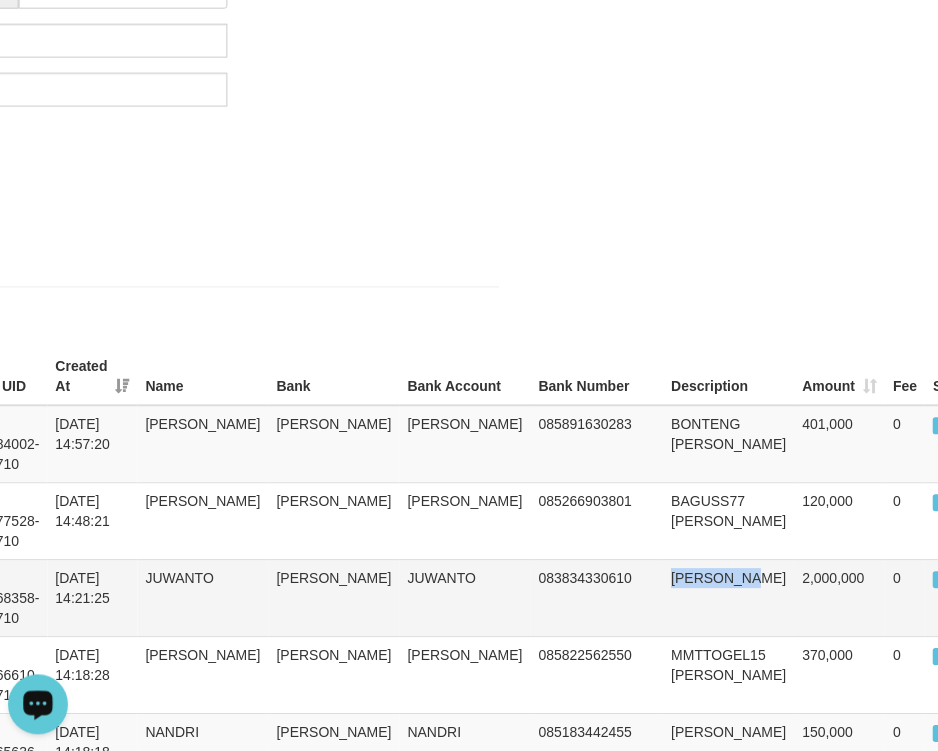 click on "JEFRYHOKI DANA" at bounding box center [729, 598] 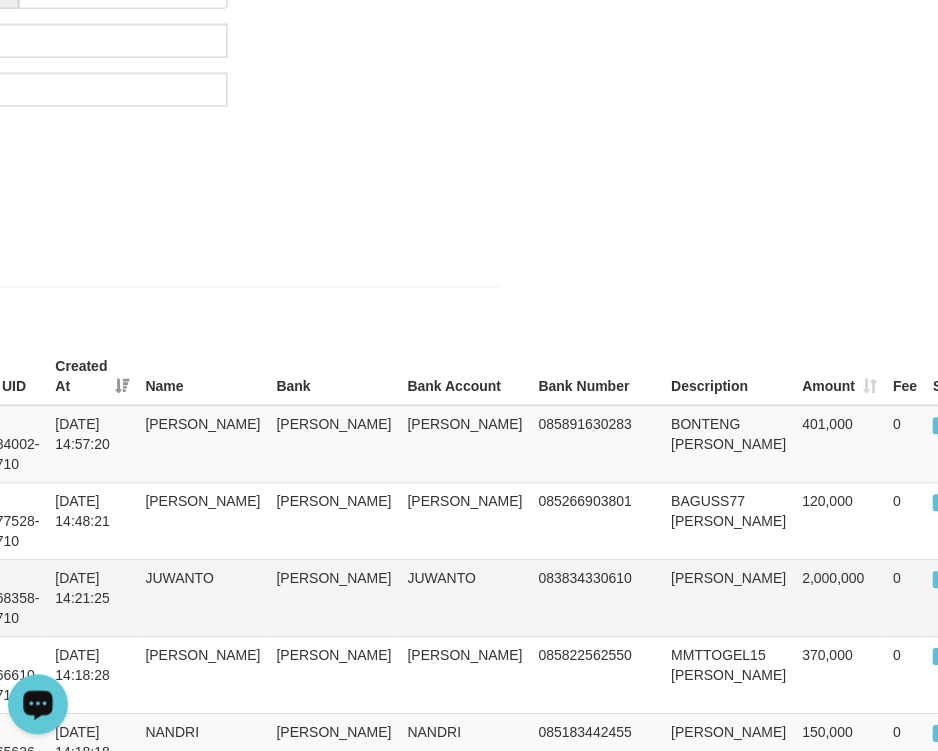 click on "DANA" at bounding box center [334, 598] 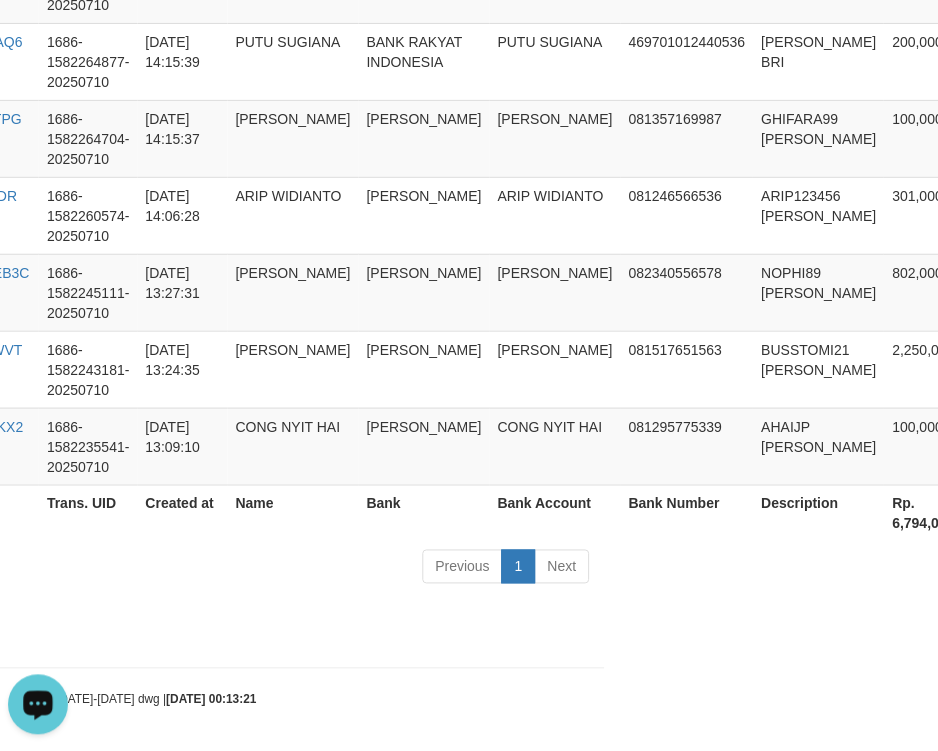 scroll, scrollTop: 1104, scrollLeft: 333, axis: both 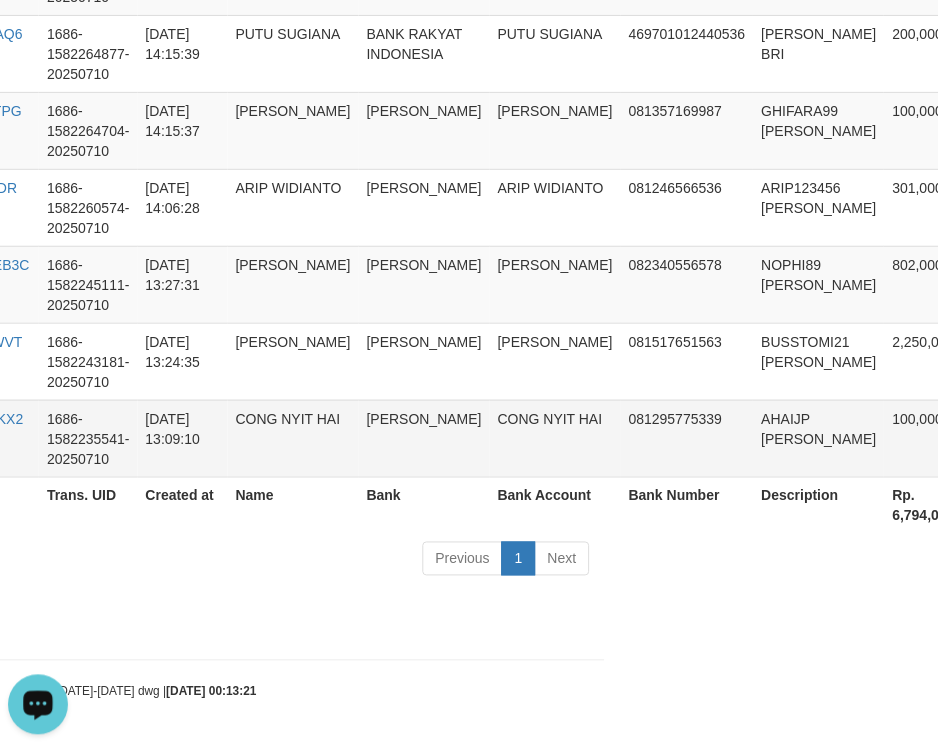 click on "AHAIJP DANA" at bounding box center (819, 438) 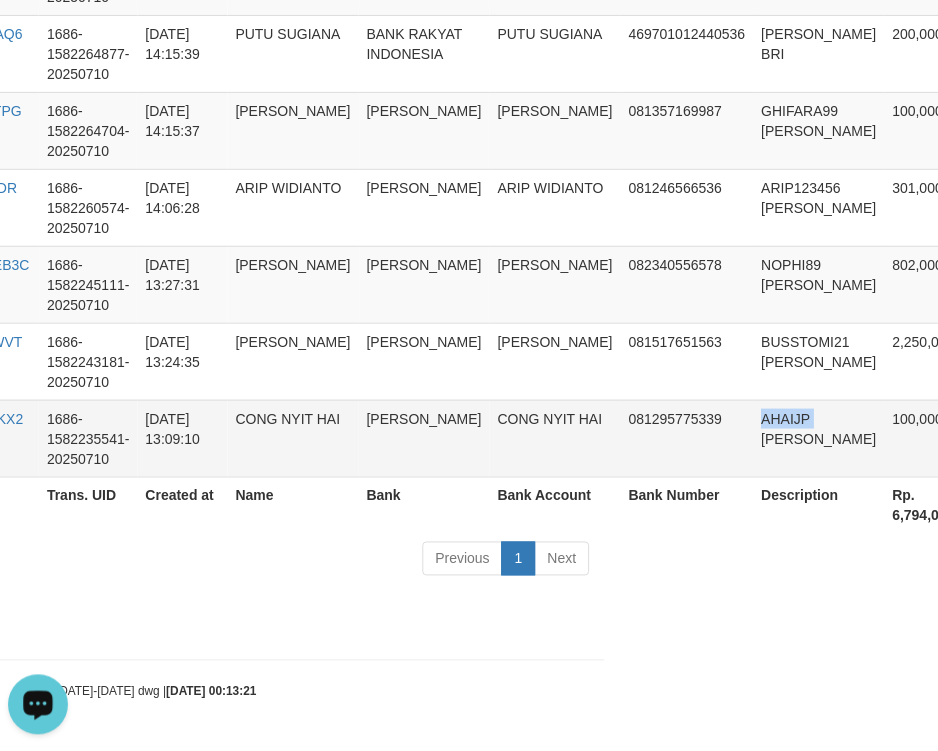 click on "AHAIJP DANA" at bounding box center (819, 438) 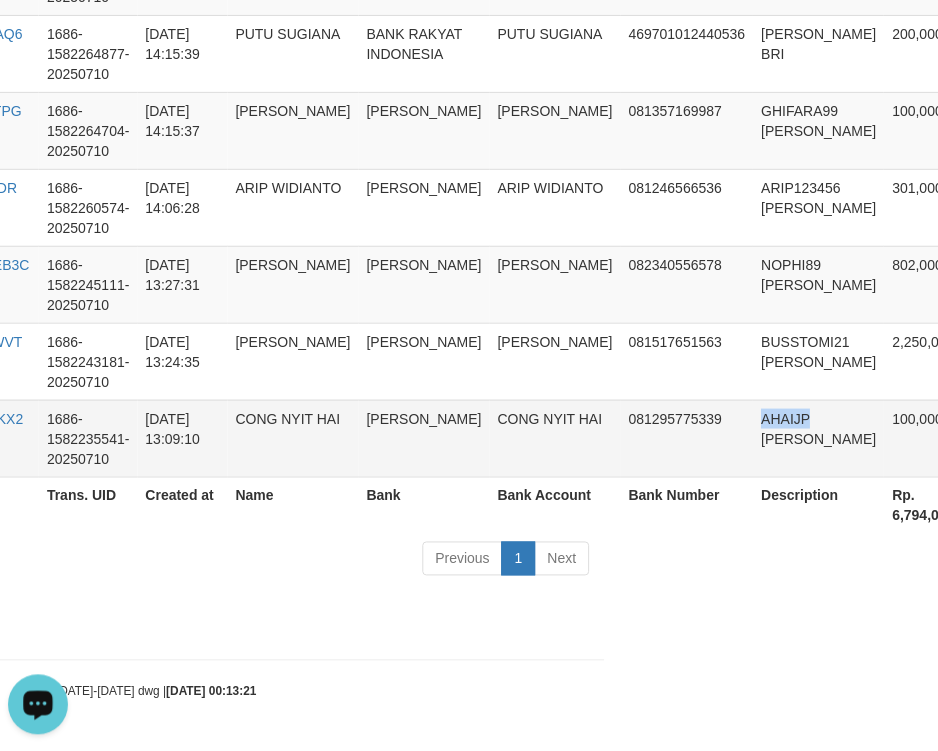 click on "AHAIJP DANA" at bounding box center [819, 438] 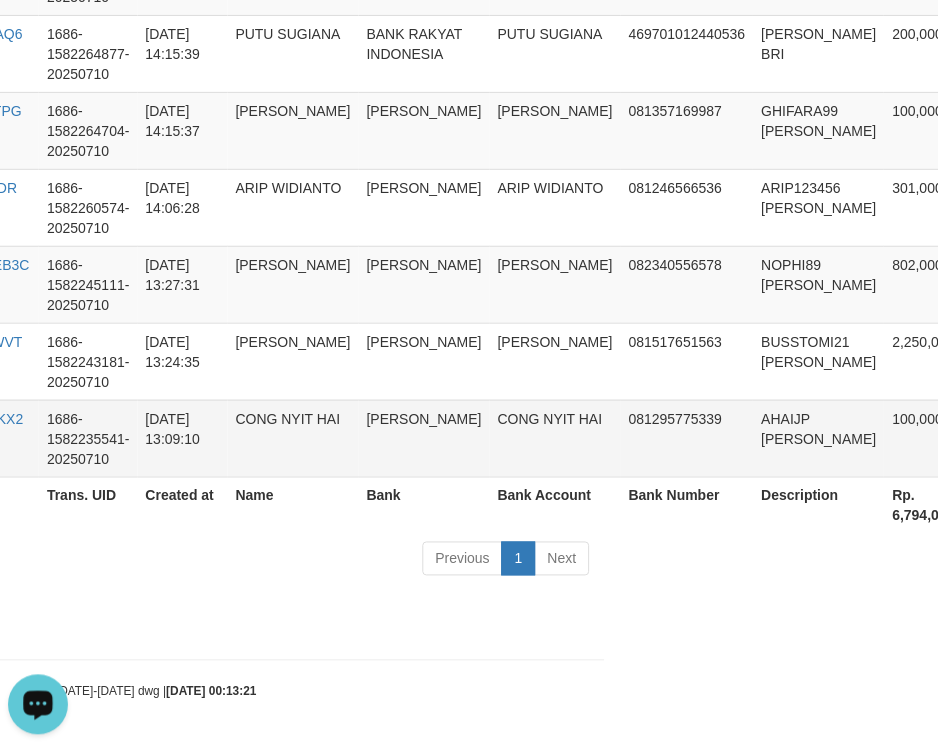 click on "100,000" at bounding box center (930, 438) 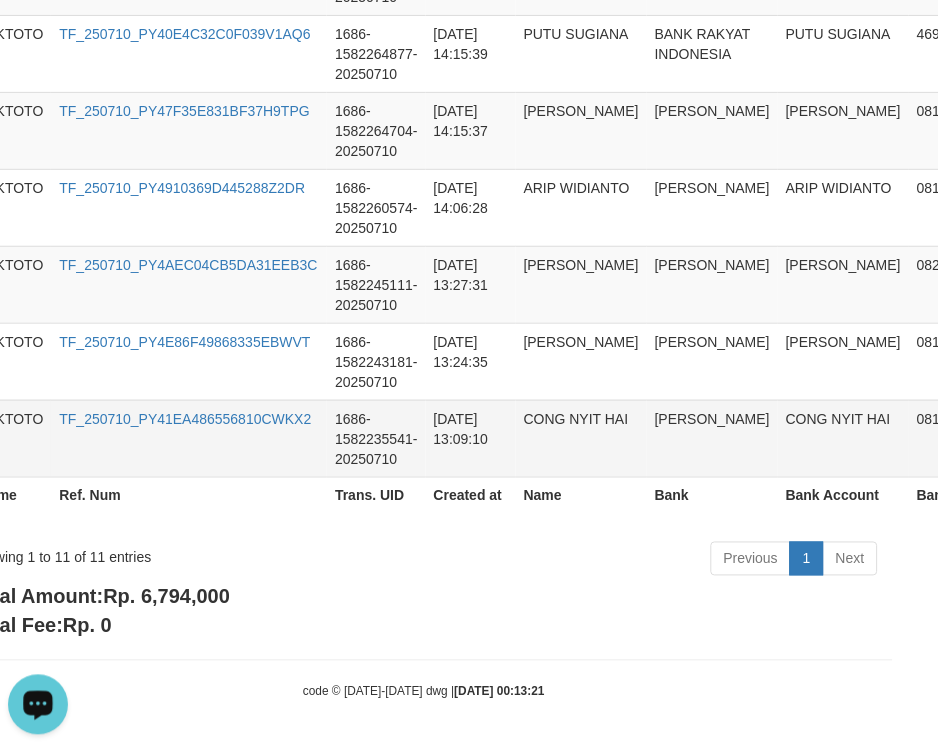 scroll, scrollTop: 1104, scrollLeft: 0, axis: vertical 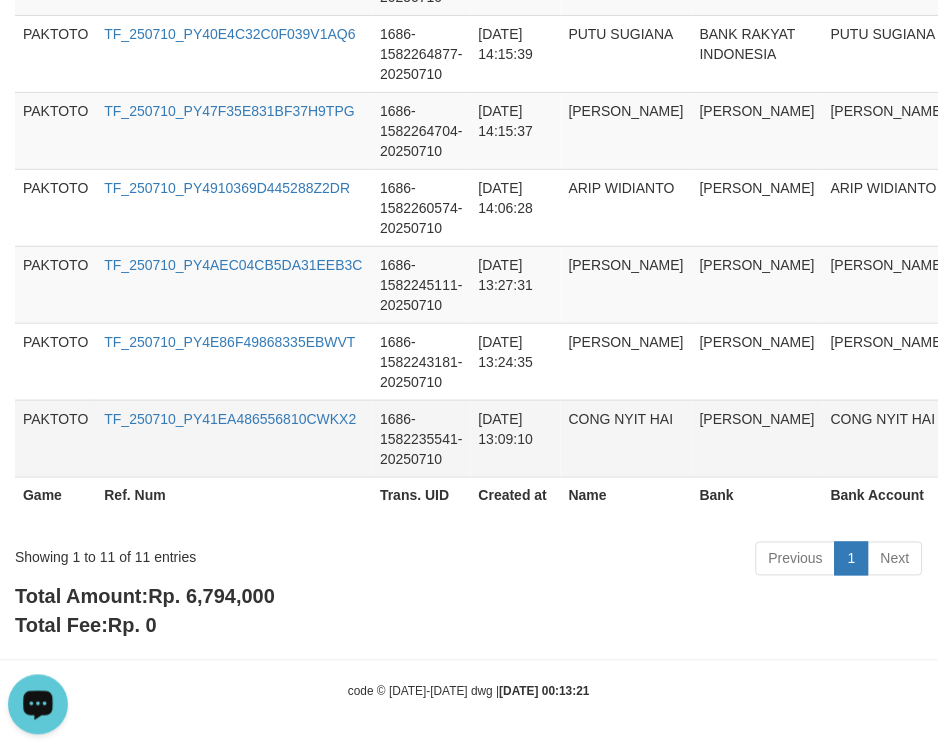 click on "2025-07-10 13:09:10" at bounding box center [516, 438] 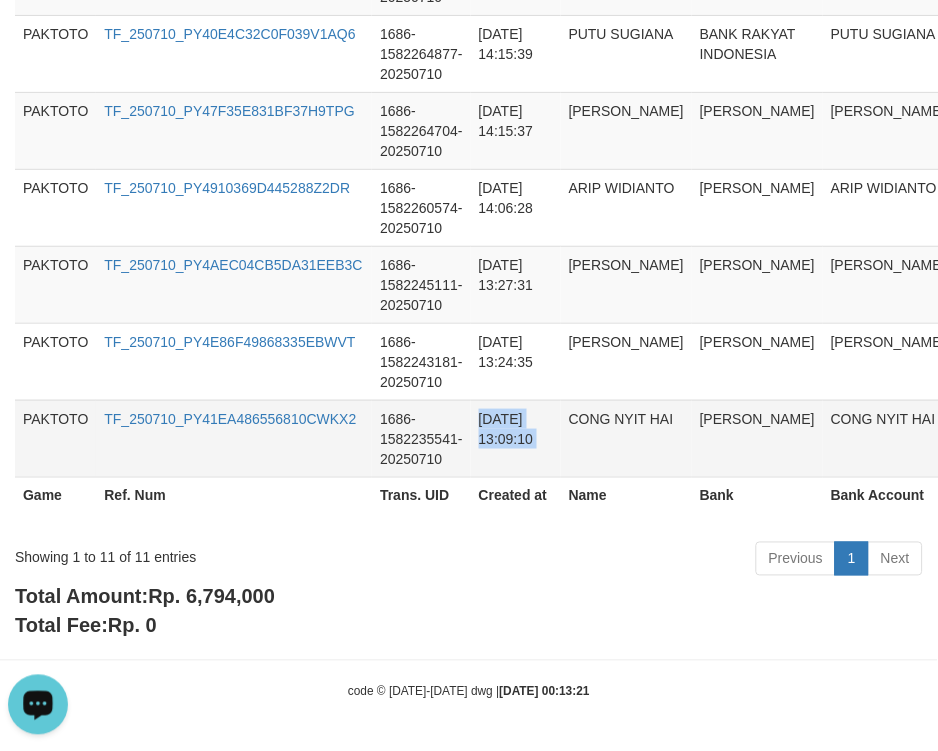 click on "2025-07-10 13:09:10" at bounding box center [516, 438] 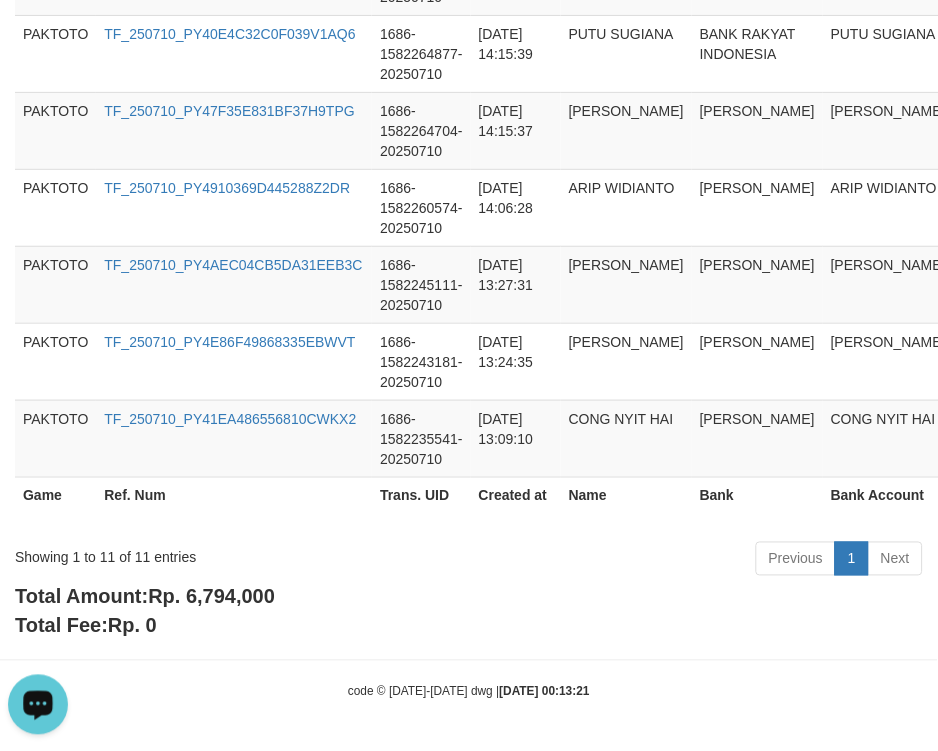 drag, startPoint x: 877, startPoint y: 500, endPoint x: 843, endPoint y: 496, distance: 34.234486 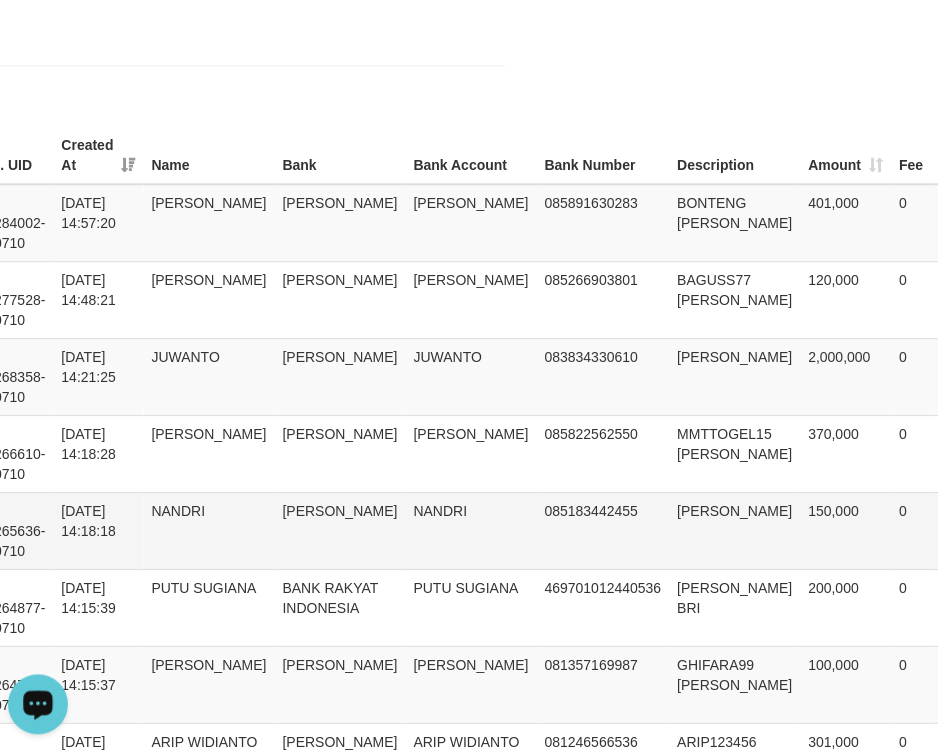 scroll, scrollTop: 548, scrollLeft: 423, axis: both 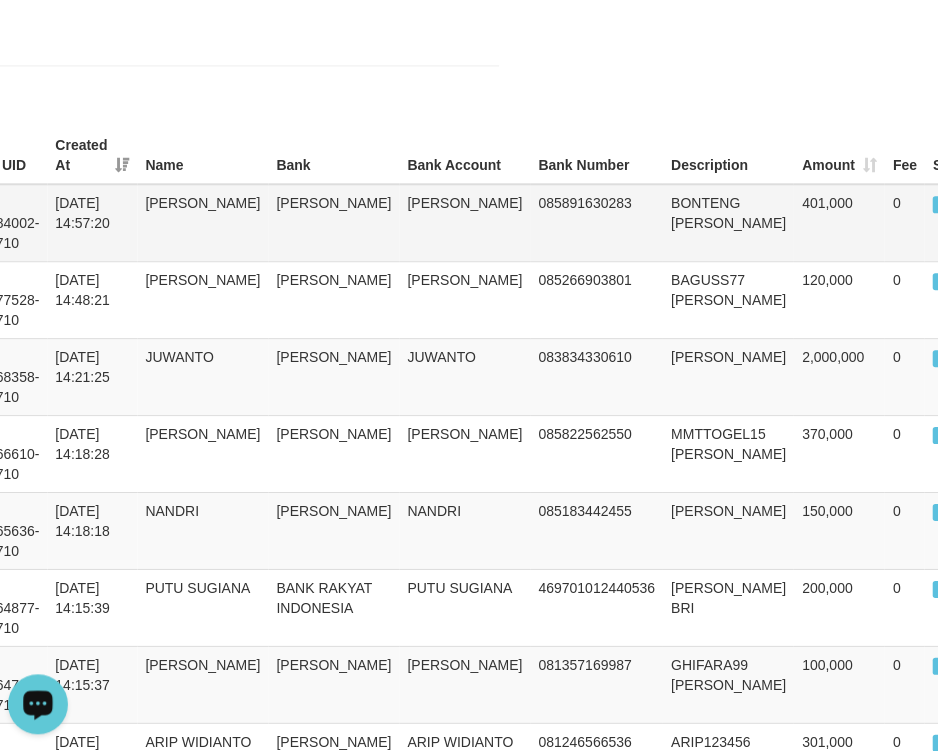 click on "BONTENG DANA" at bounding box center [729, 223] 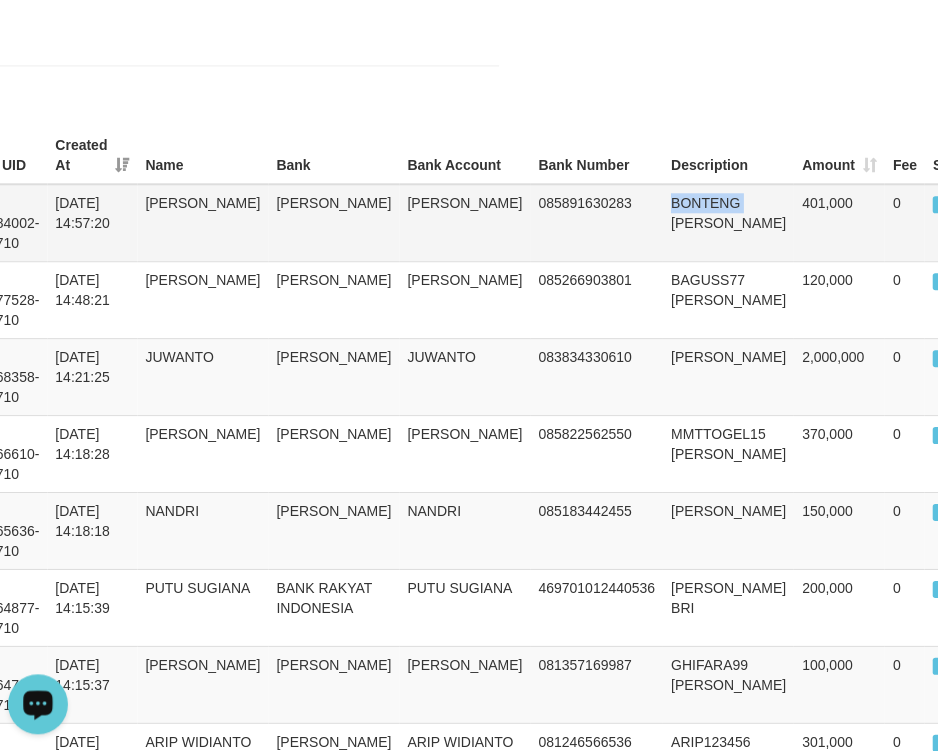 click on "BONTENG DANA" at bounding box center (729, 223) 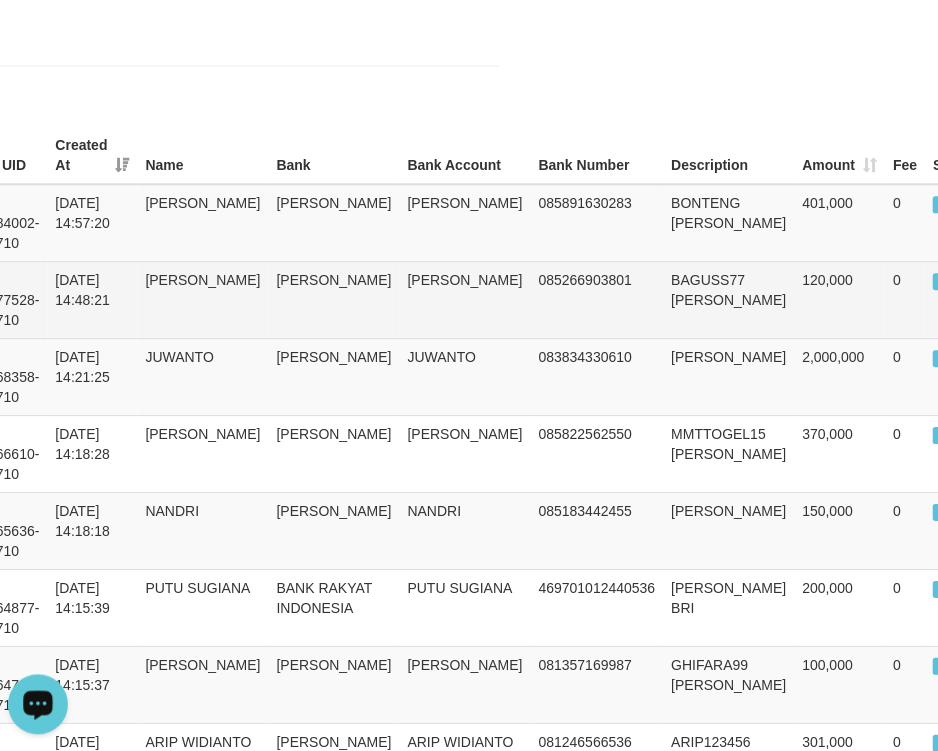 click on "BAGUSS77 DANA" at bounding box center (729, 299) 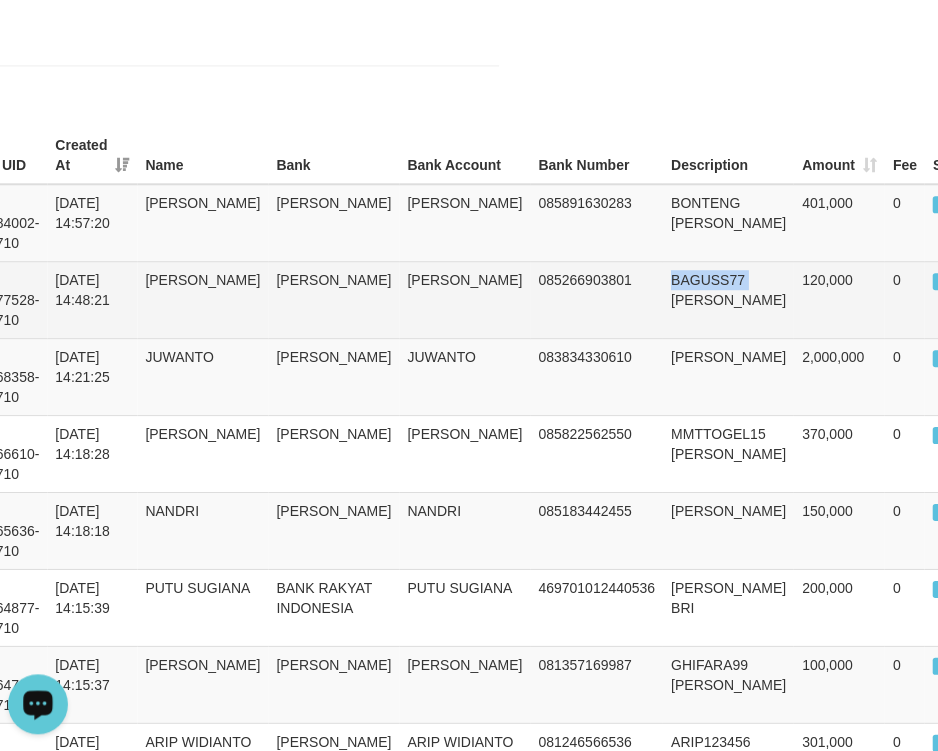 click on "BAGUSS77 DANA" at bounding box center (729, 299) 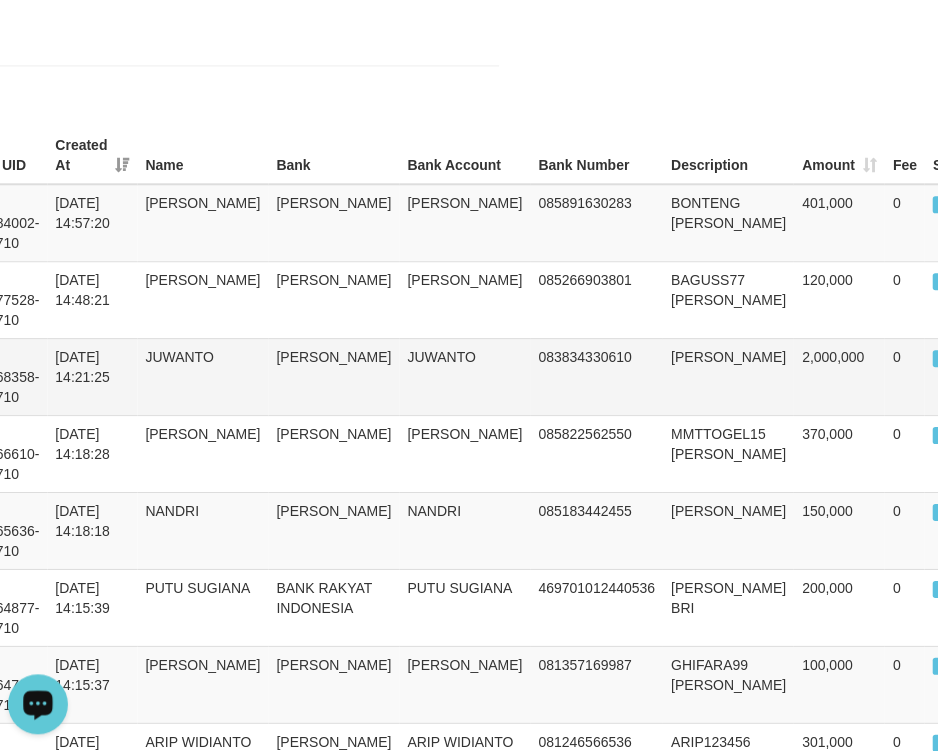 click on "JEFRYHOKI DANA" at bounding box center [729, 376] 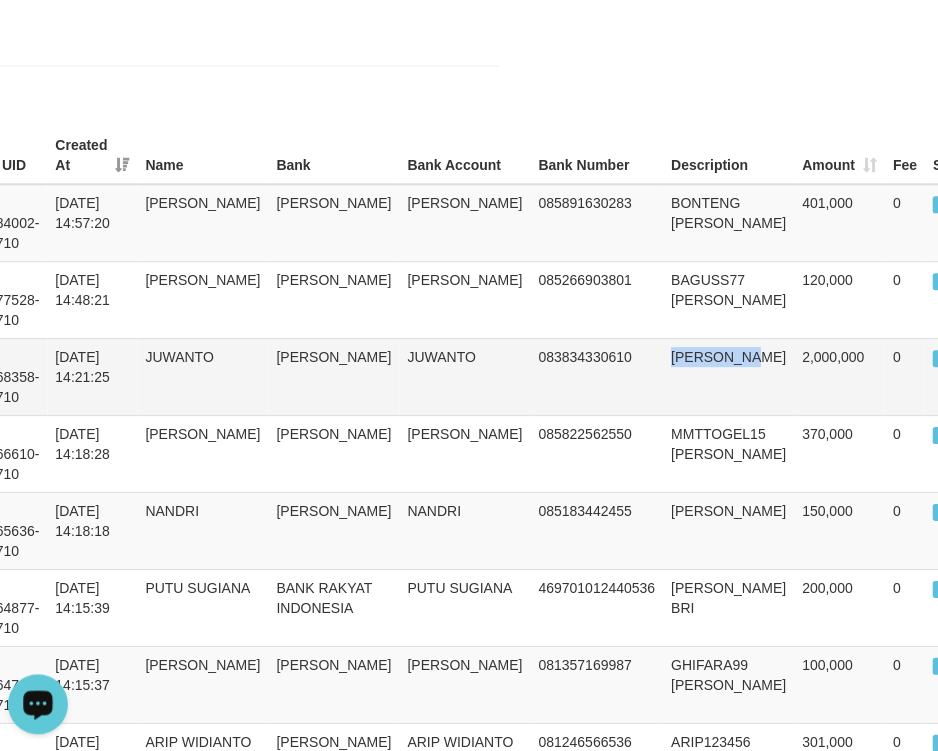click on "JEFRYHOKI DANA" at bounding box center [729, 376] 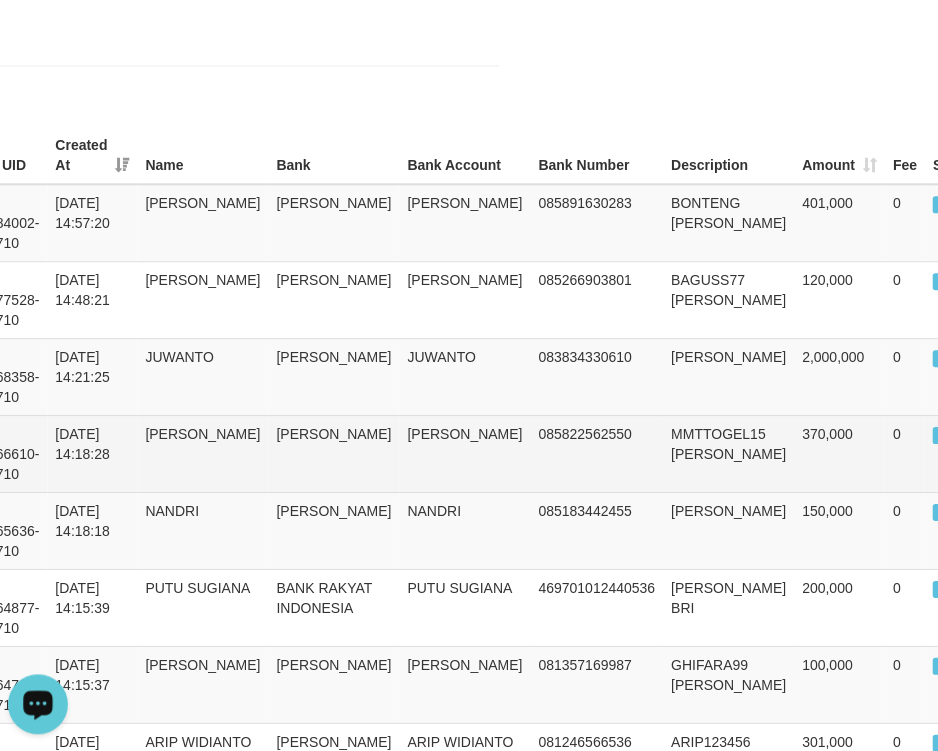 click on "MMTTOGEL15 DANA" at bounding box center (729, 453) 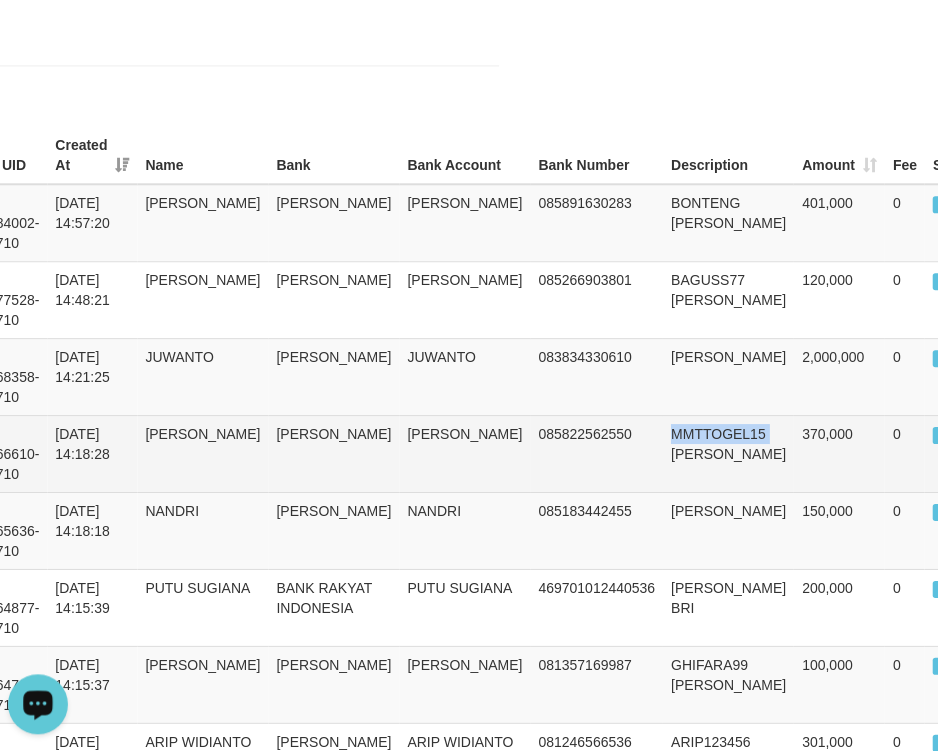 click on "MMTTOGEL15 DANA" at bounding box center (729, 453) 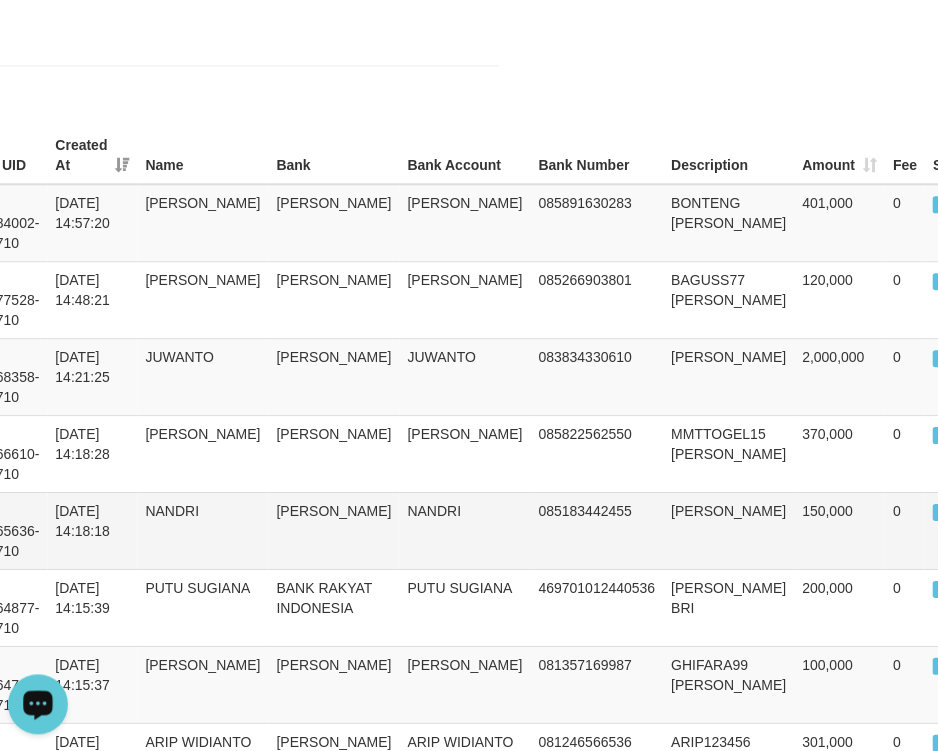 click on "NANDRI DANA" at bounding box center [729, 530] 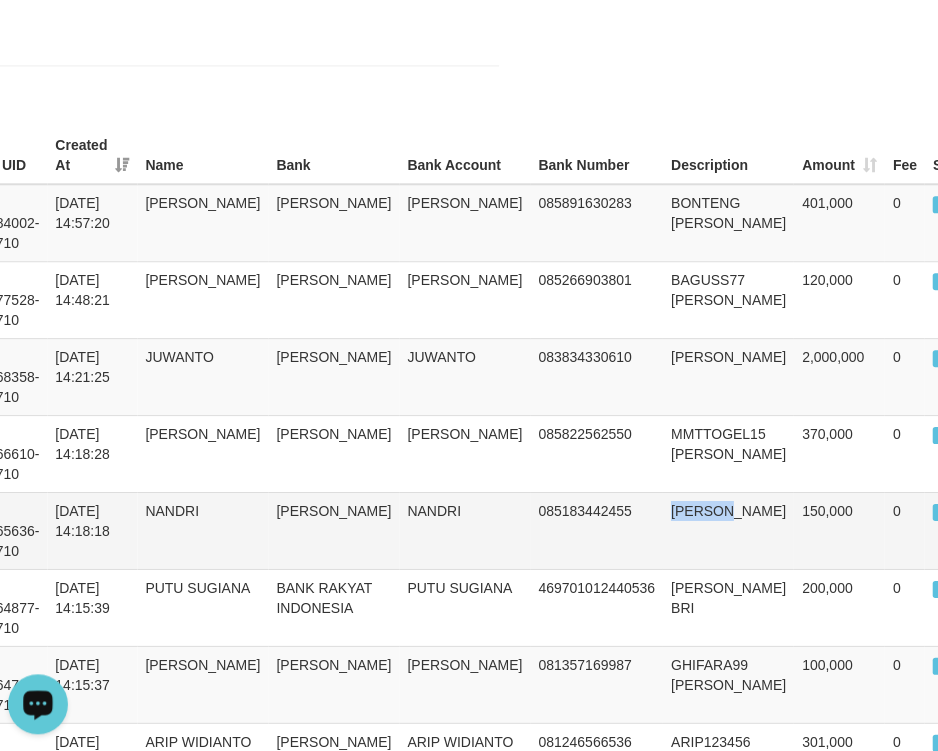 click on "NANDRI DANA" at bounding box center (729, 530) 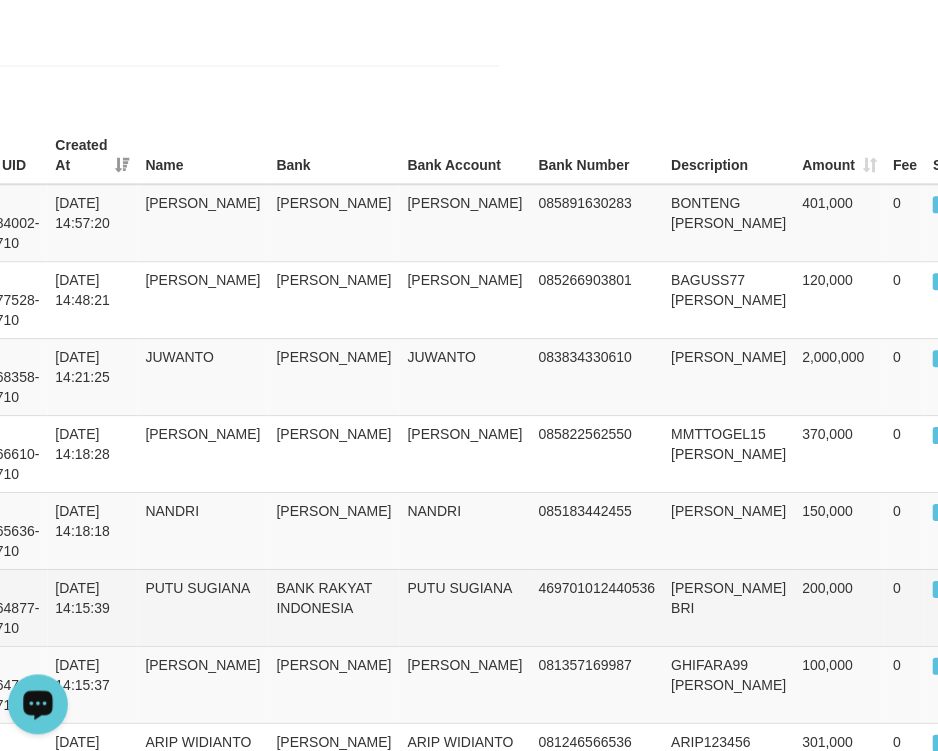 click on "RAMPAL BRI" at bounding box center [729, 607] 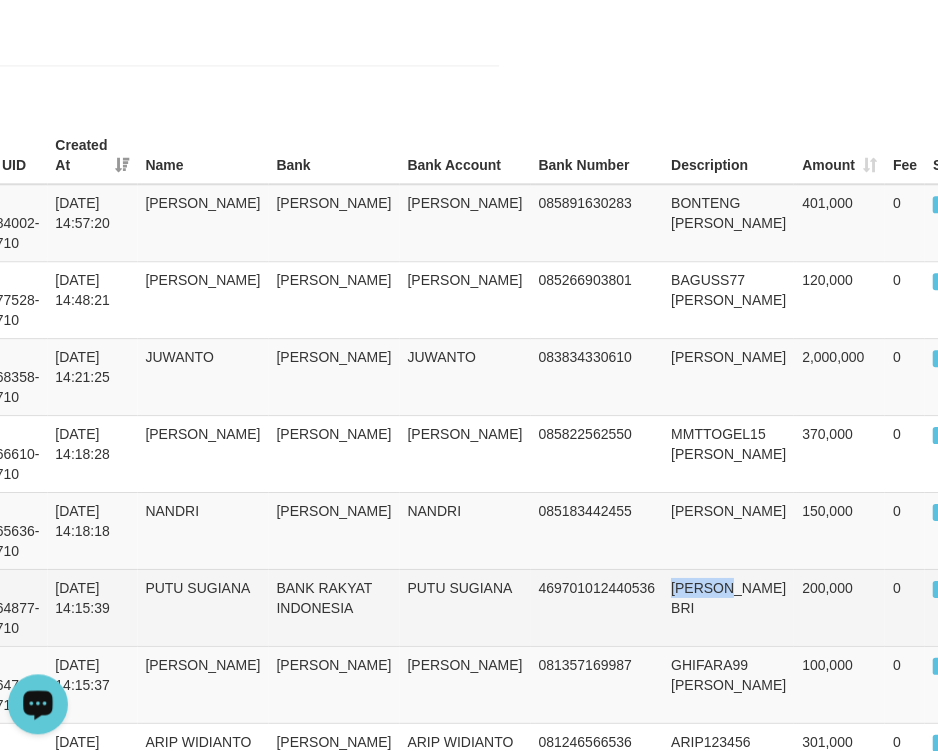 click on "RAMPAL BRI" at bounding box center [729, 607] 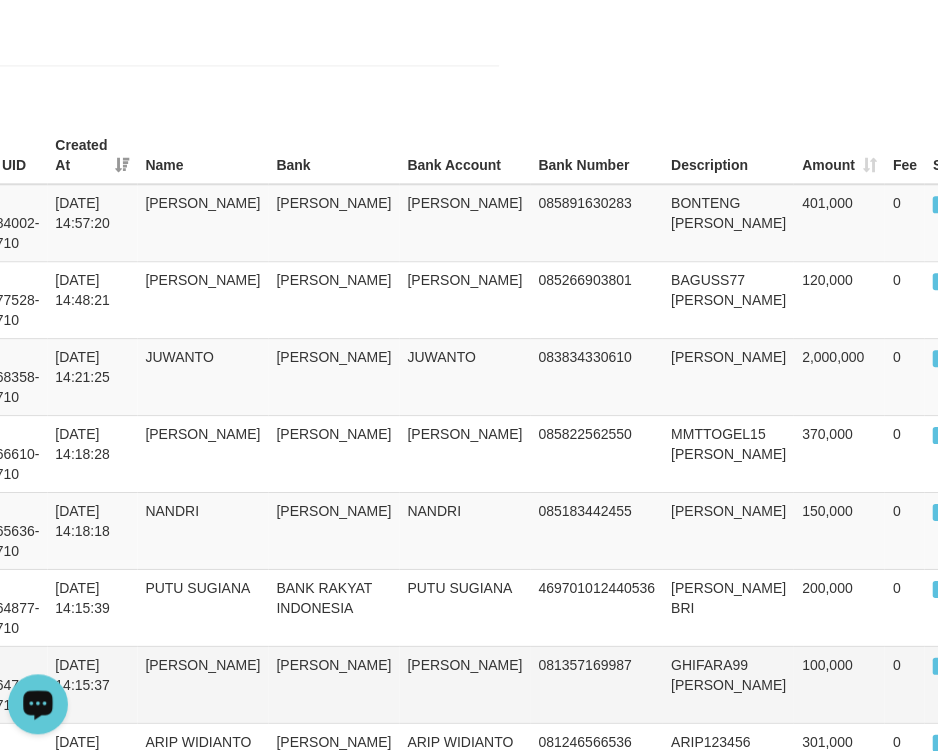 click on "GHIFARA99 DANA" at bounding box center [729, 684] 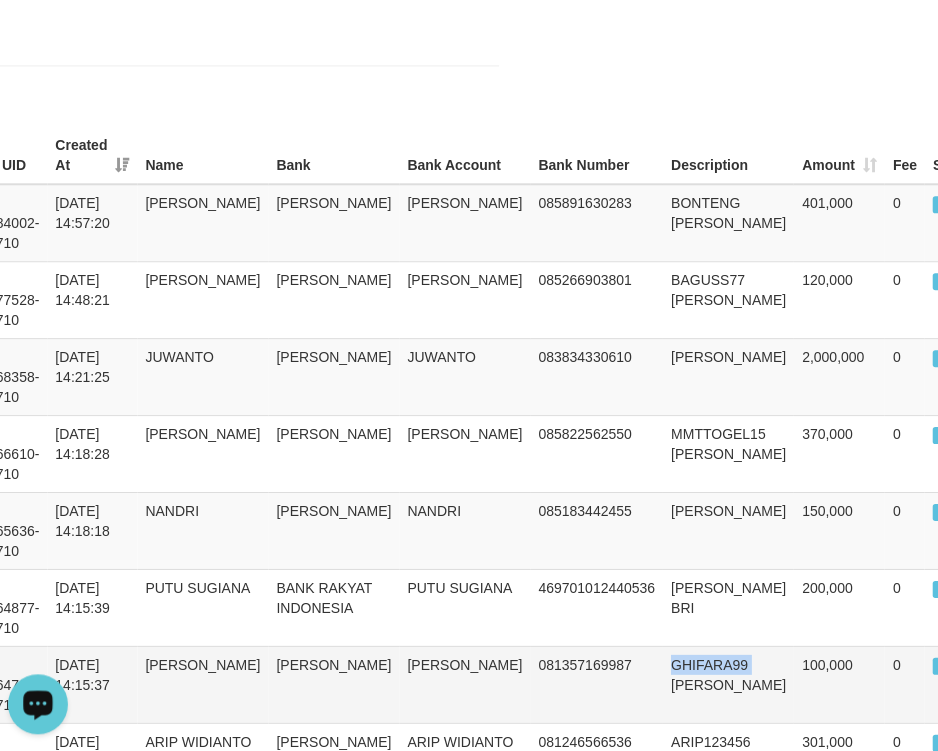 click on "GHIFARA99 DANA" at bounding box center [729, 684] 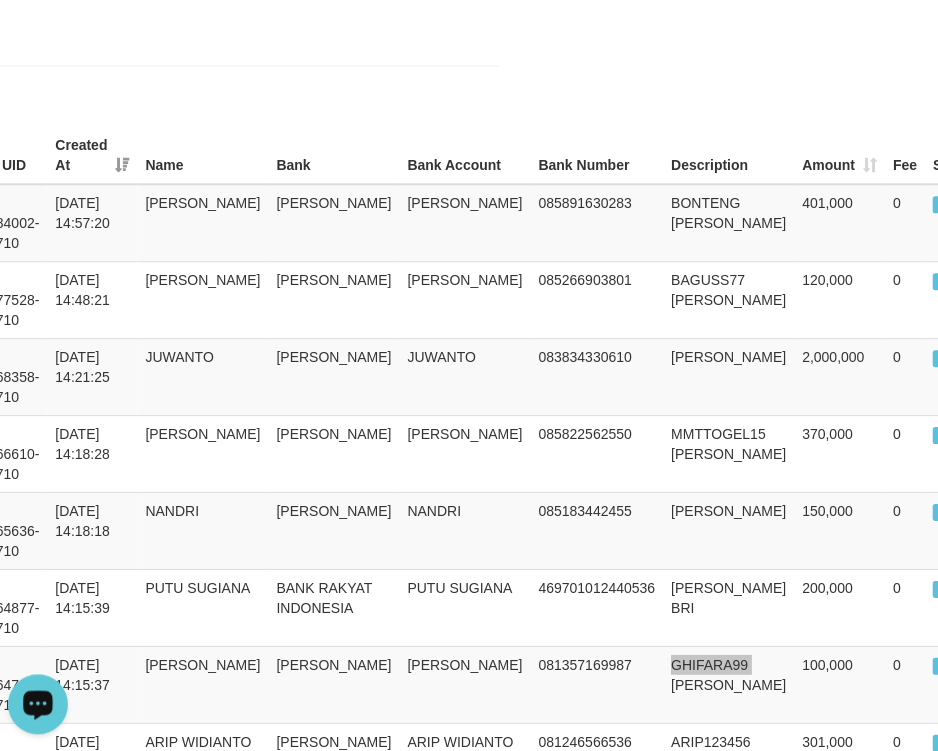scroll, scrollTop: 1104, scrollLeft: 423, axis: both 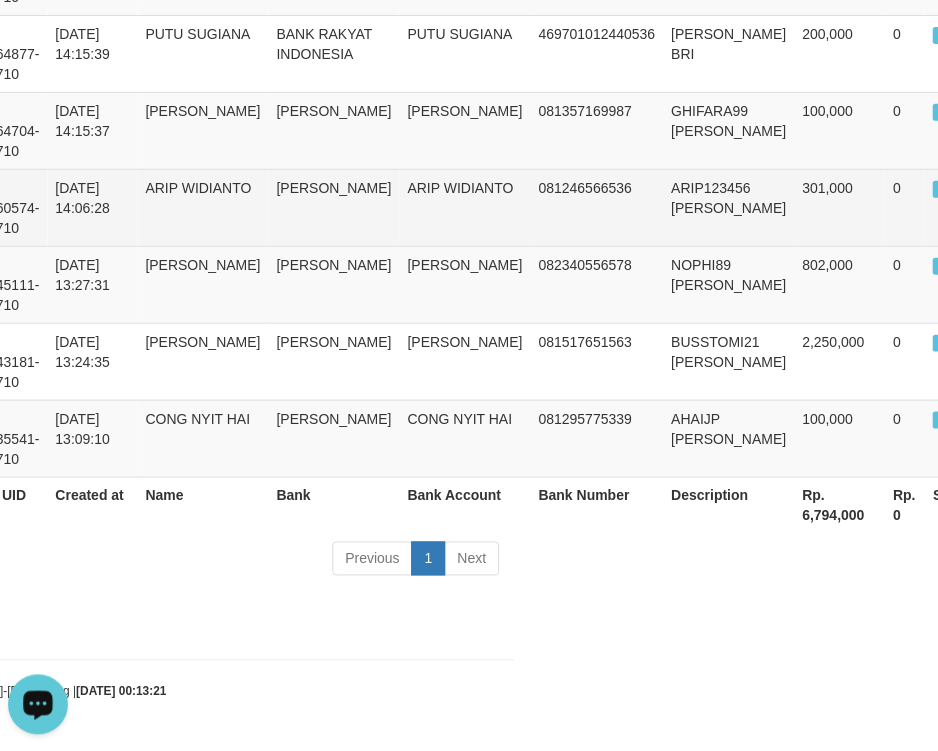 click on "ARIP123456 DANA" at bounding box center [729, 207] 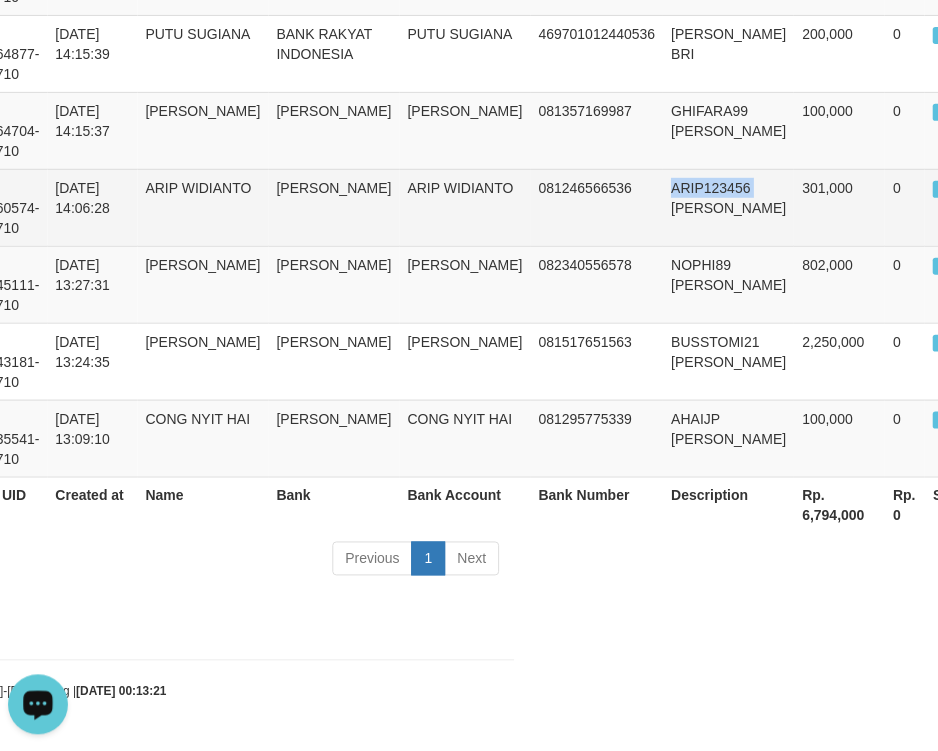click on "ARIP123456 DANA" at bounding box center [729, 207] 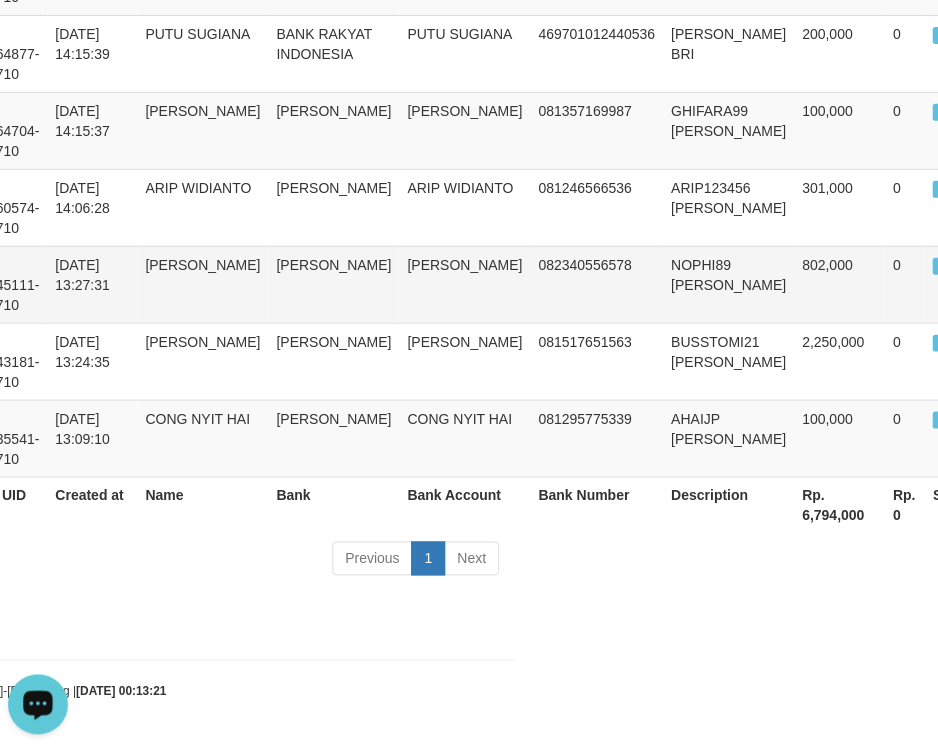 click on "NOPHI89 DANA" at bounding box center (729, 284) 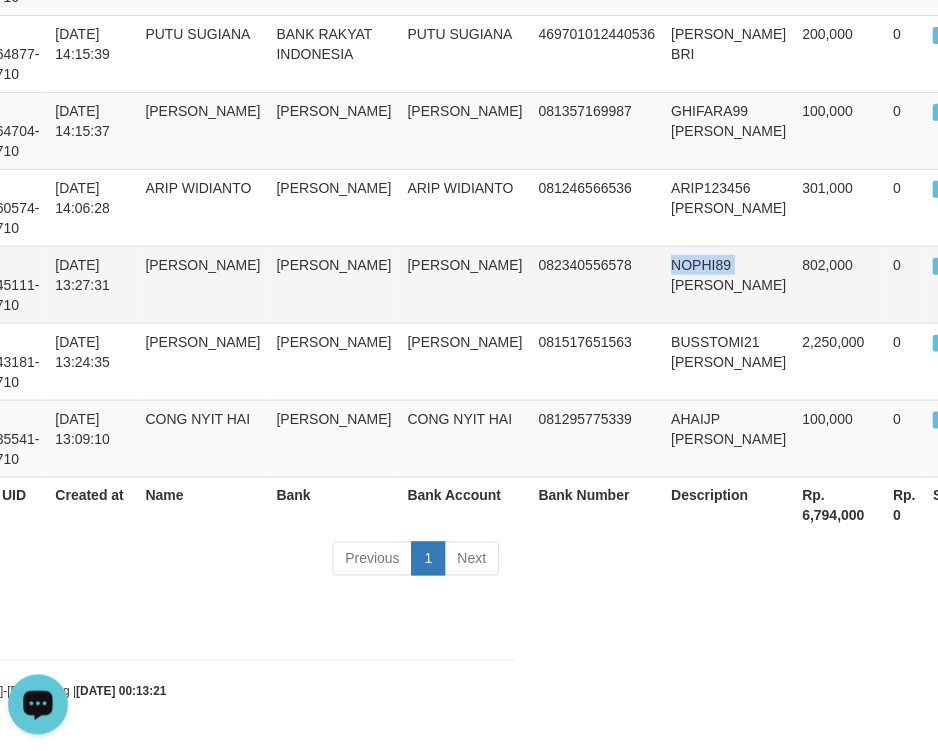 click on "NOPHI89 DANA" at bounding box center (729, 284) 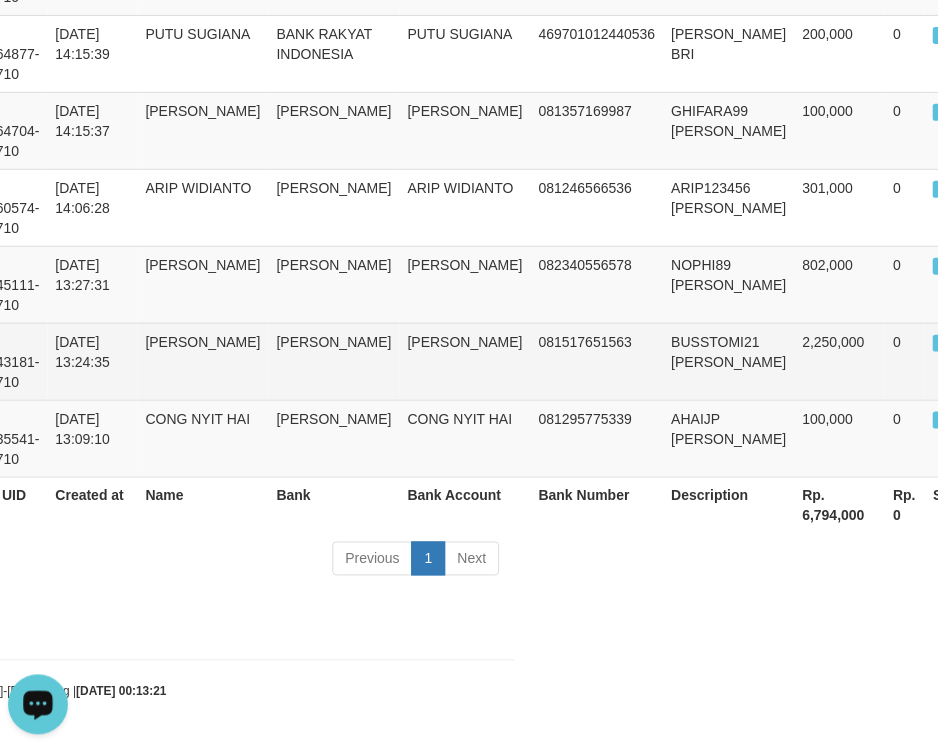 click on "BUSSTOMI21 DANA" at bounding box center [729, 361] 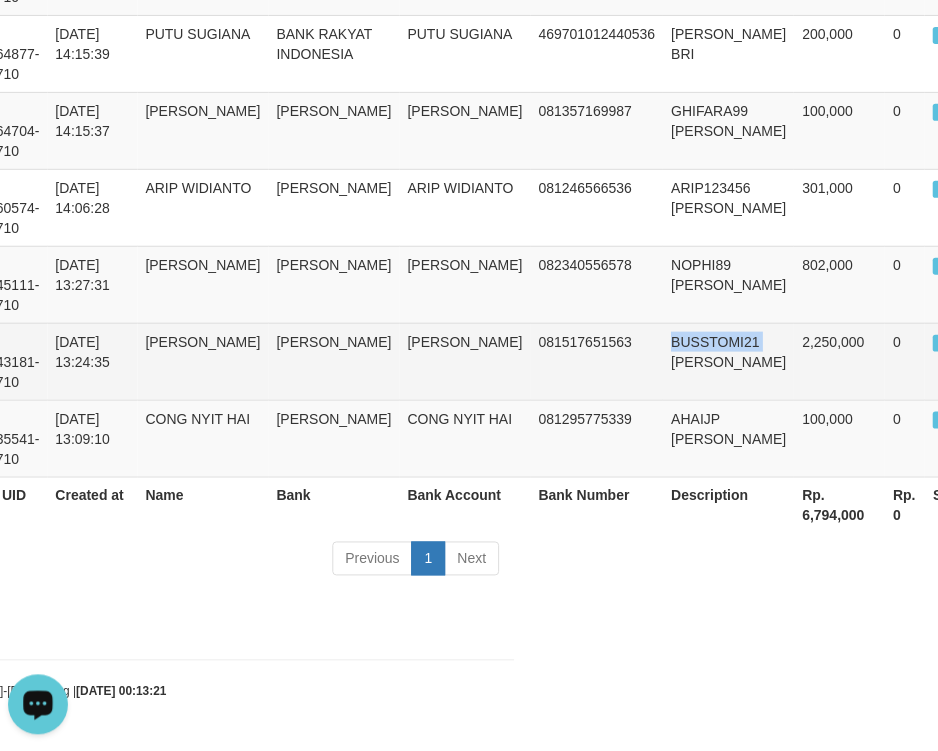 click on "BUSSTOMI21 DANA" at bounding box center [729, 361] 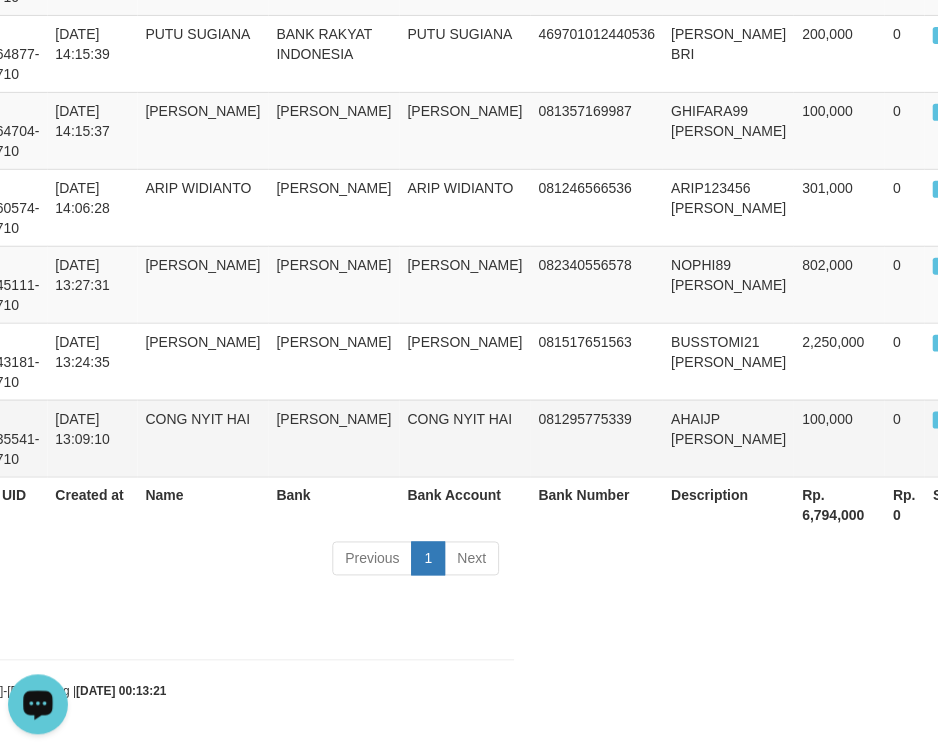 click on "AHAIJP DANA" at bounding box center (729, 438) 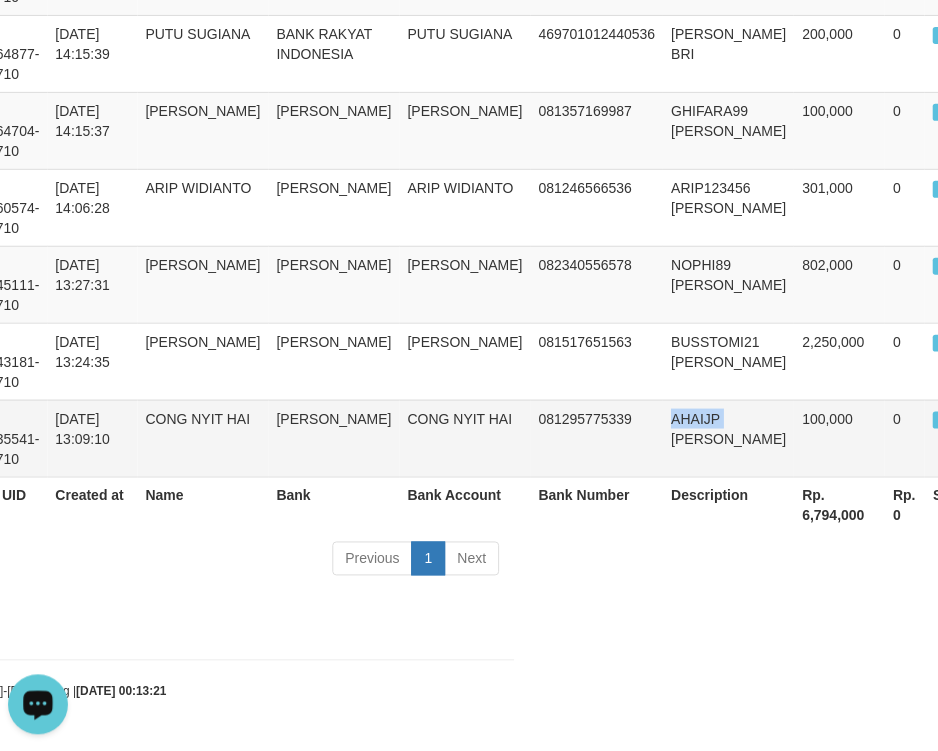 click on "AHAIJP DANA" at bounding box center (729, 438) 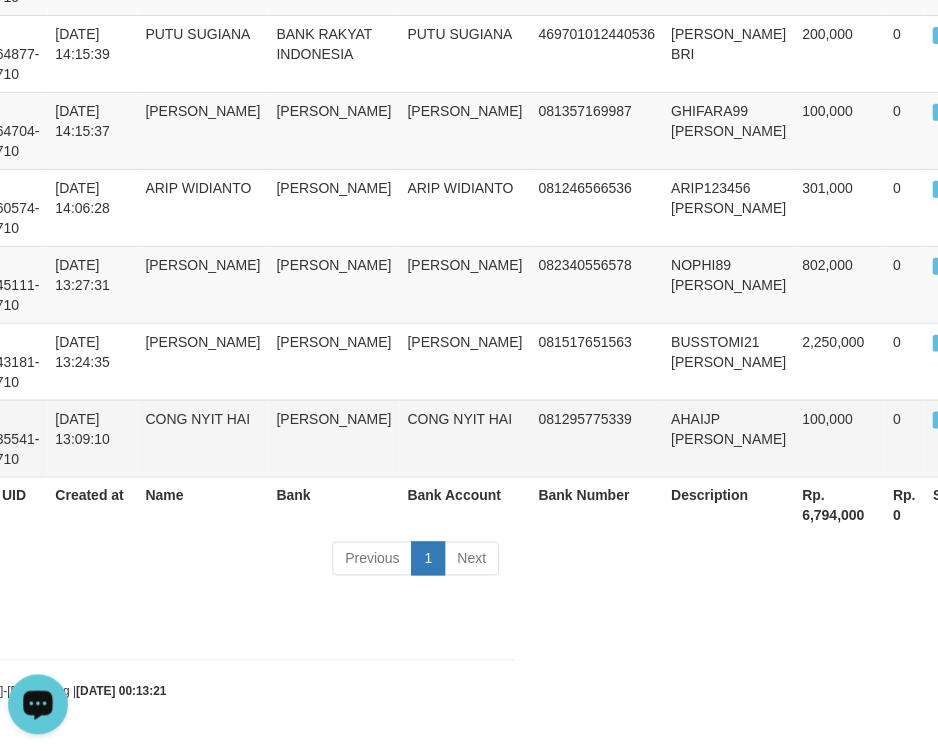 click on "AHAIJP DANA" at bounding box center (729, 438) 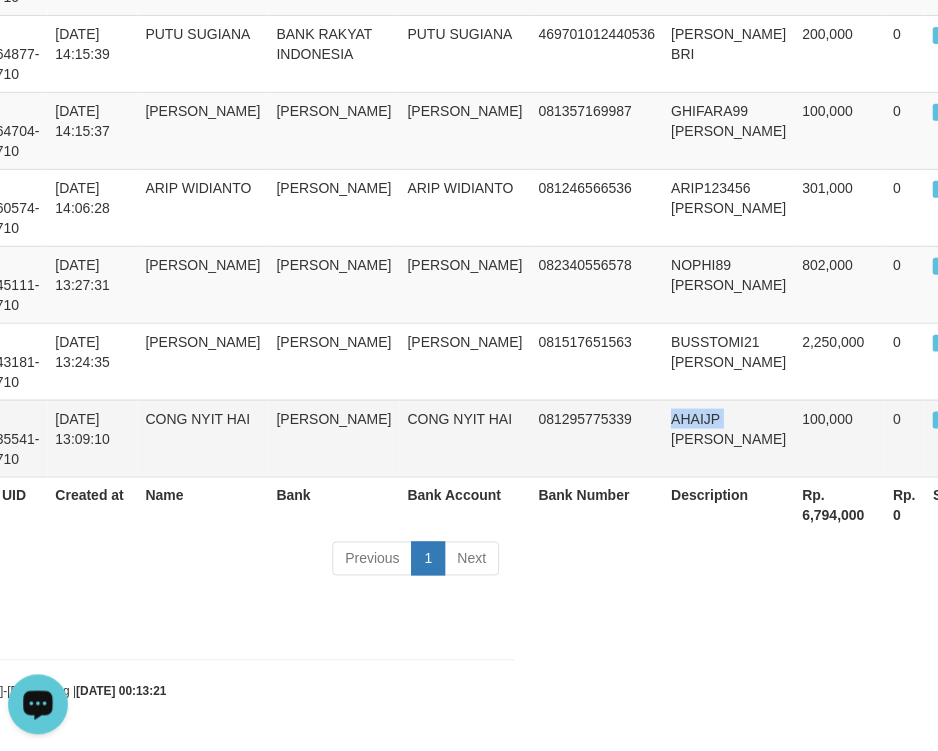 click on "AHAIJP DANA" at bounding box center [729, 438] 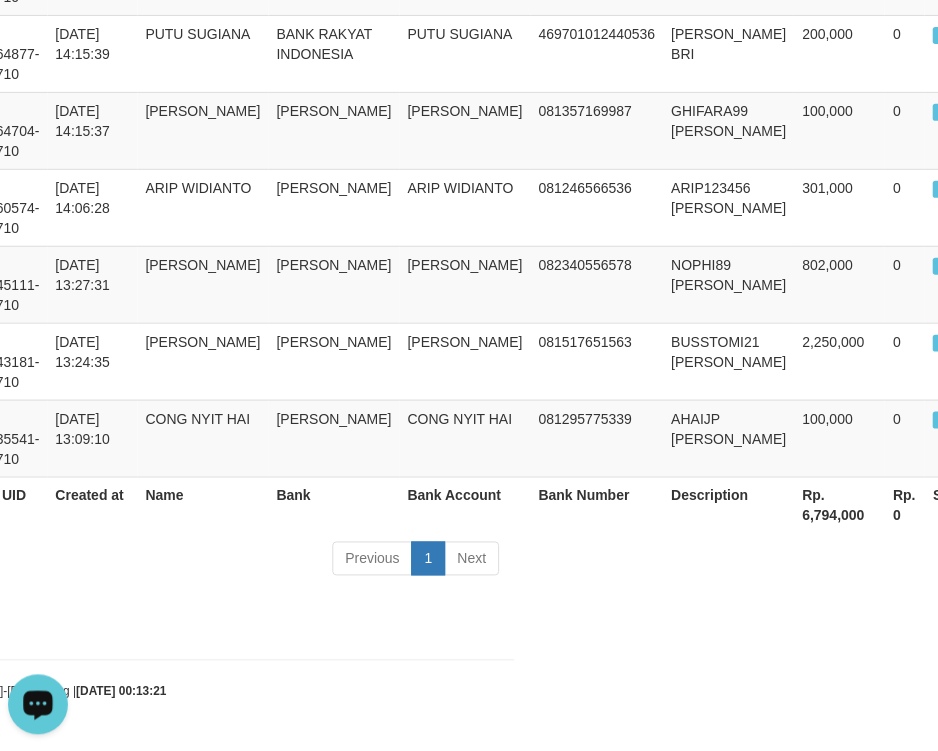 click on "Toggle navigation
Home
Bank
Account List
Load
By Website
Group
[ITOTO]													PAKTOTO
Mutasi Bank
Search
Sync
Note Mutasi
Deposit
DPS Fetch
DPS List
History
PGA History
Note DPS -" at bounding box center (46, -176) 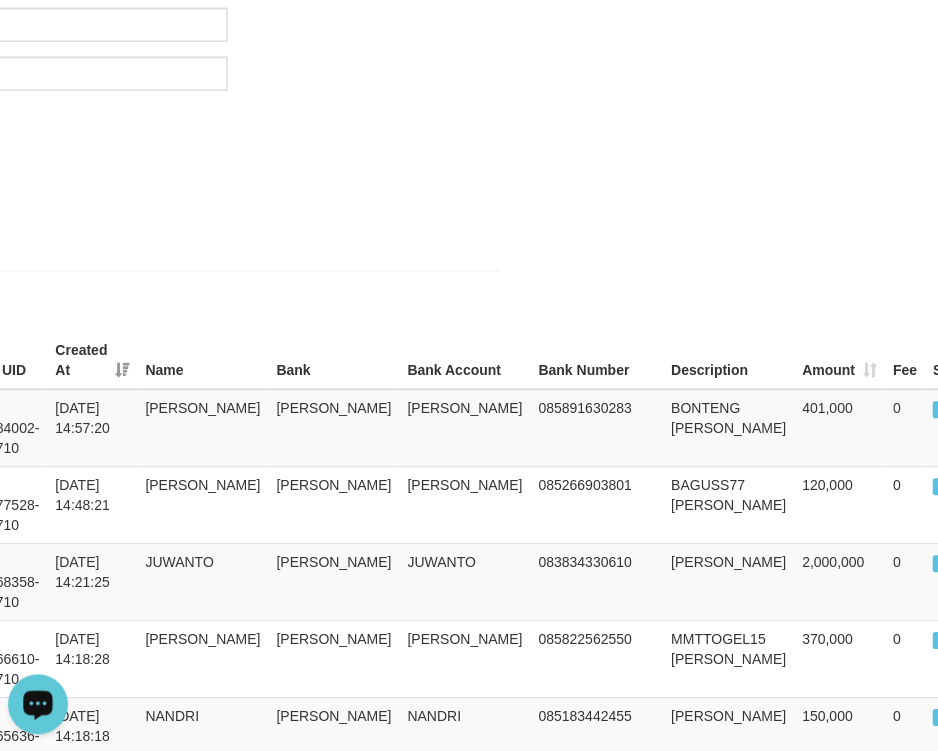 scroll, scrollTop: 326, scrollLeft: 423, axis: both 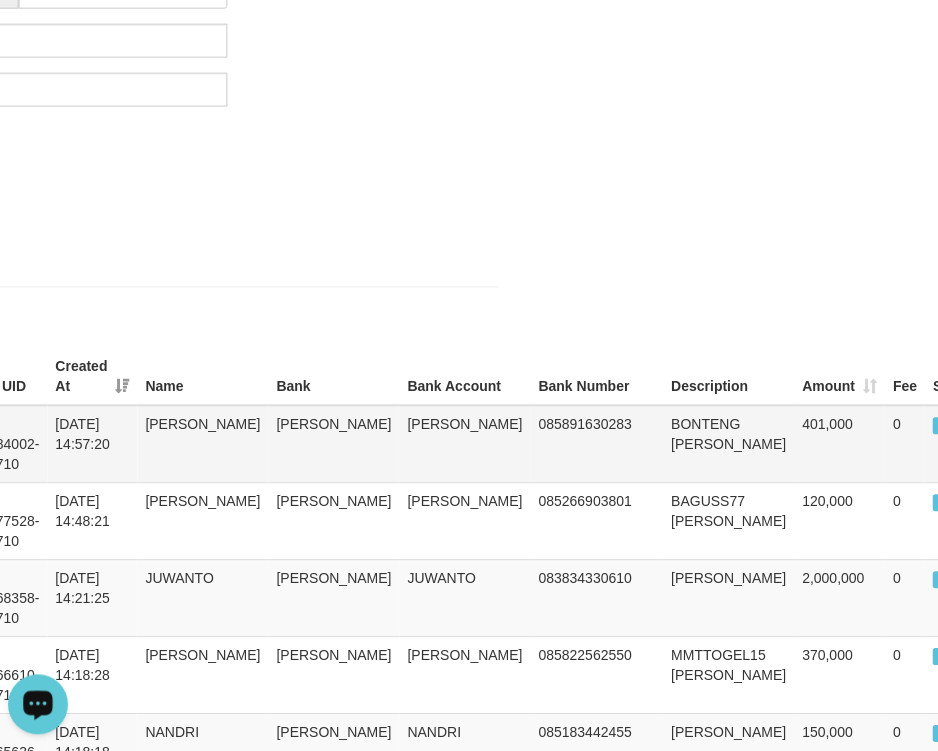 click on "401,000" at bounding box center [840, 445] 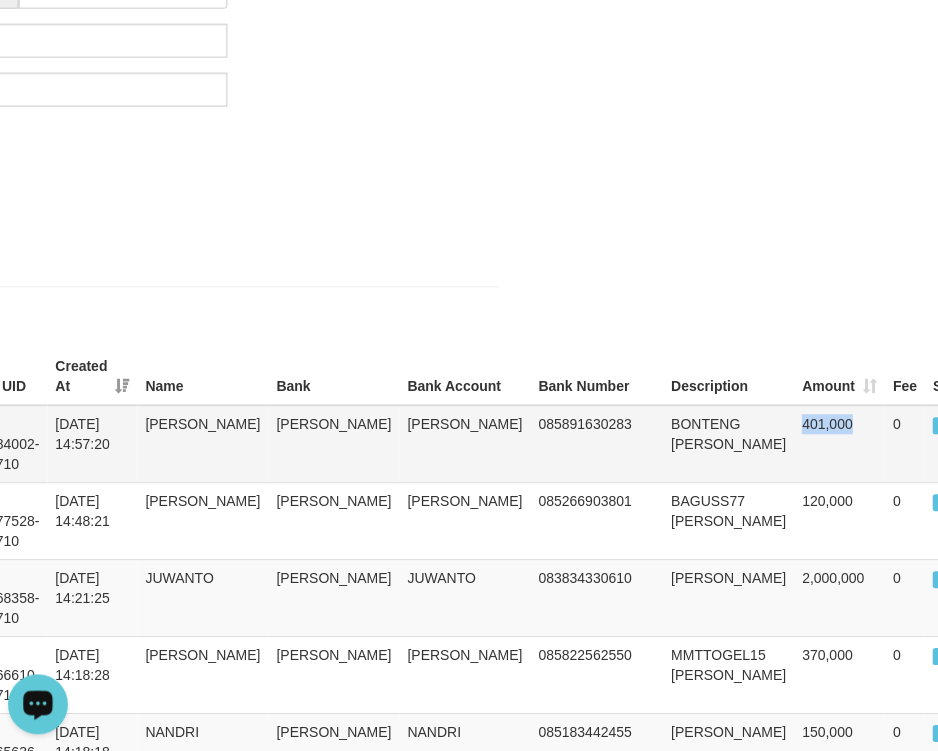click on "401,000" at bounding box center [840, 445] 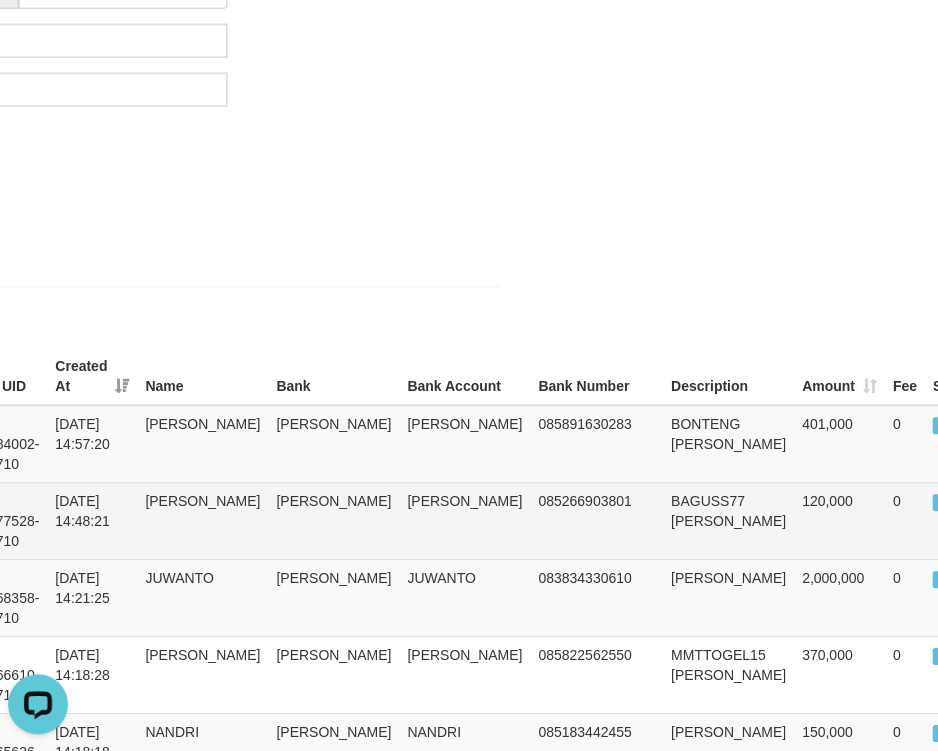 drag, startPoint x: 698, startPoint y: 512, endPoint x: 700, endPoint y: 492, distance: 20.09975 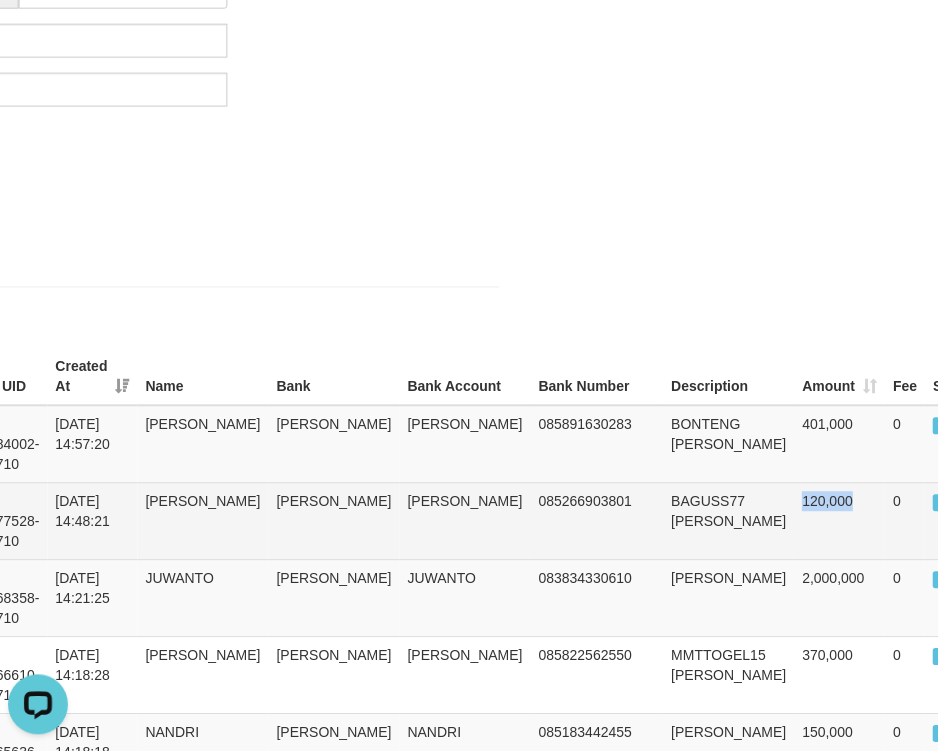 click on "120,000" at bounding box center [840, 521] 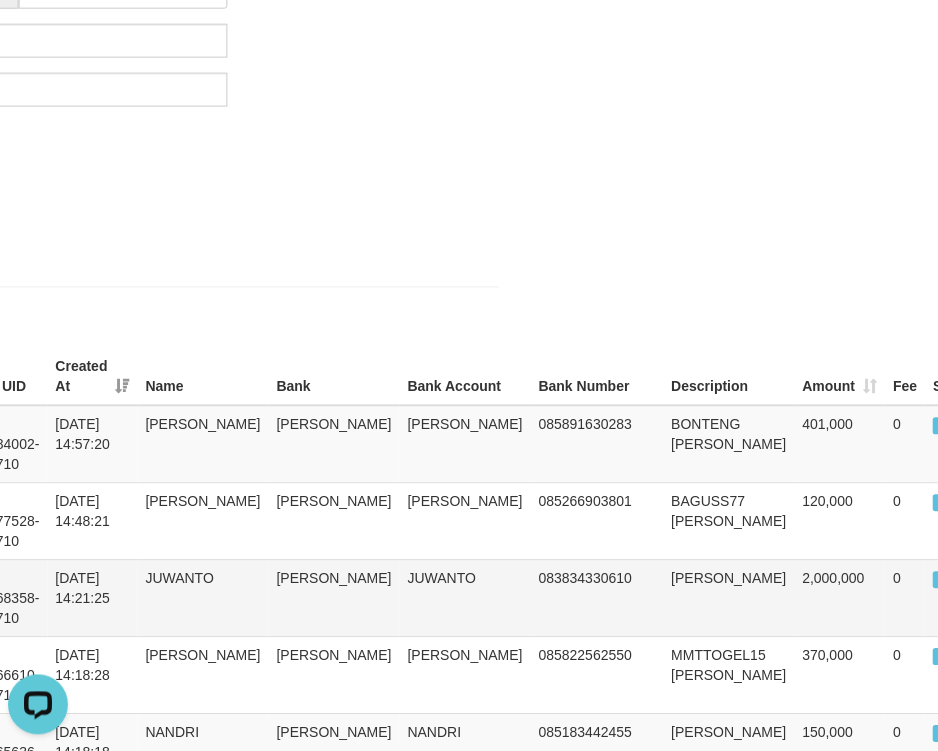 click on "2,000,000" at bounding box center [840, 598] 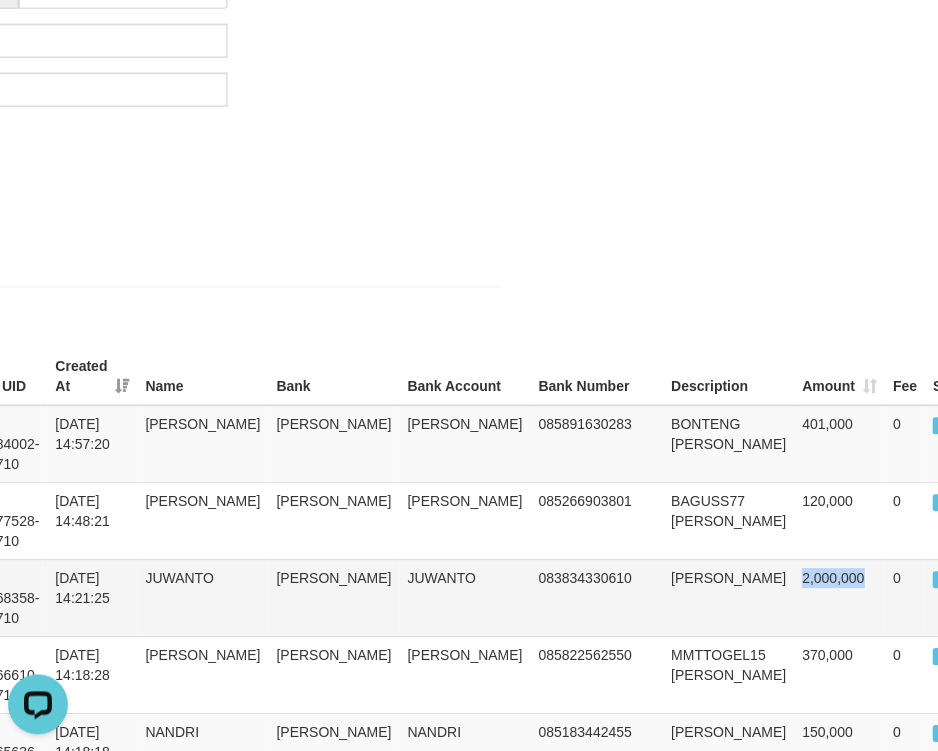 click on "2,000,000" at bounding box center (840, 598) 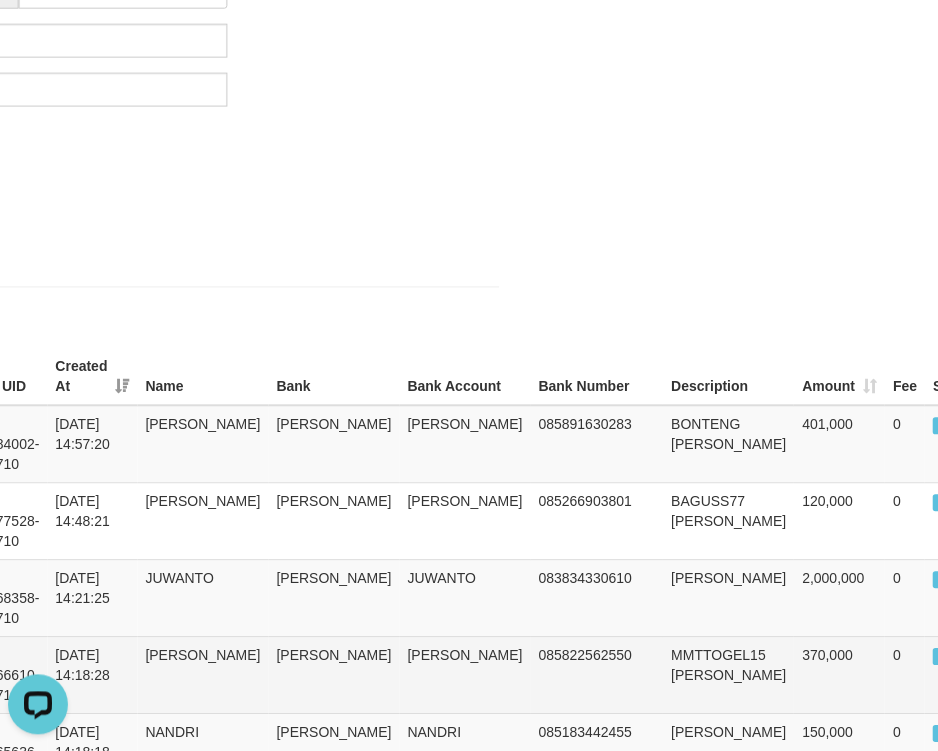 click on "370,000" at bounding box center [840, 675] 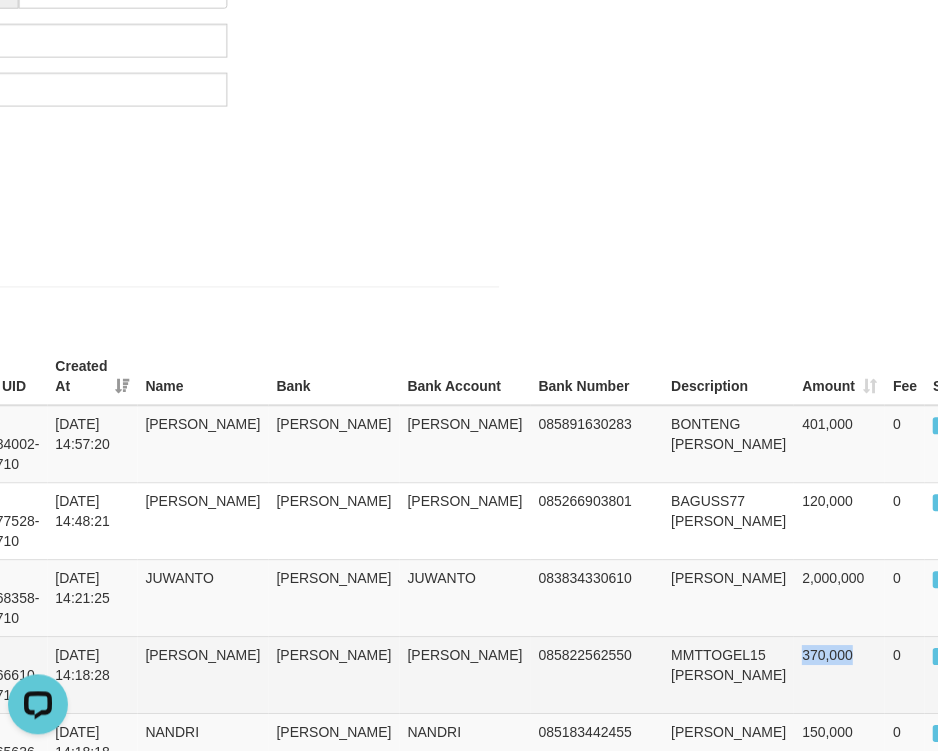 click on "370,000" at bounding box center (840, 675) 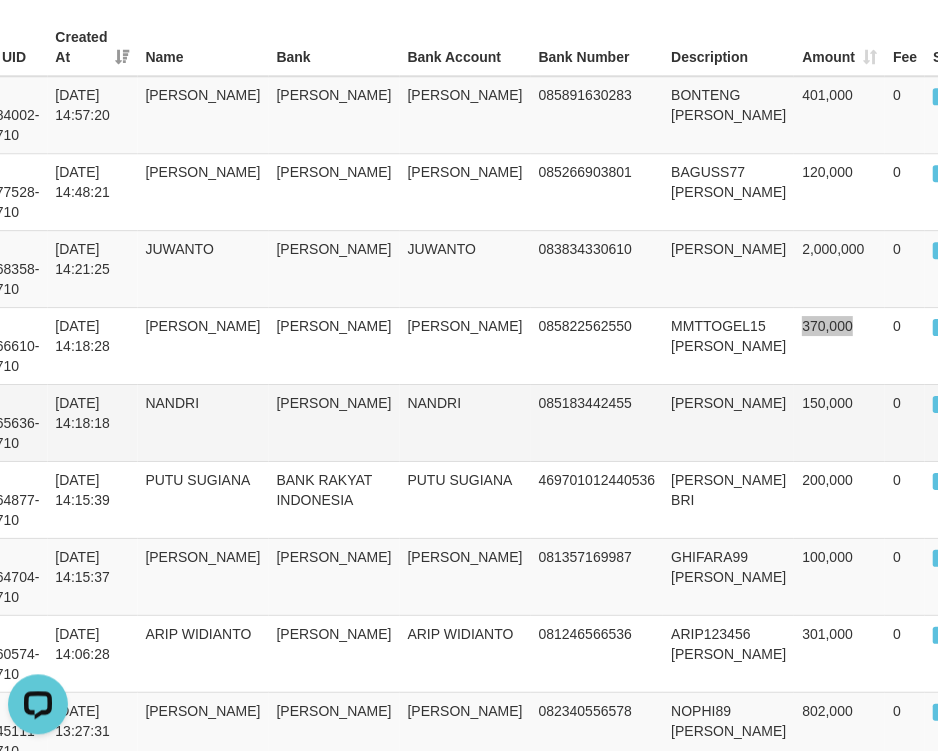 scroll, scrollTop: 660, scrollLeft: 423, axis: both 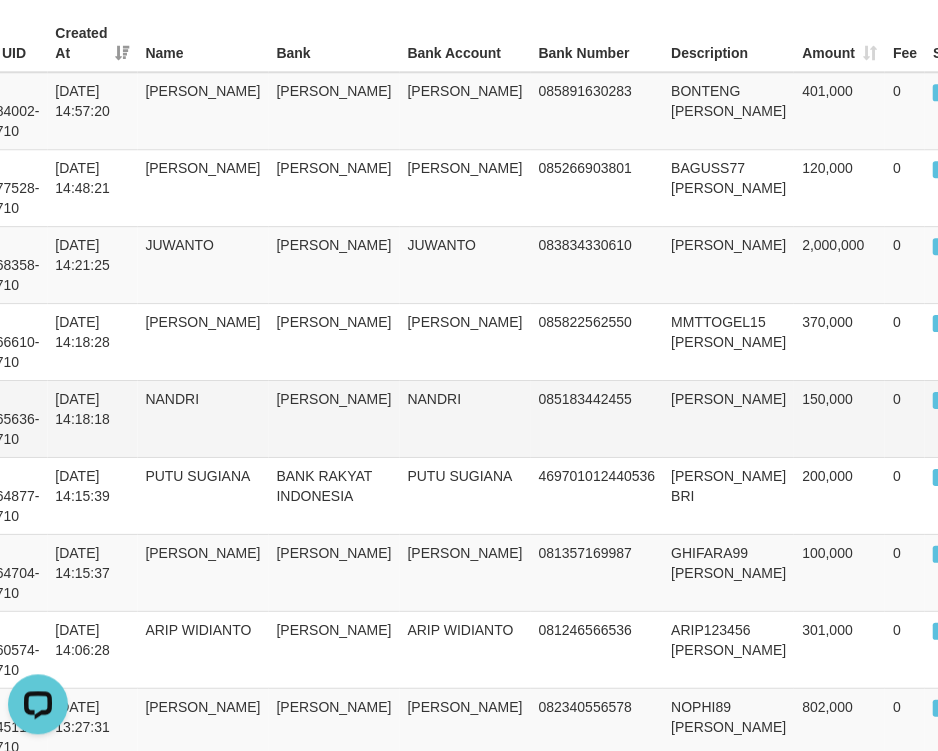 click on "150,000" at bounding box center (840, 418) 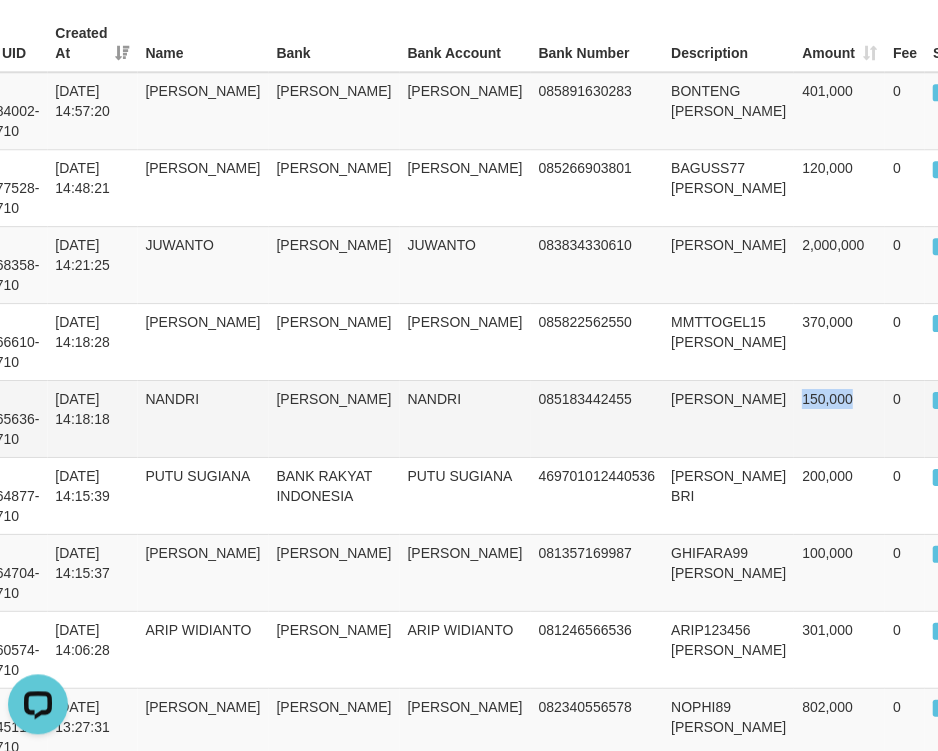 click on "150,000" at bounding box center (840, 418) 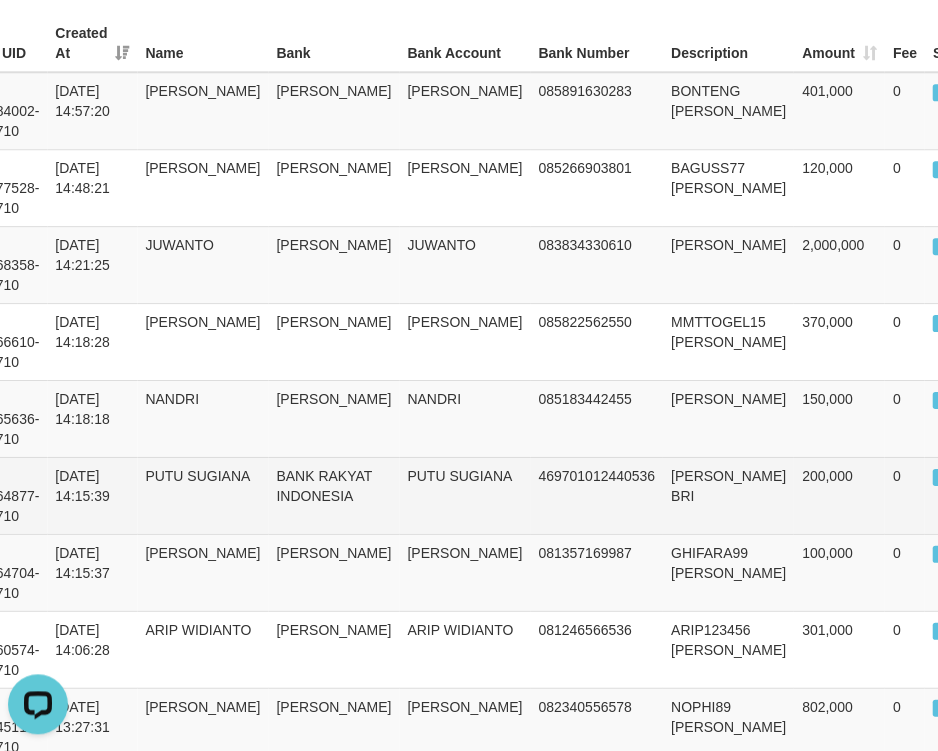 click on "200,000" at bounding box center [840, 495] 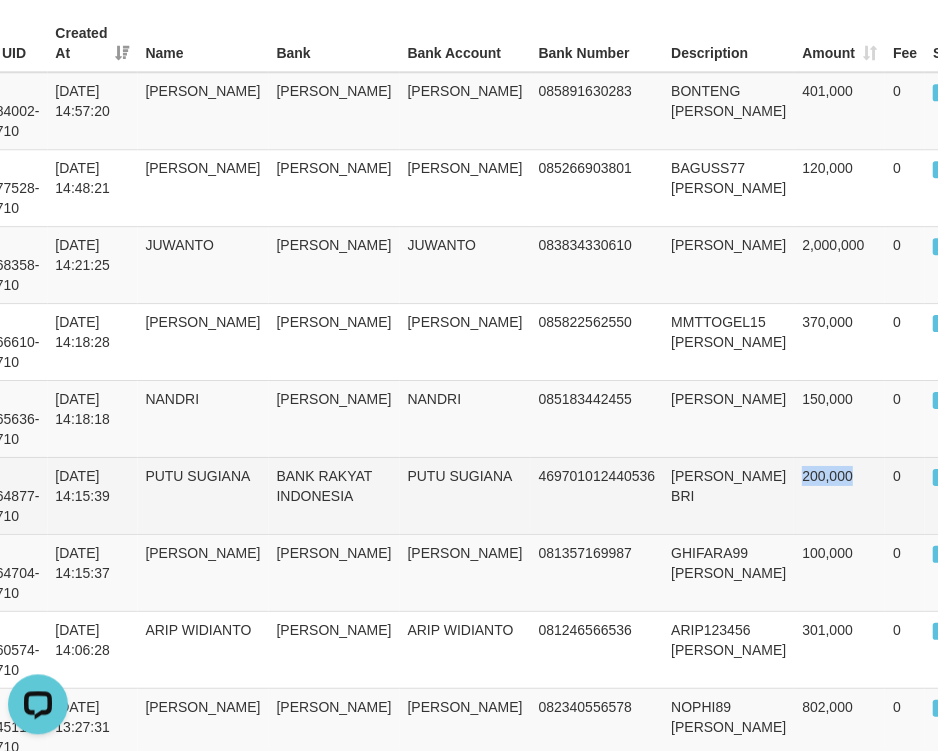 click on "200,000" at bounding box center (840, 495) 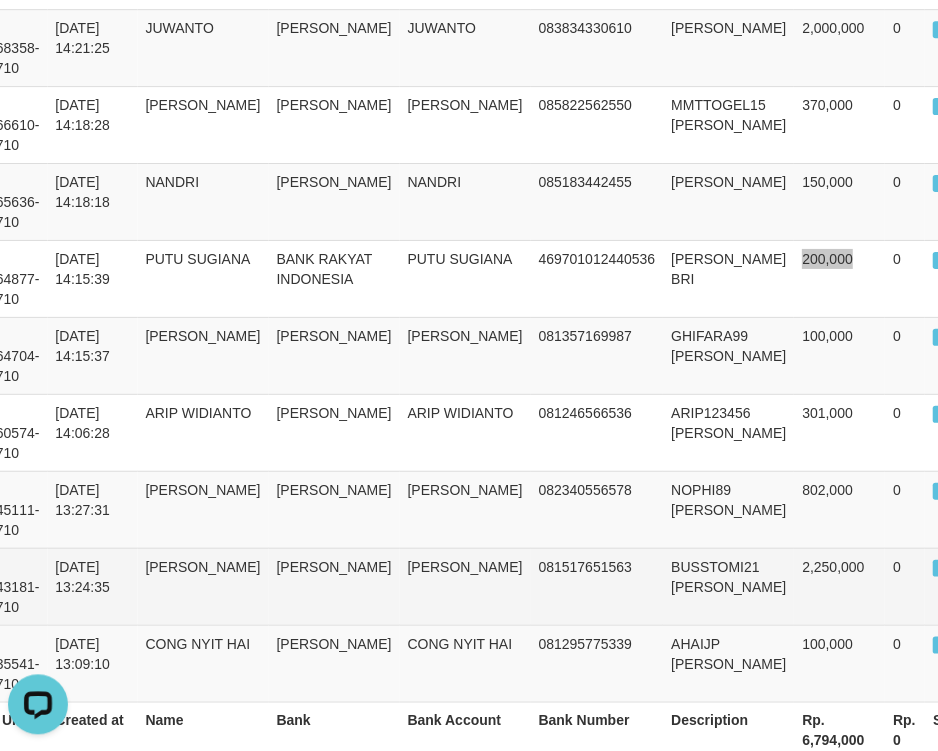 scroll, scrollTop: 882, scrollLeft: 423, axis: both 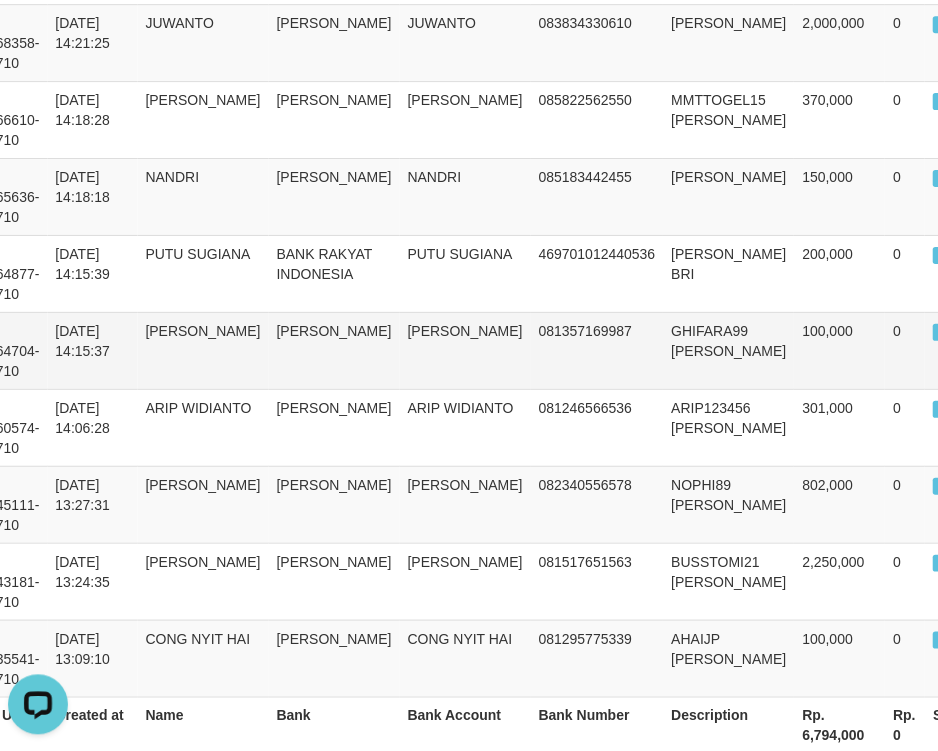 click on "100,000" at bounding box center (840, 350) 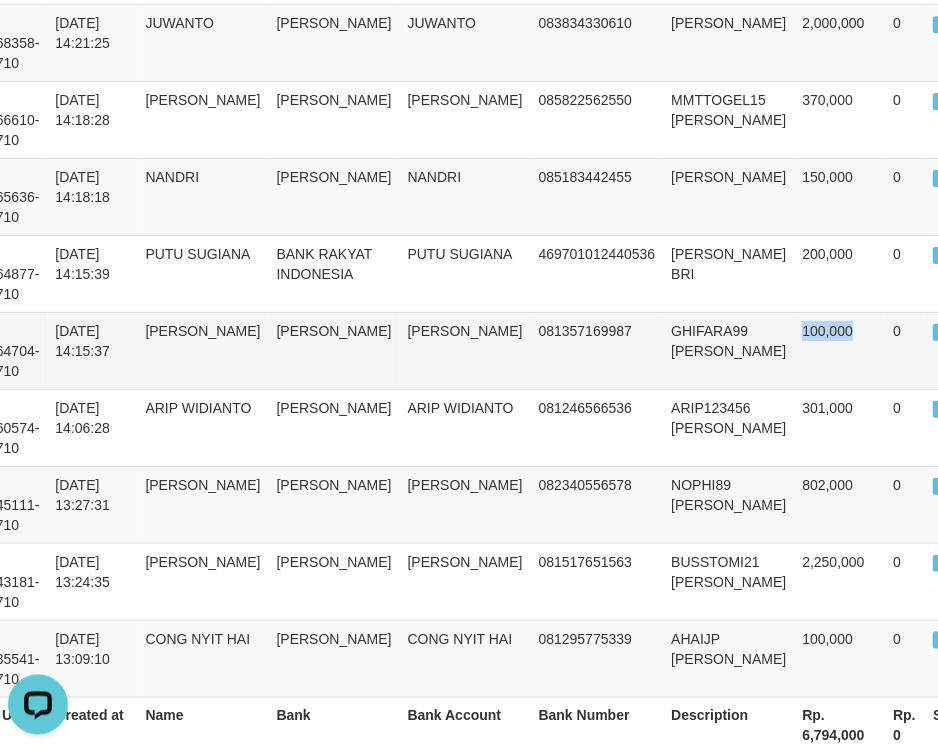 click on "100,000" at bounding box center (840, 350) 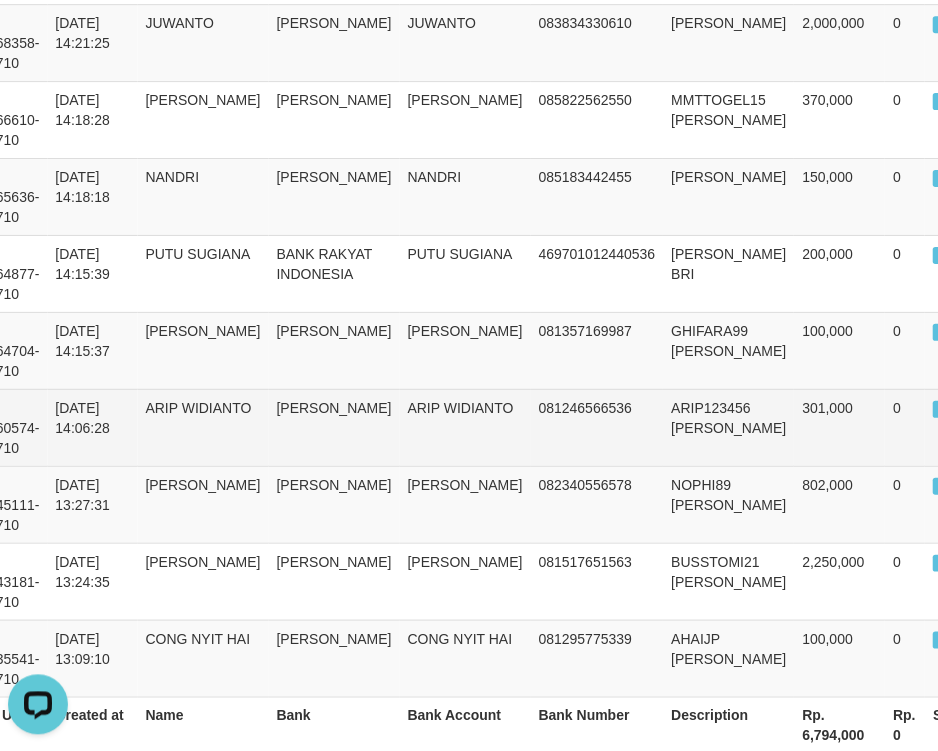click on "301,000" at bounding box center (840, 427) 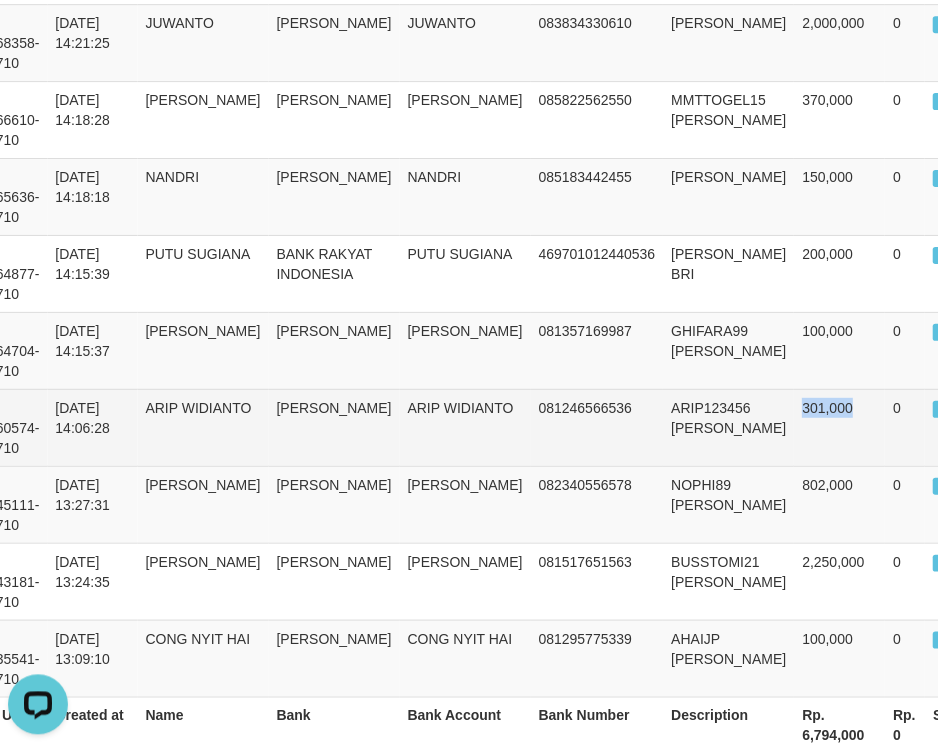 click on "301,000" at bounding box center [840, 427] 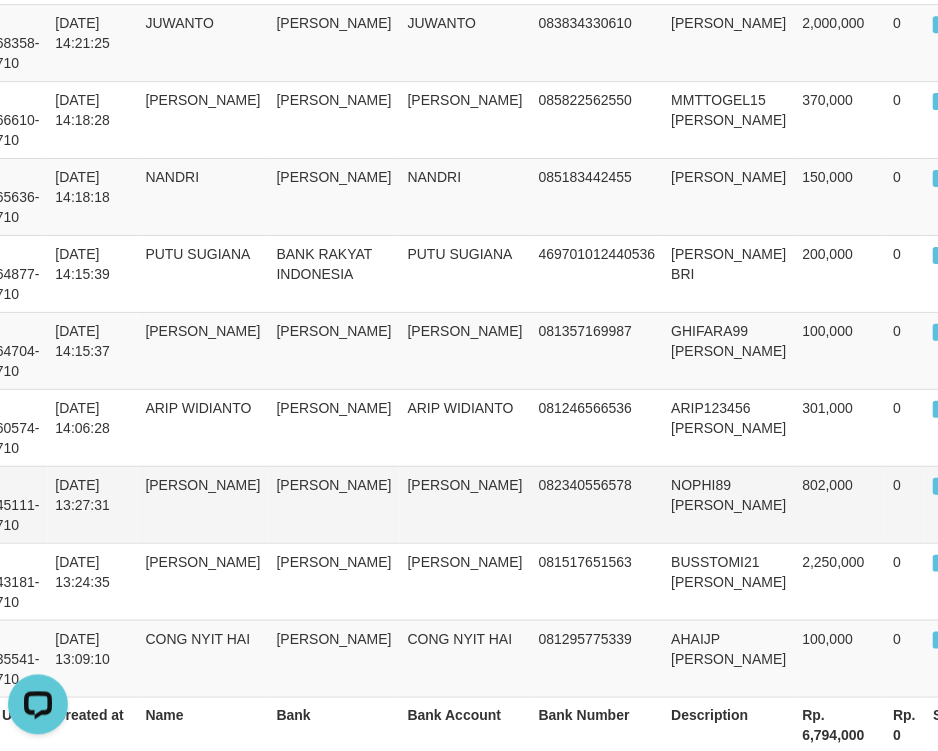 click on "802,000" at bounding box center [840, 504] 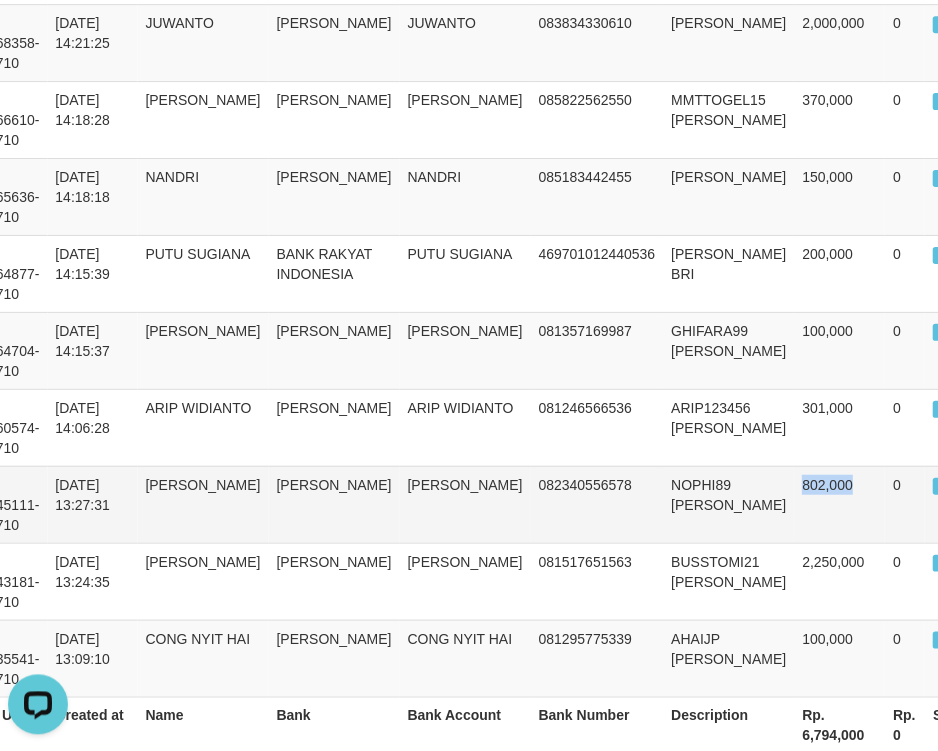 click on "802,000" at bounding box center [840, 504] 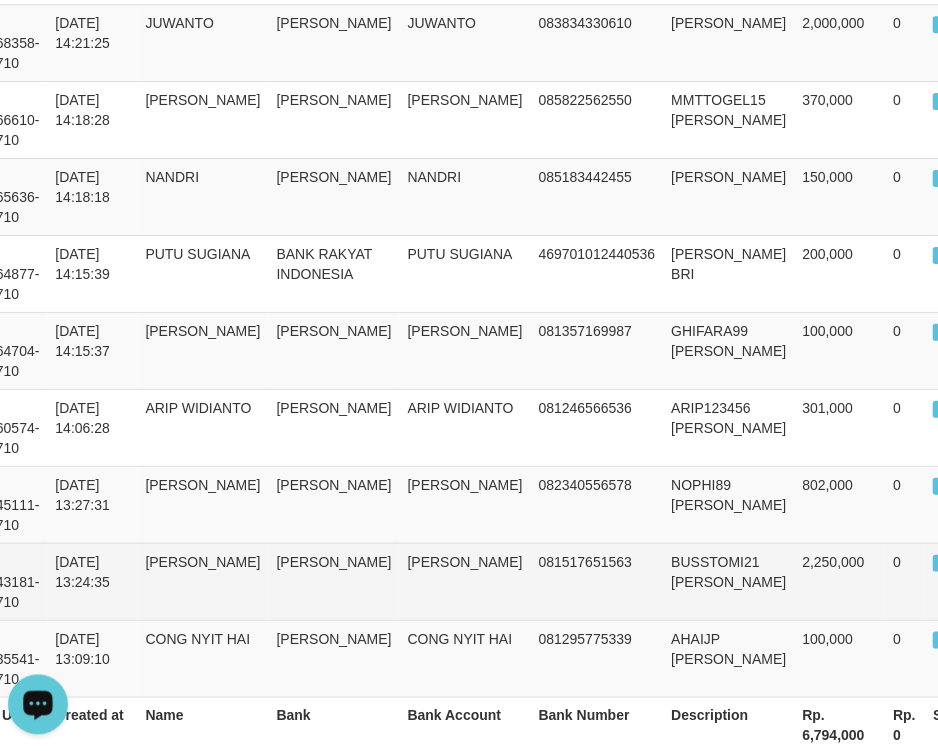 click on "2,250,000" at bounding box center (840, 581) 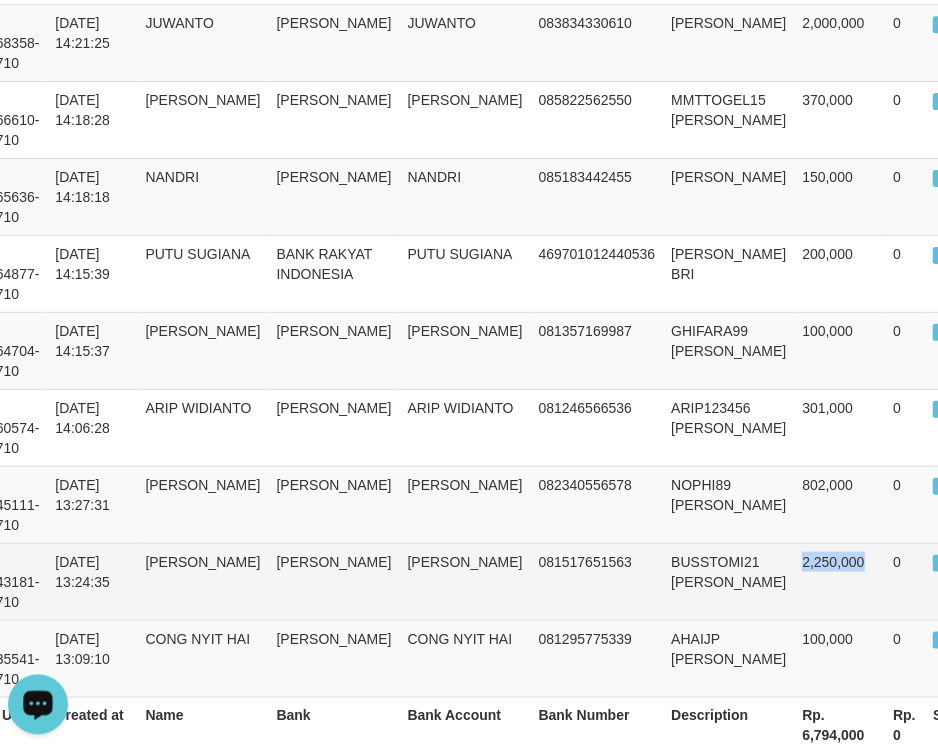 click on "2,250,000" at bounding box center (840, 581) 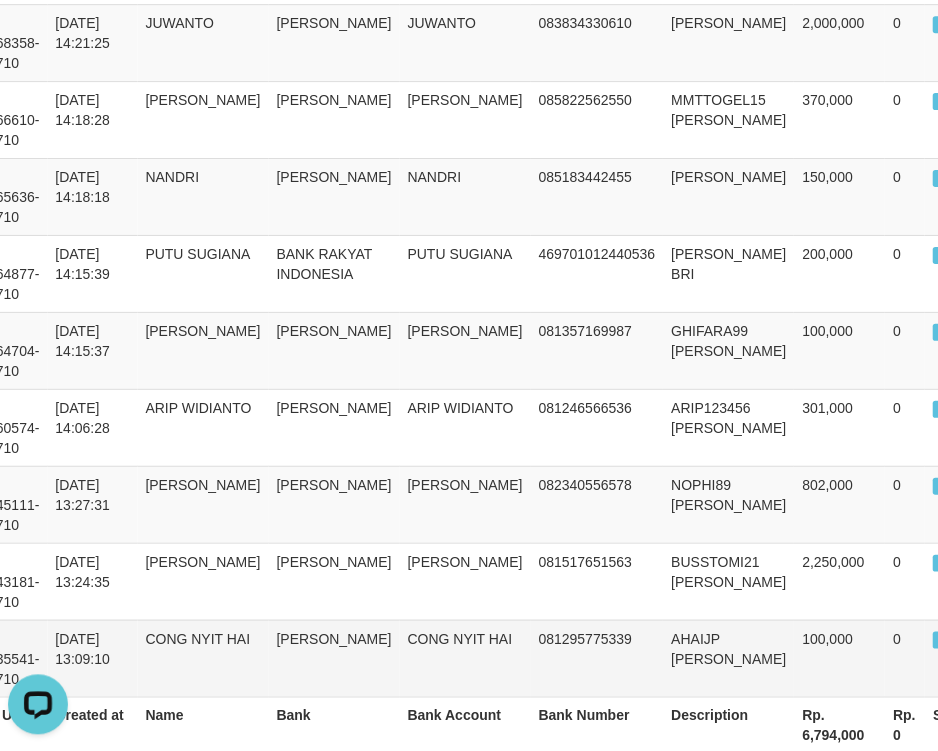 click on "100,000" at bounding box center [840, 658] 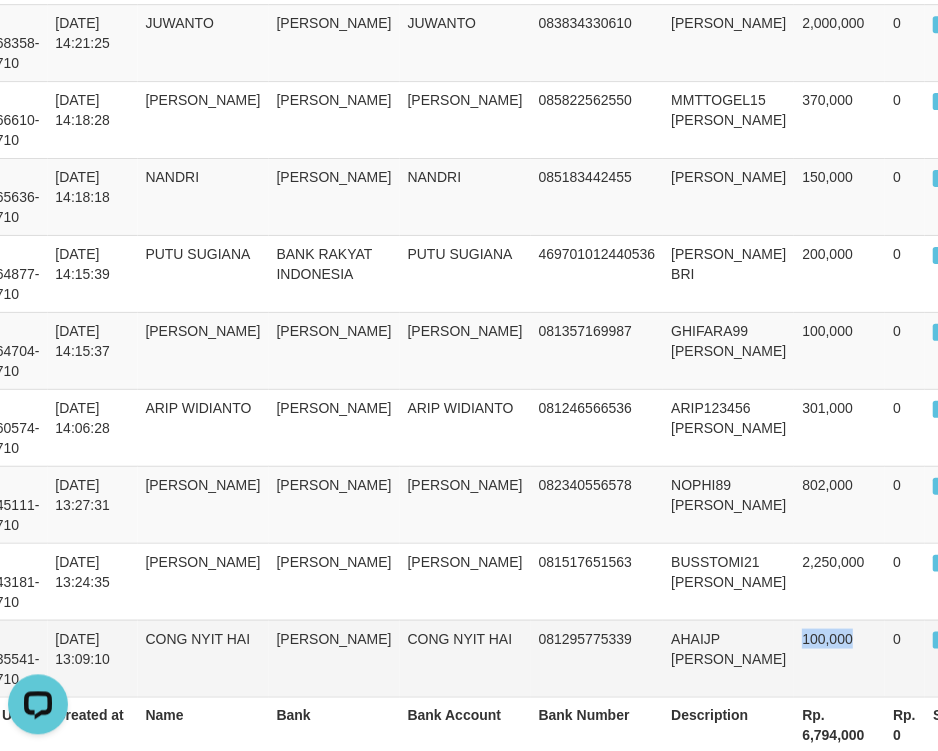 click on "100,000" at bounding box center (840, 658) 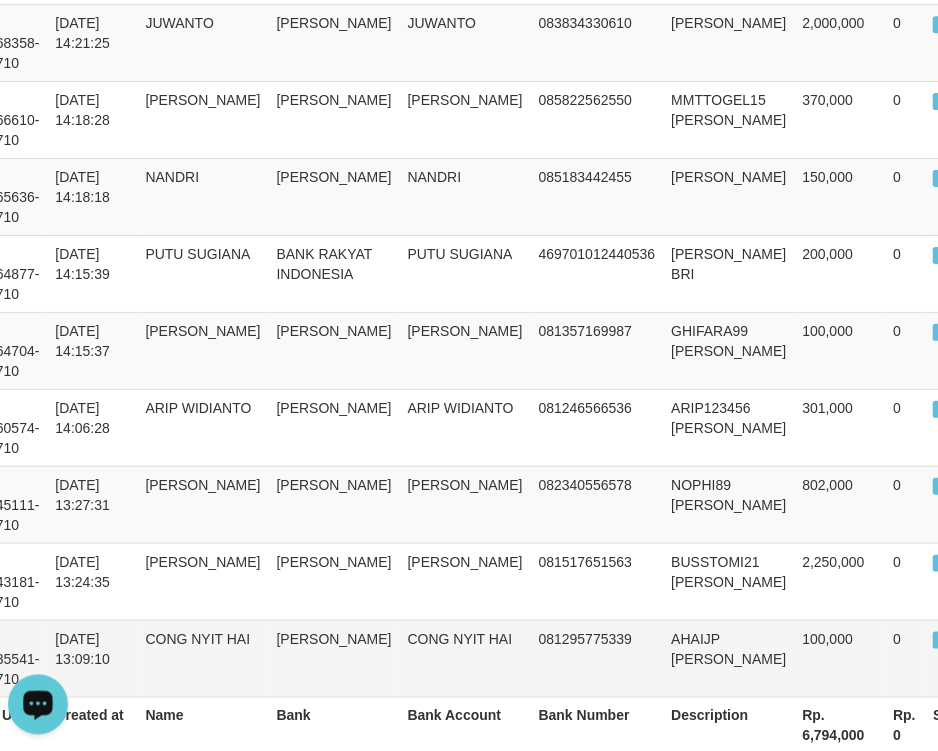 click on "CONG NYIT HAI" at bounding box center [465, 658] 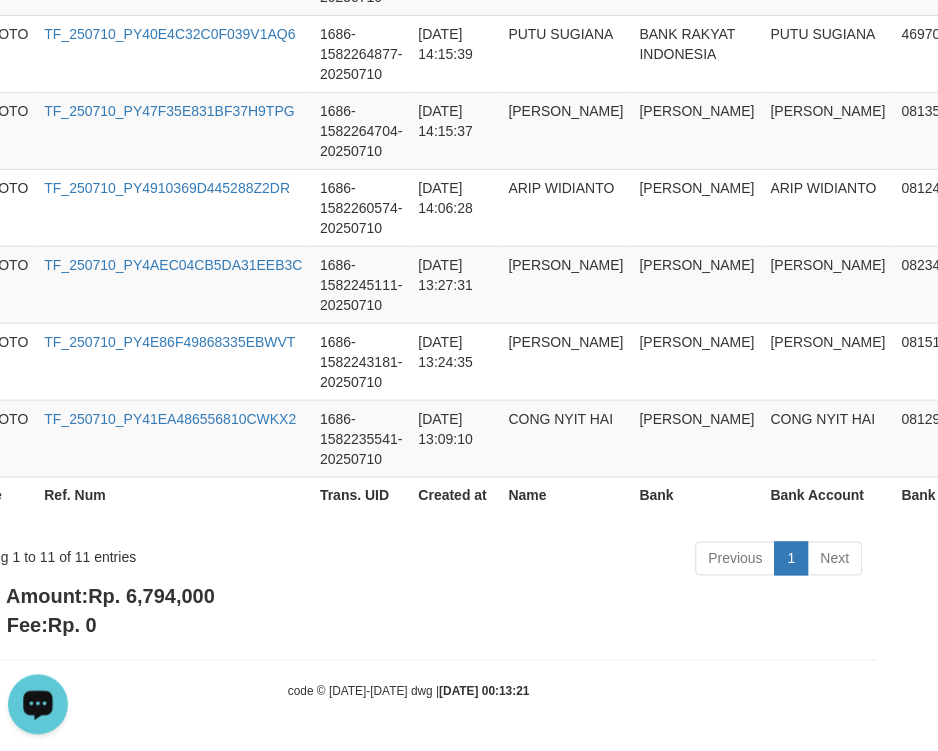 scroll, scrollTop: 1104, scrollLeft: 0, axis: vertical 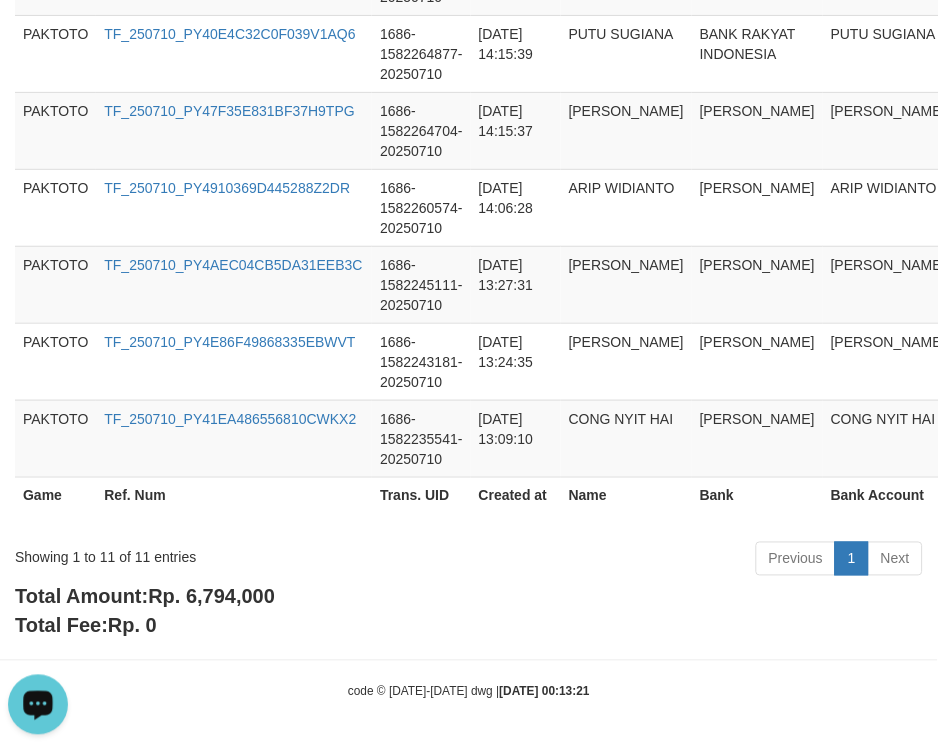 drag, startPoint x: 496, startPoint y: 520, endPoint x: 403, endPoint y: 531, distance: 93.64828 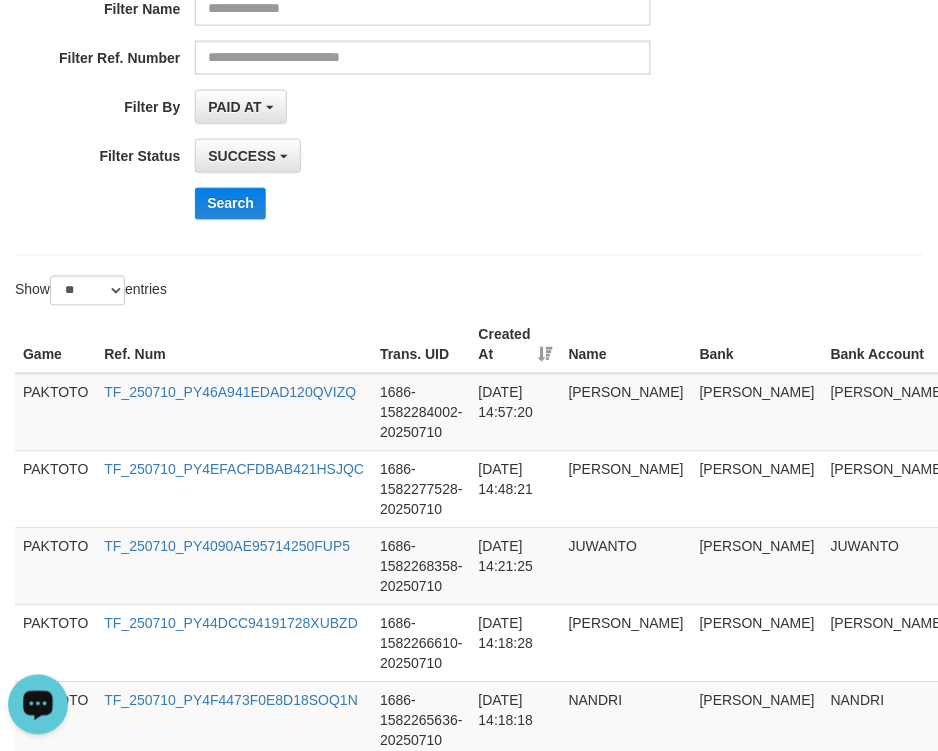 scroll, scrollTop: 0, scrollLeft: 0, axis: both 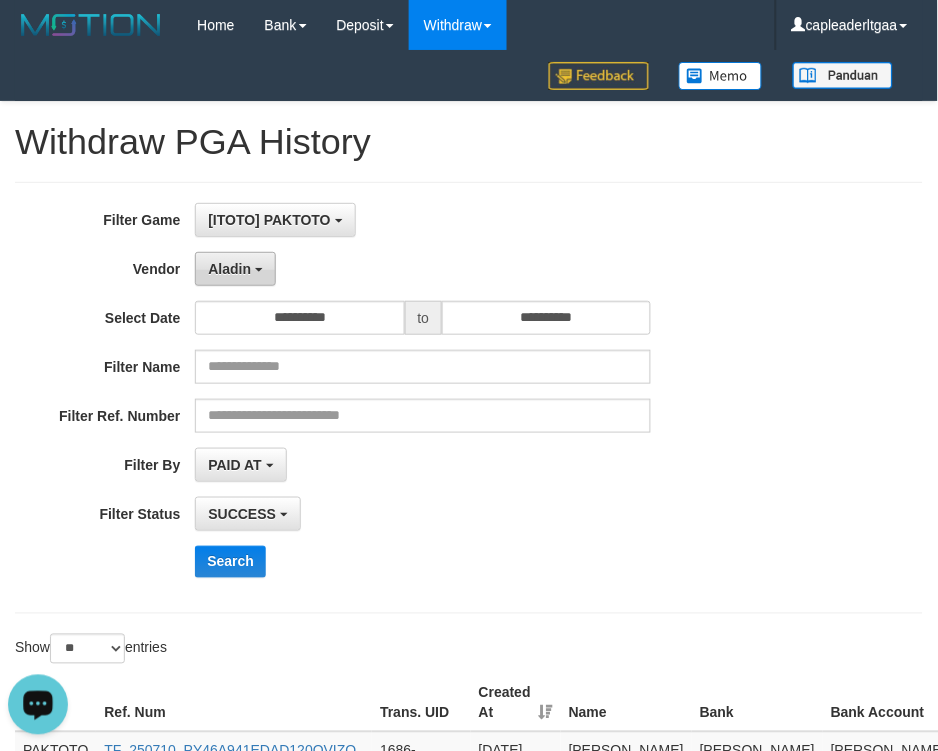 click on "Aladin" at bounding box center (229, 269) 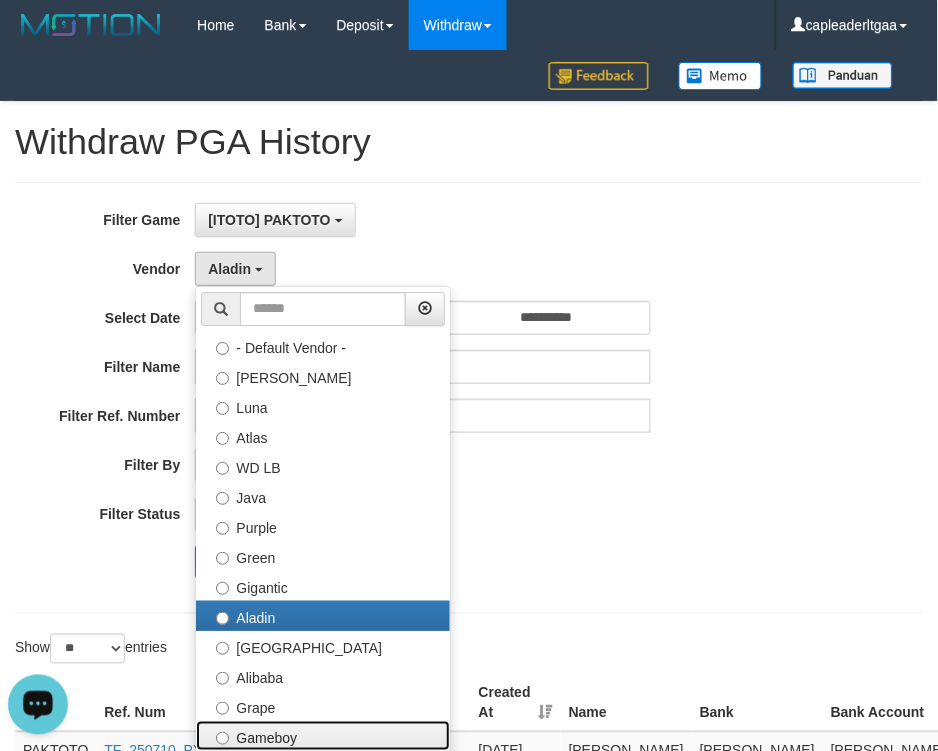 drag, startPoint x: 288, startPoint y: 736, endPoint x: 374, endPoint y: 674, distance: 106.01887 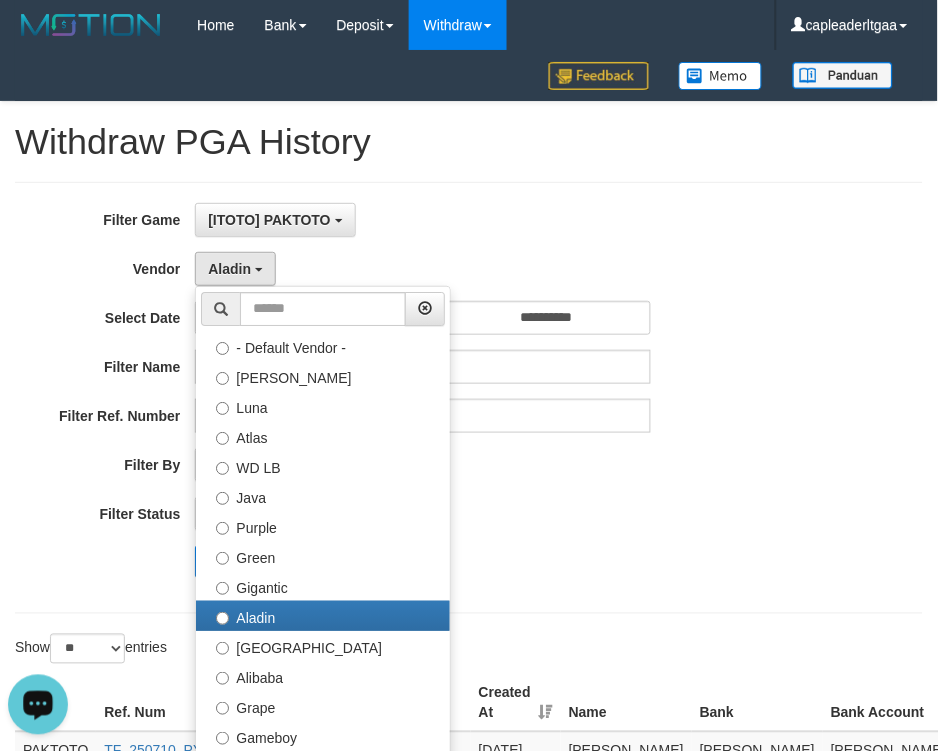 select on "**********" 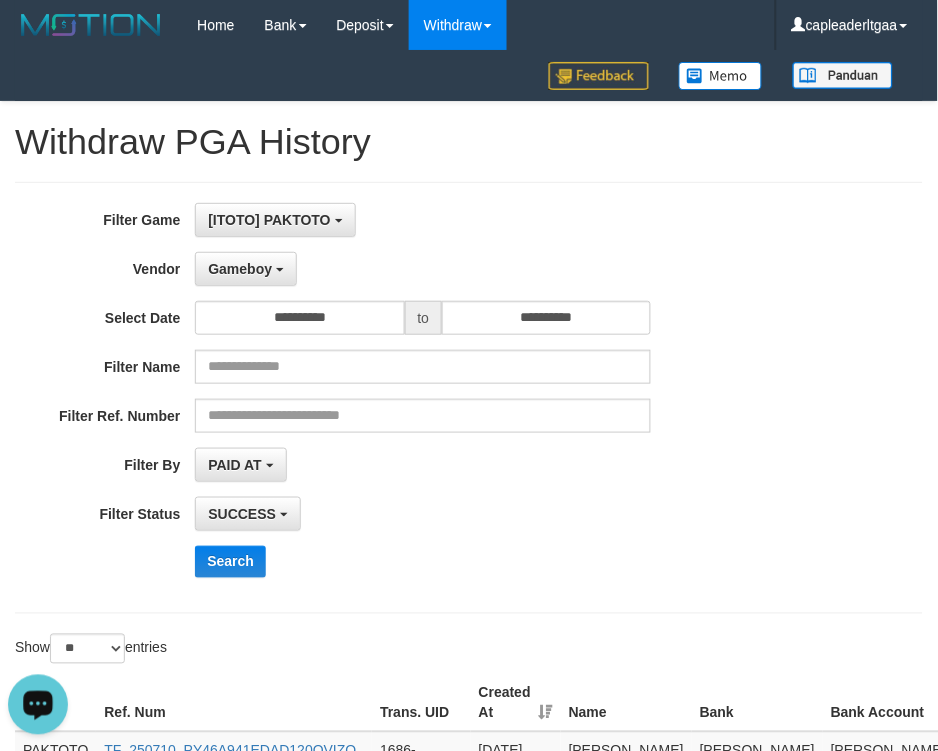 click on "Show  ** ** ** ***  entries" at bounding box center [234, 651] 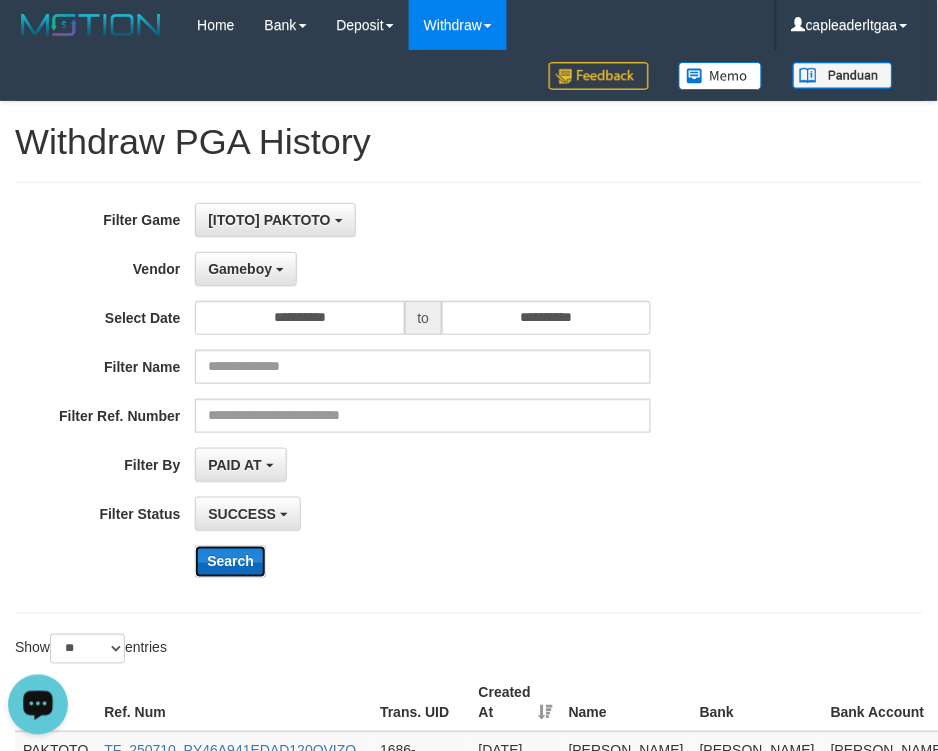 click on "Search" at bounding box center [230, 562] 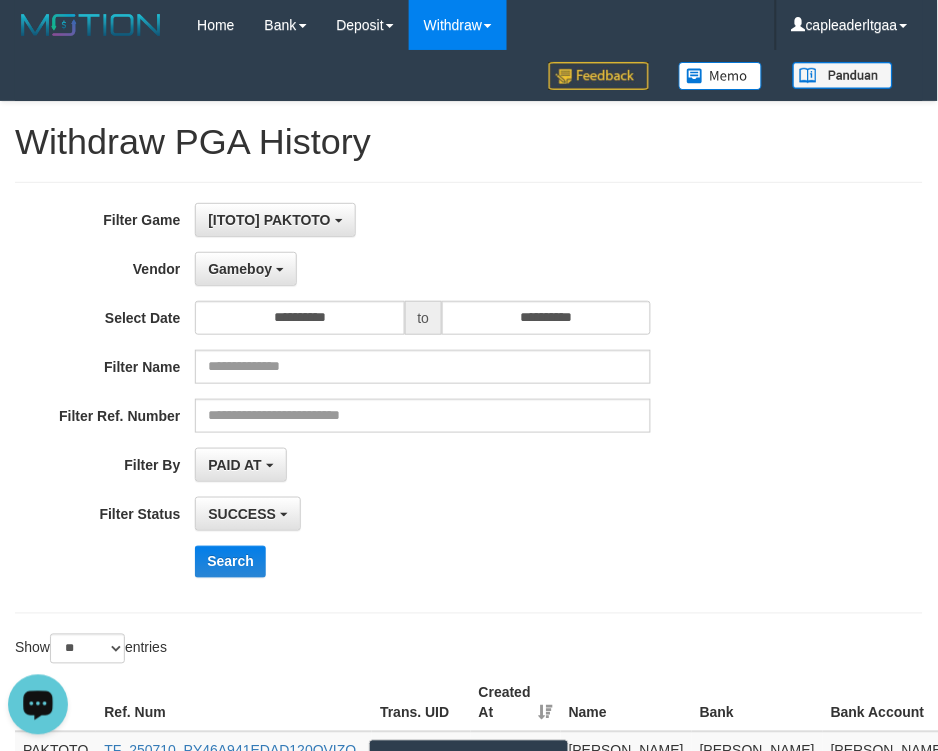 click on "Search" at bounding box center (488, 562) 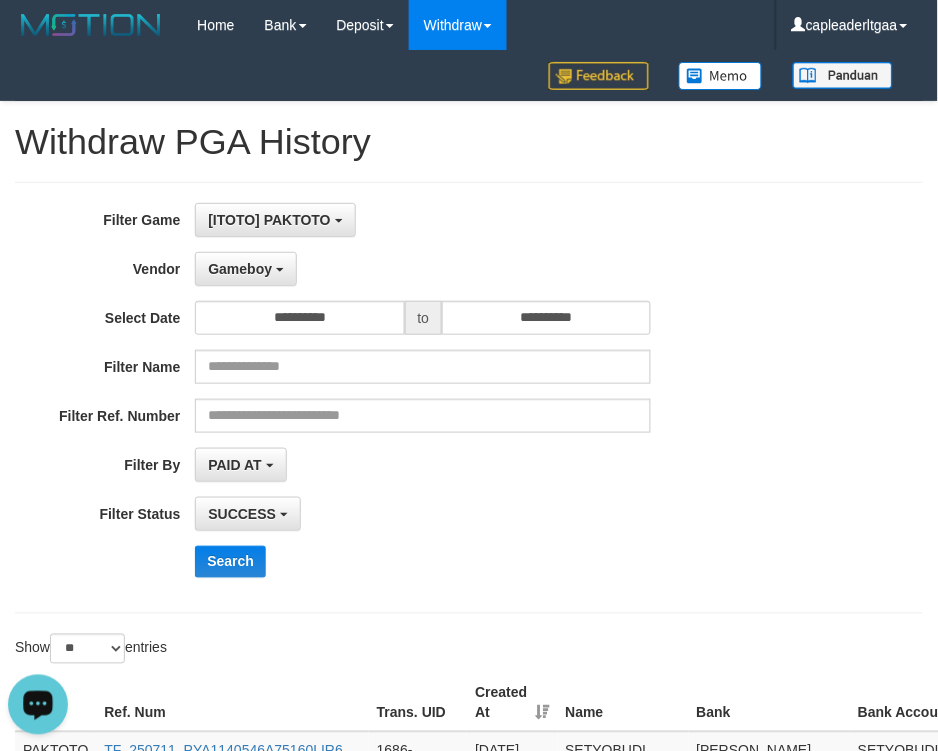 click on "Filter Name" at bounding box center [391, 367] 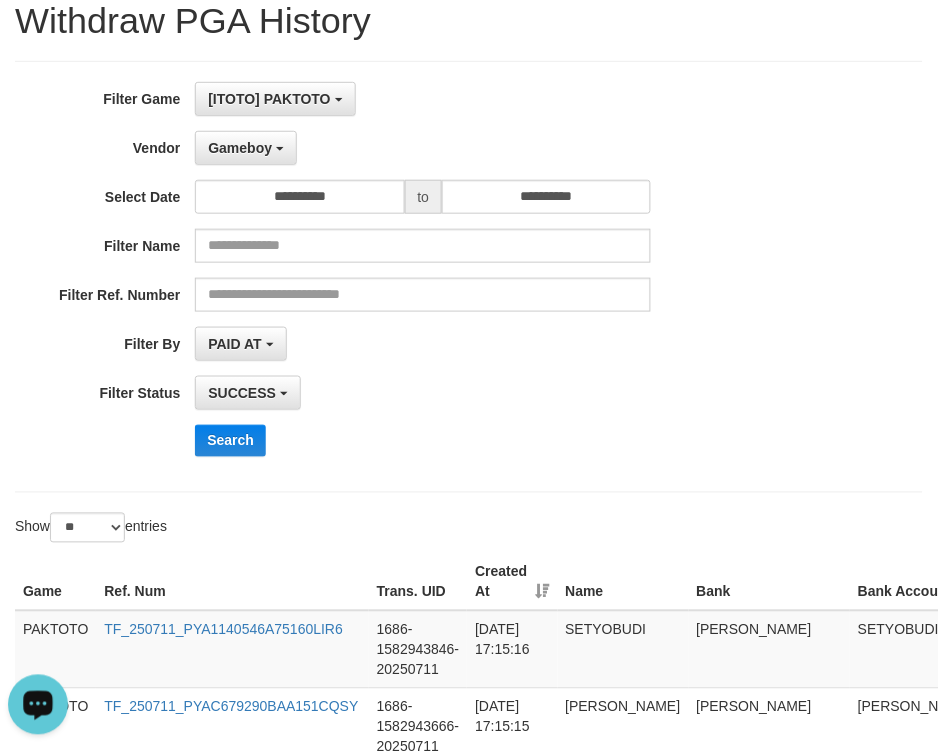 scroll, scrollTop: 111, scrollLeft: 0, axis: vertical 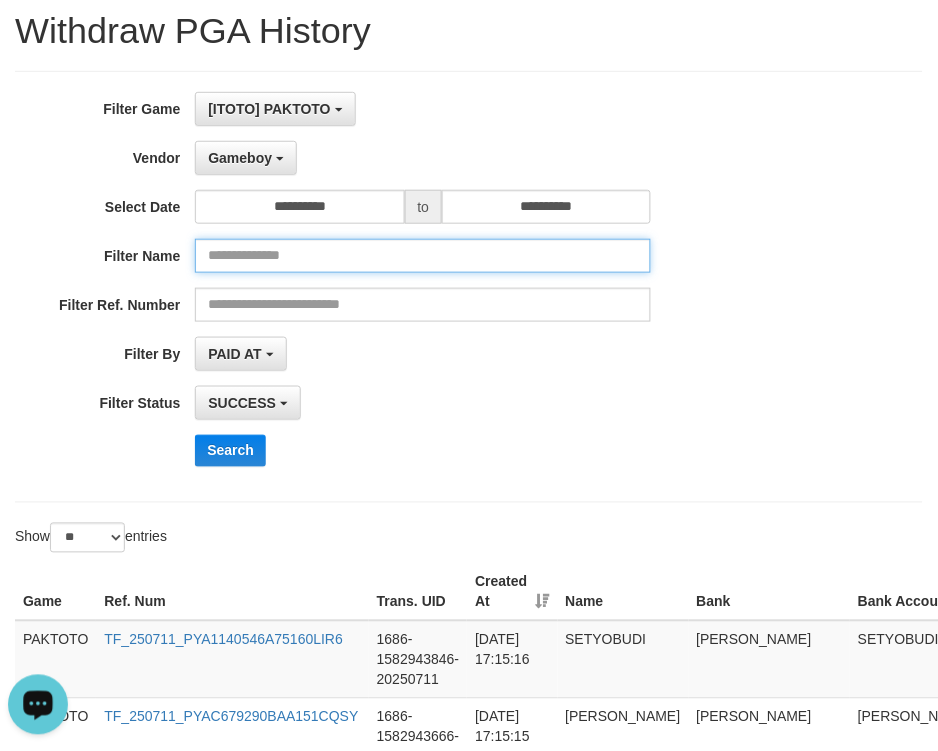click at bounding box center (423, 256) 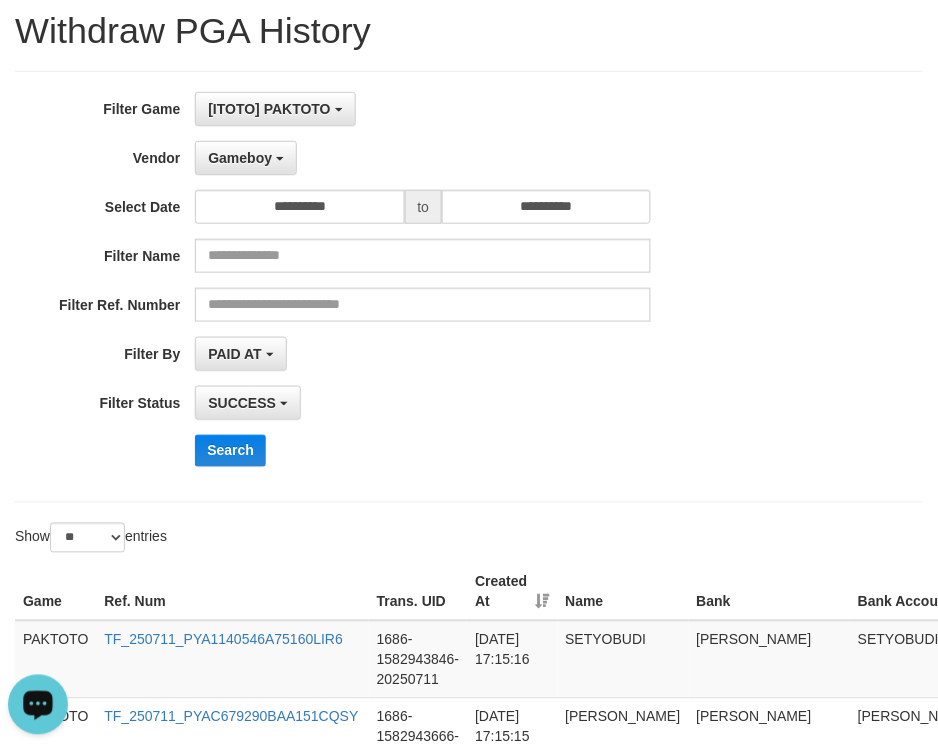 click on "Search" at bounding box center [488, 451] 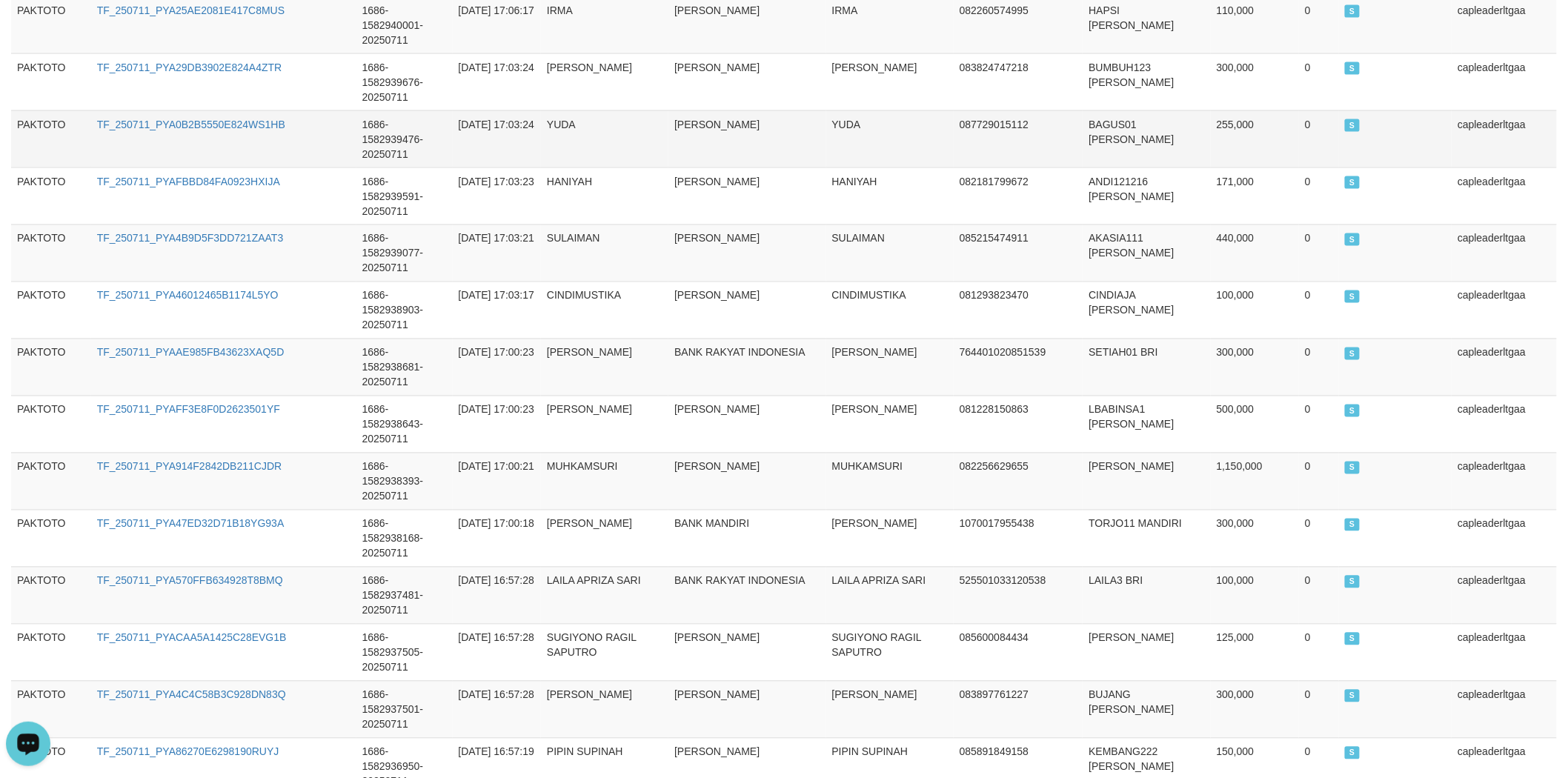 scroll, scrollTop: 959, scrollLeft: 0, axis: vertical 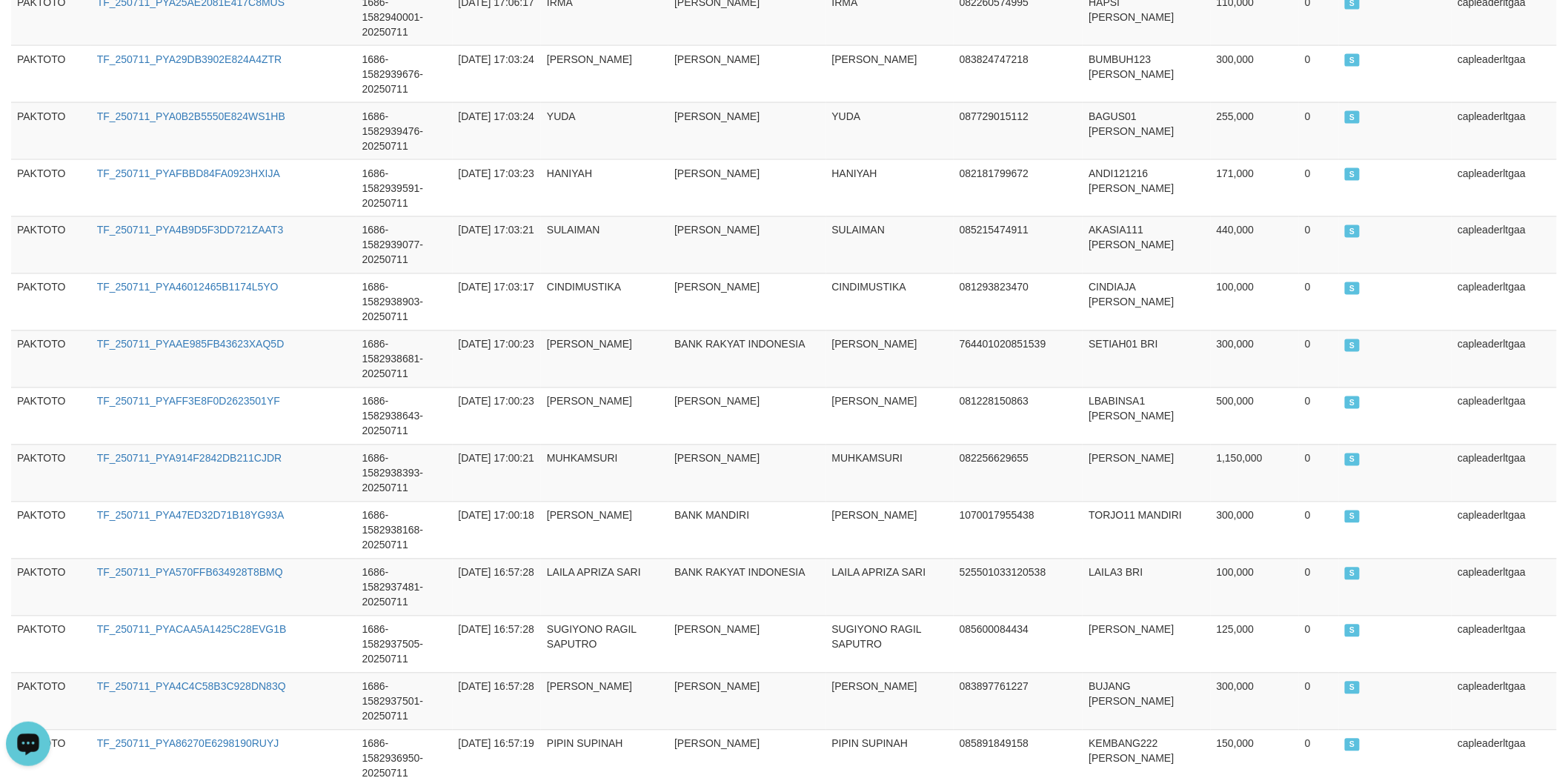 click on "2" at bounding box center [1372, 1004] 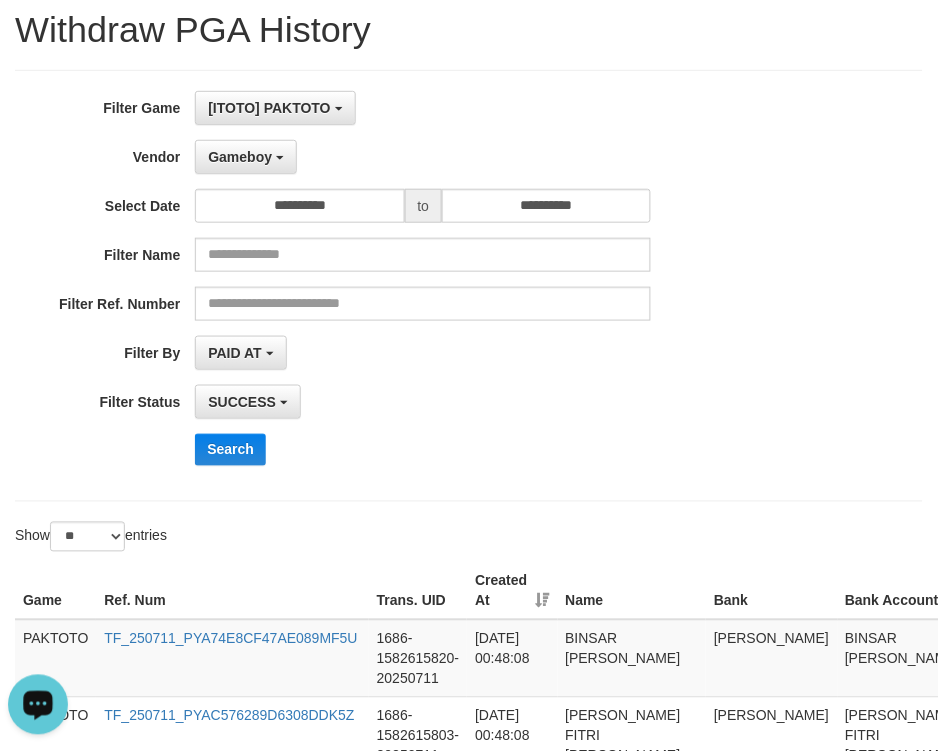 scroll, scrollTop: 0, scrollLeft: 0, axis: both 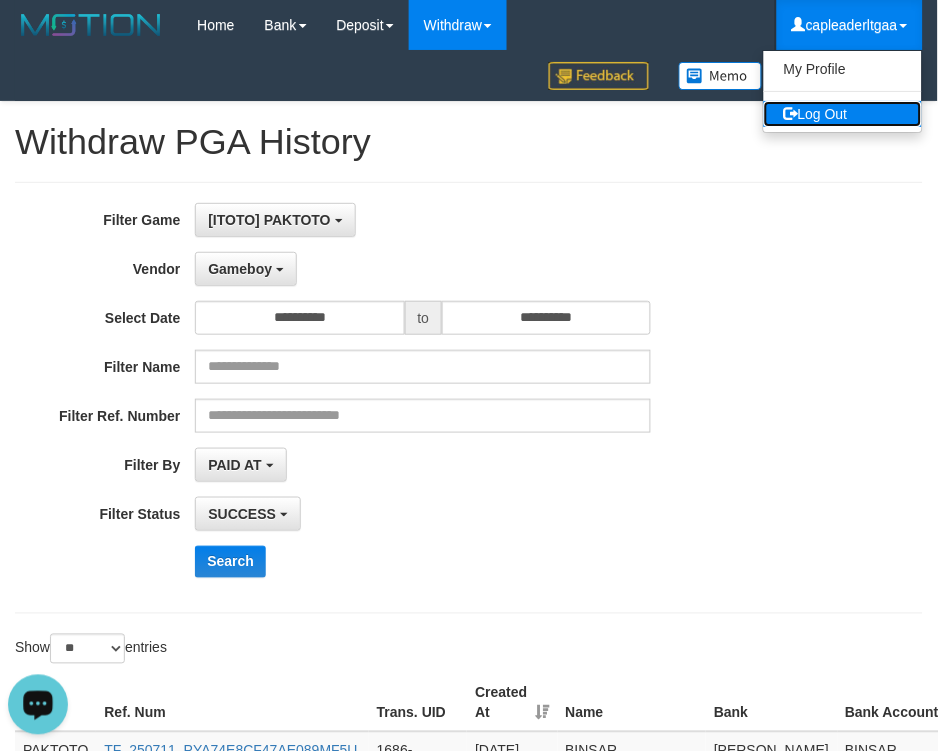 click on "Log Out" at bounding box center [843, 114] 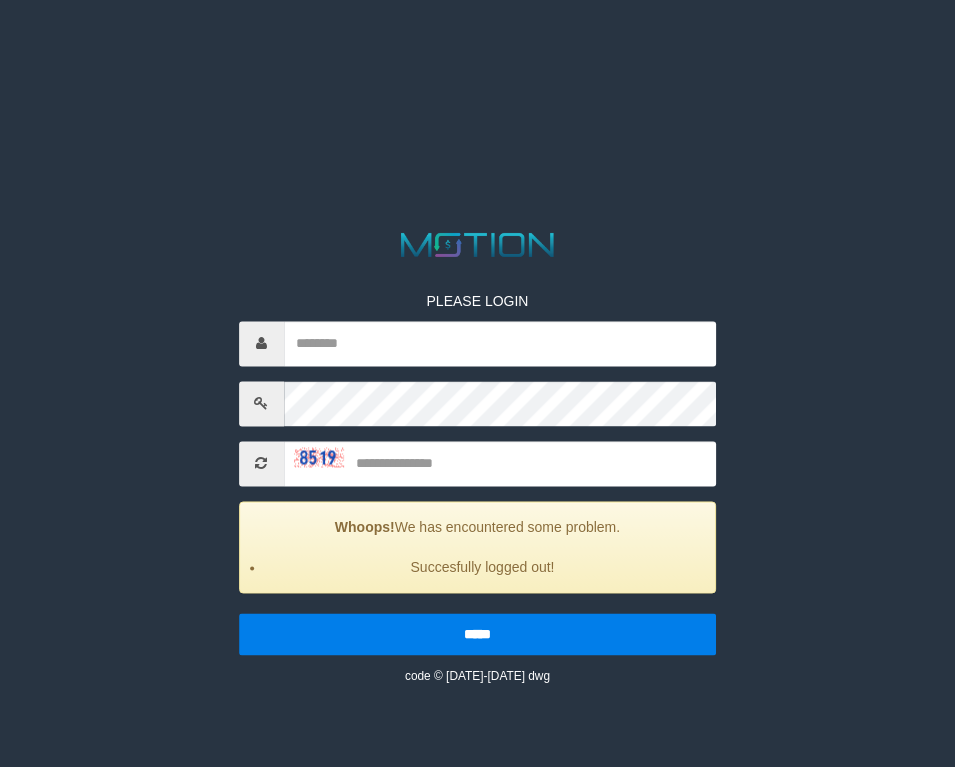 scroll, scrollTop: 0, scrollLeft: 0, axis: both 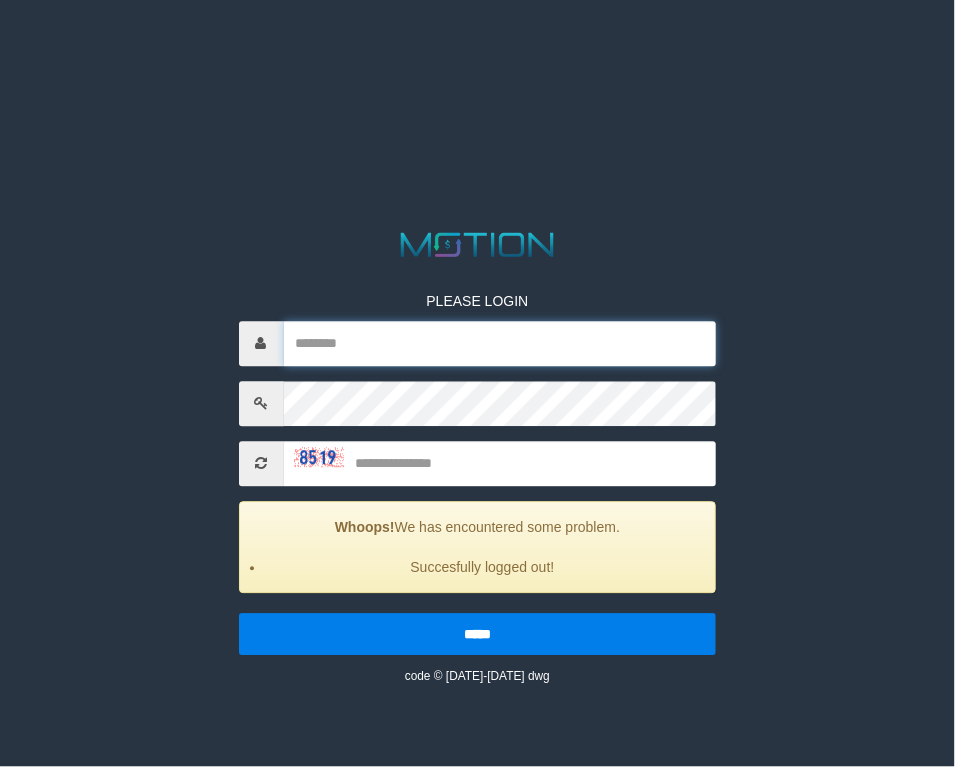 type on "**********" 